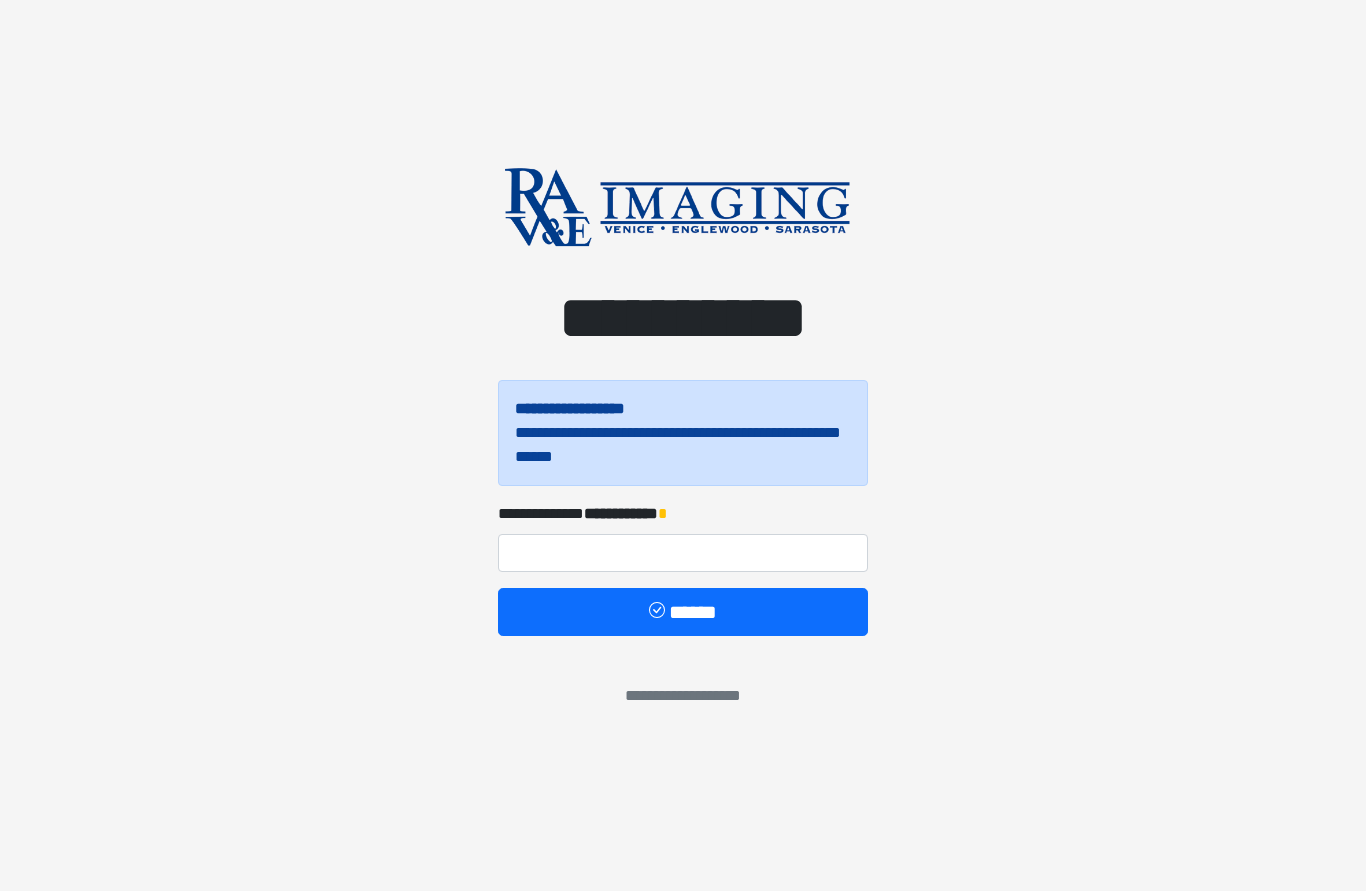 scroll, scrollTop: 0, scrollLeft: 0, axis: both 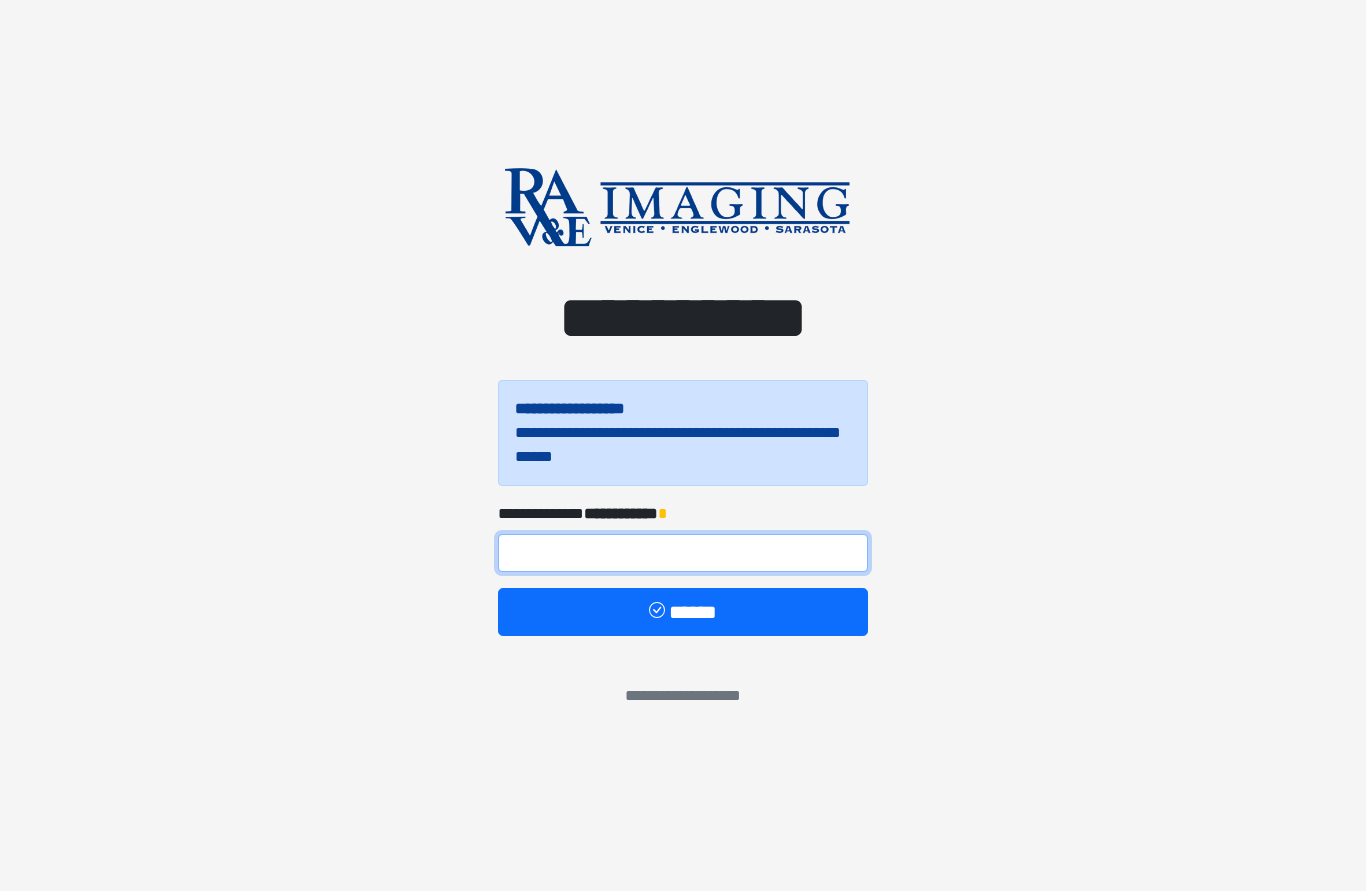 click at bounding box center (683, 553) 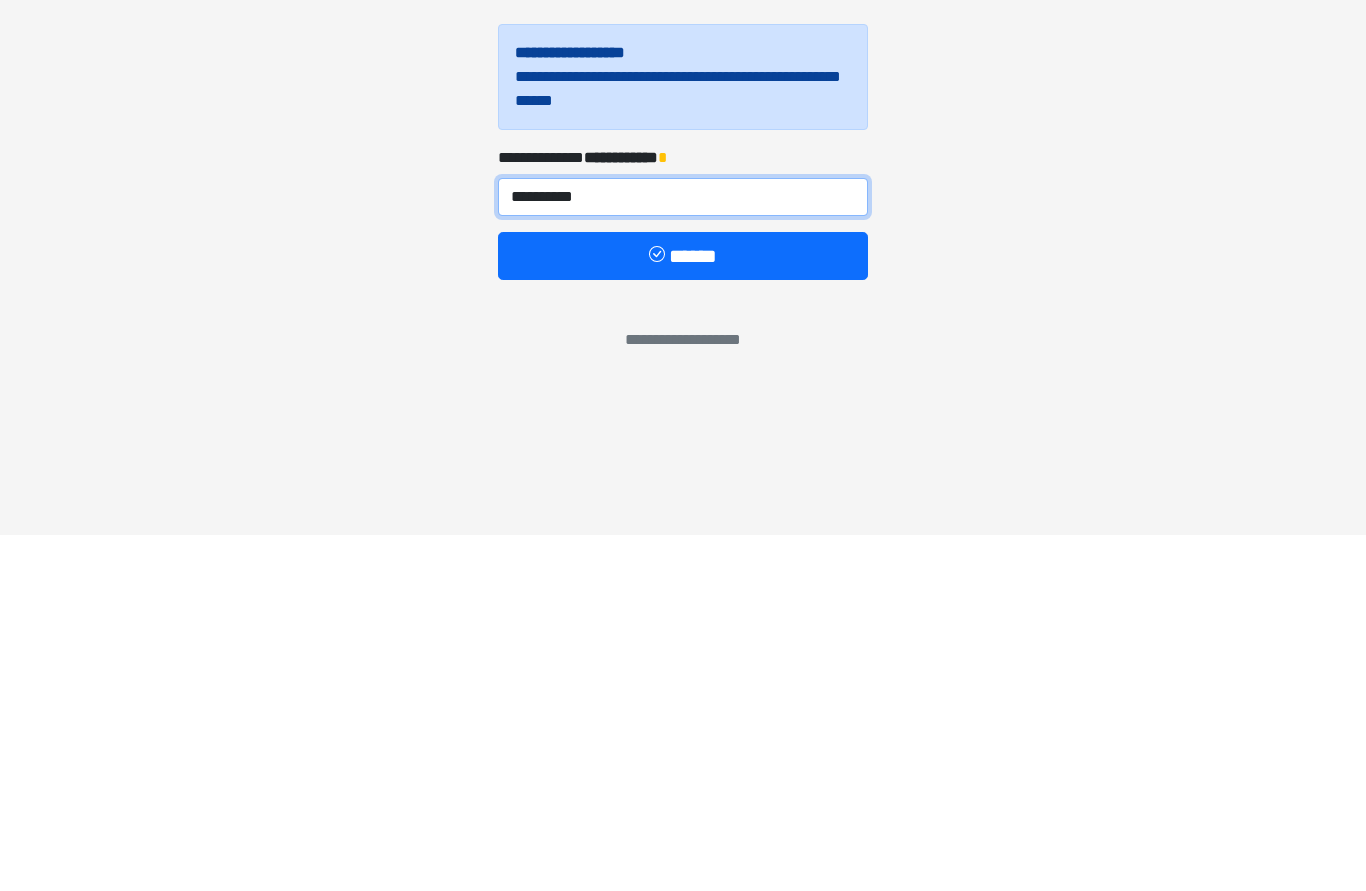 type on "**********" 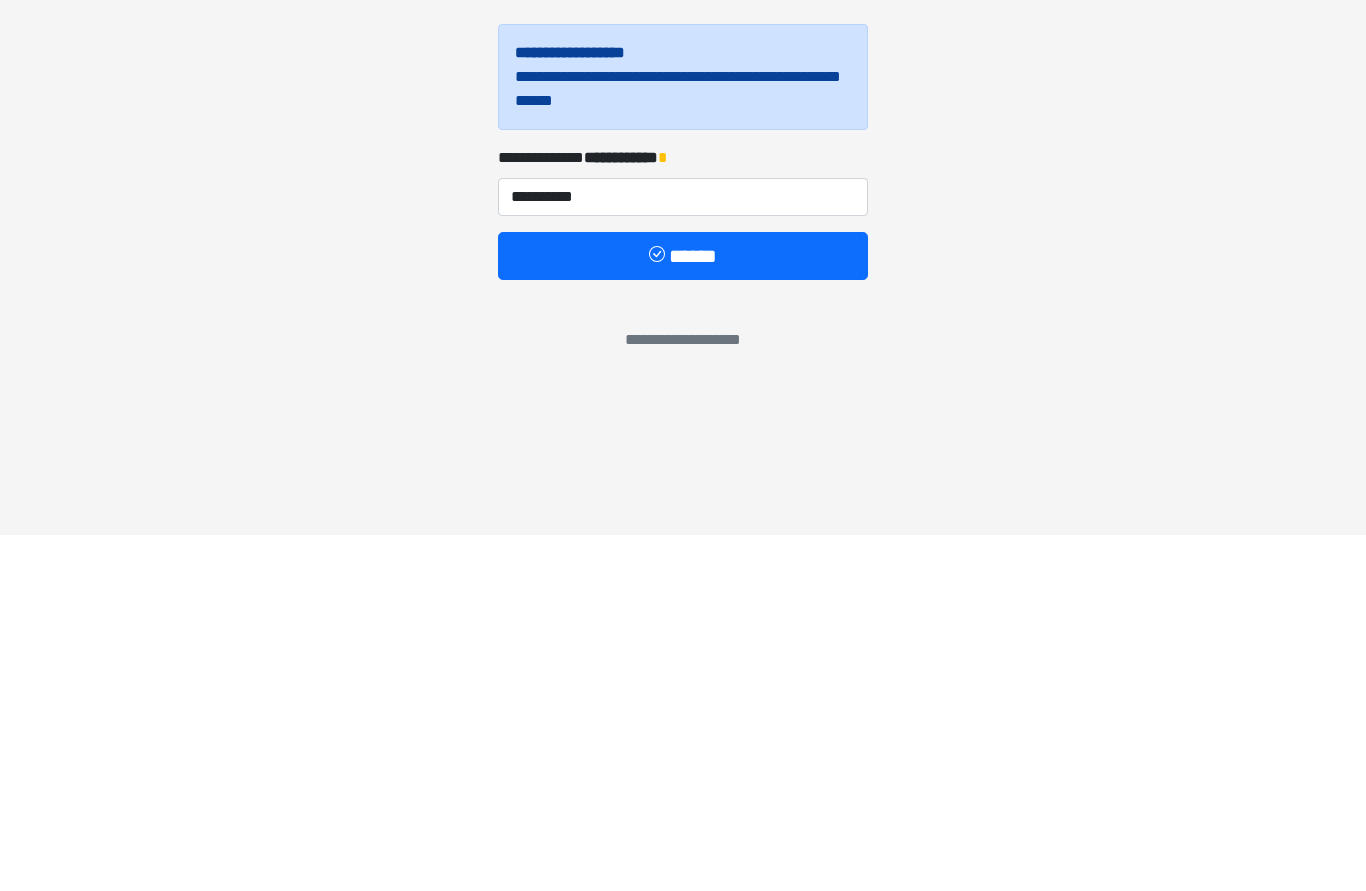 click on "******" at bounding box center [683, 612] 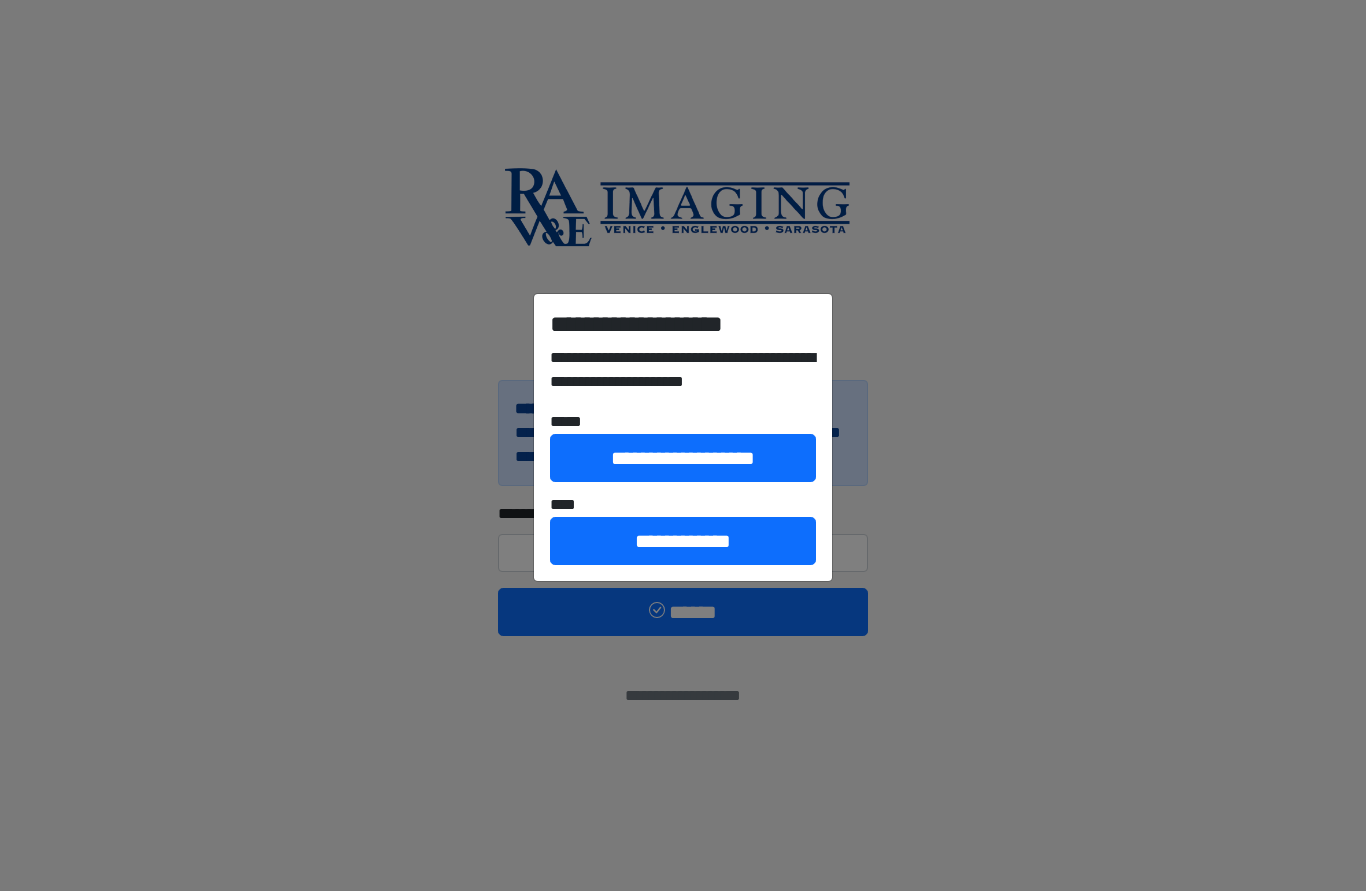 click on "**********" at bounding box center [683, 541] 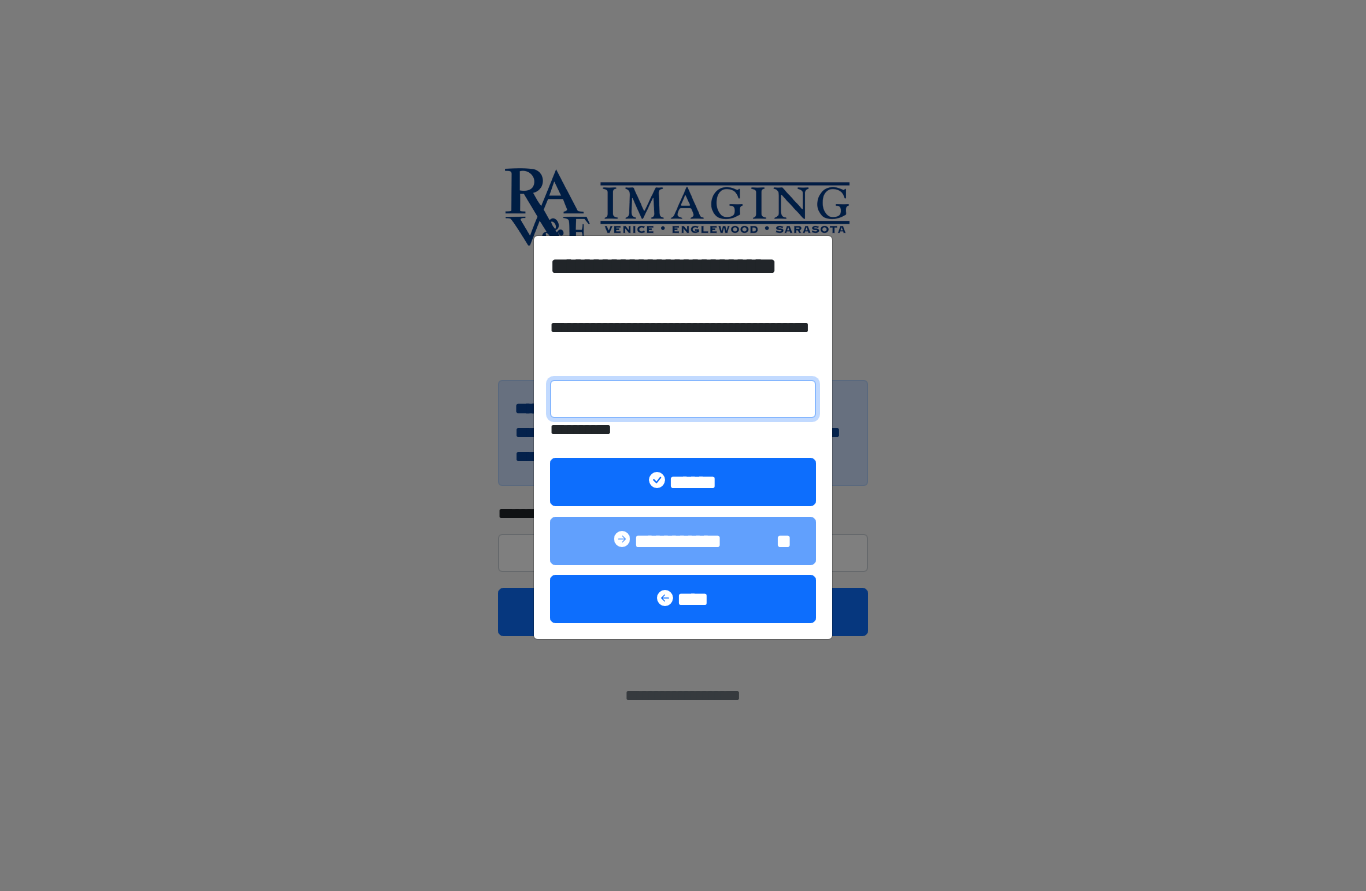 click on "**********" at bounding box center (683, 399) 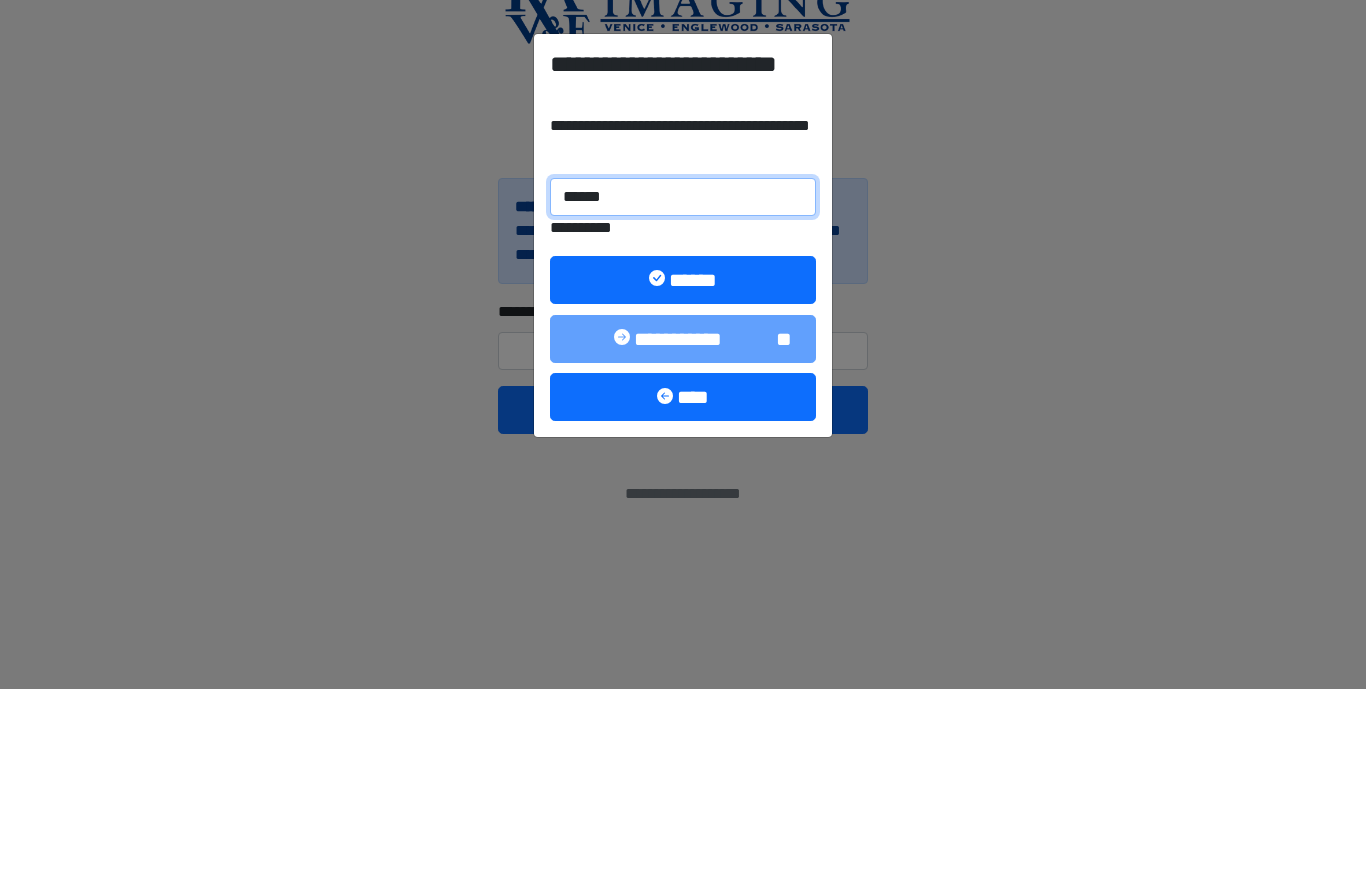type on "******" 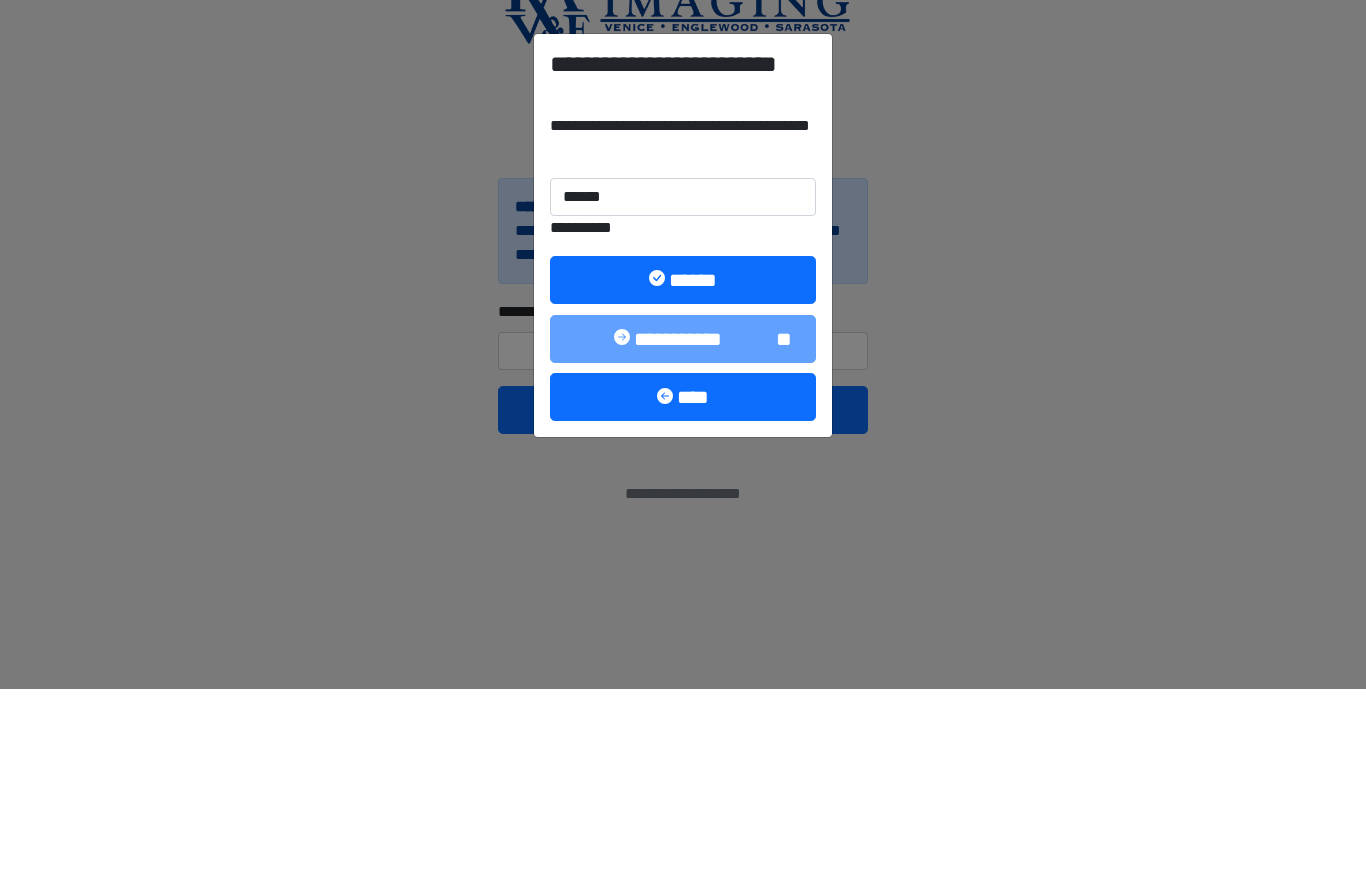 click on "******" at bounding box center [683, 482] 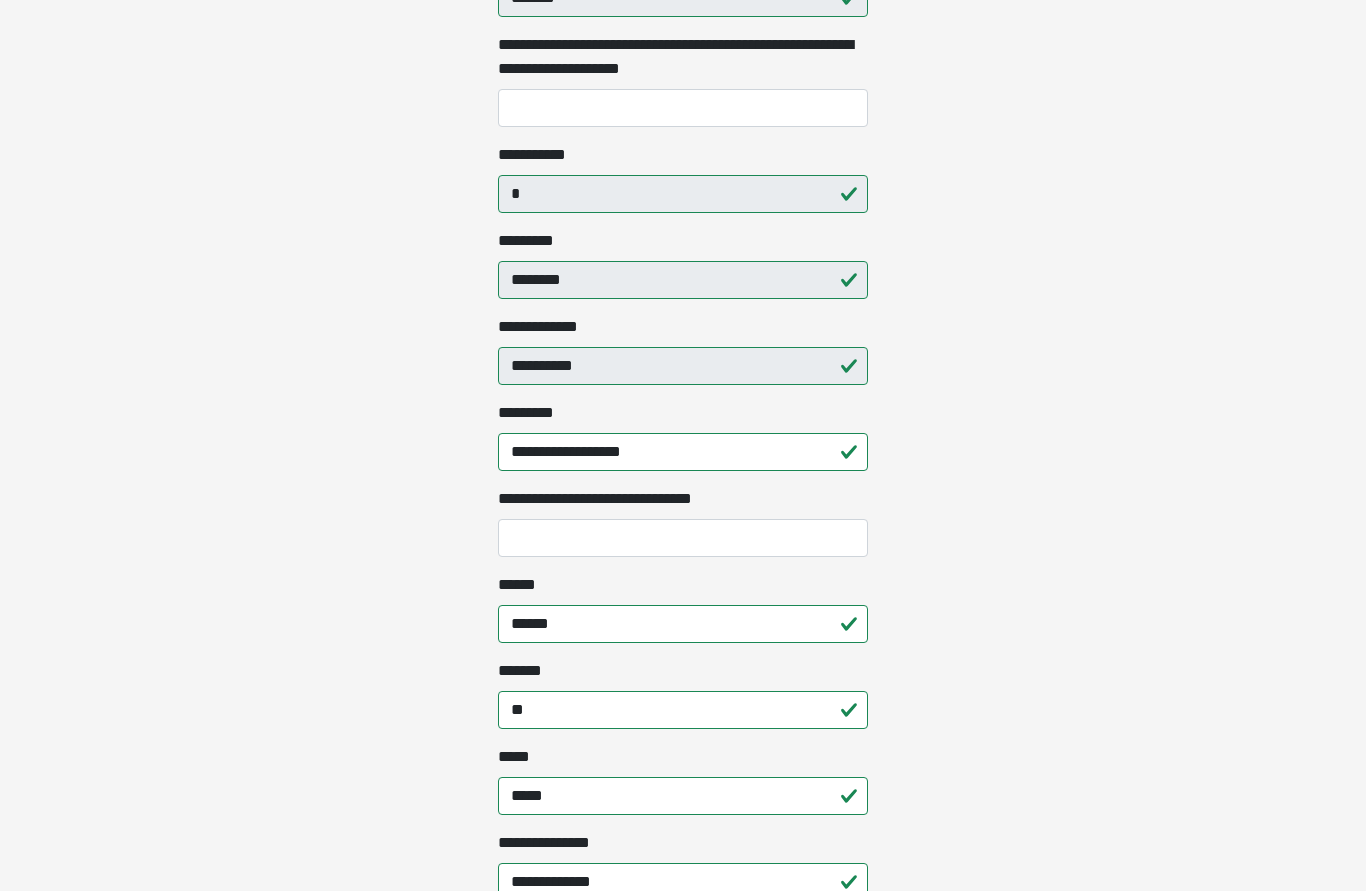 scroll, scrollTop: 552, scrollLeft: 0, axis: vertical 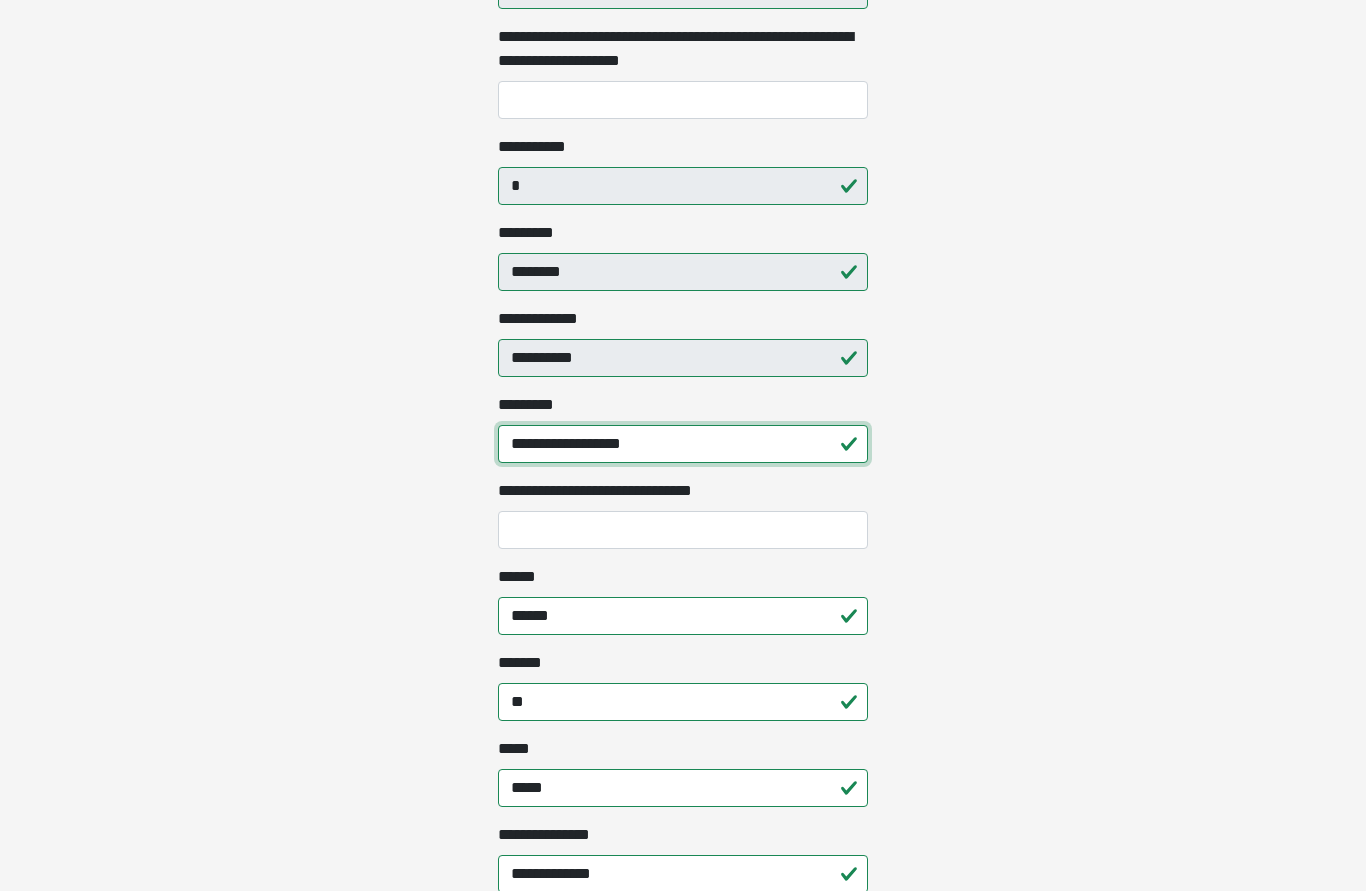 click on "**********" at bounding box center [683, 445] 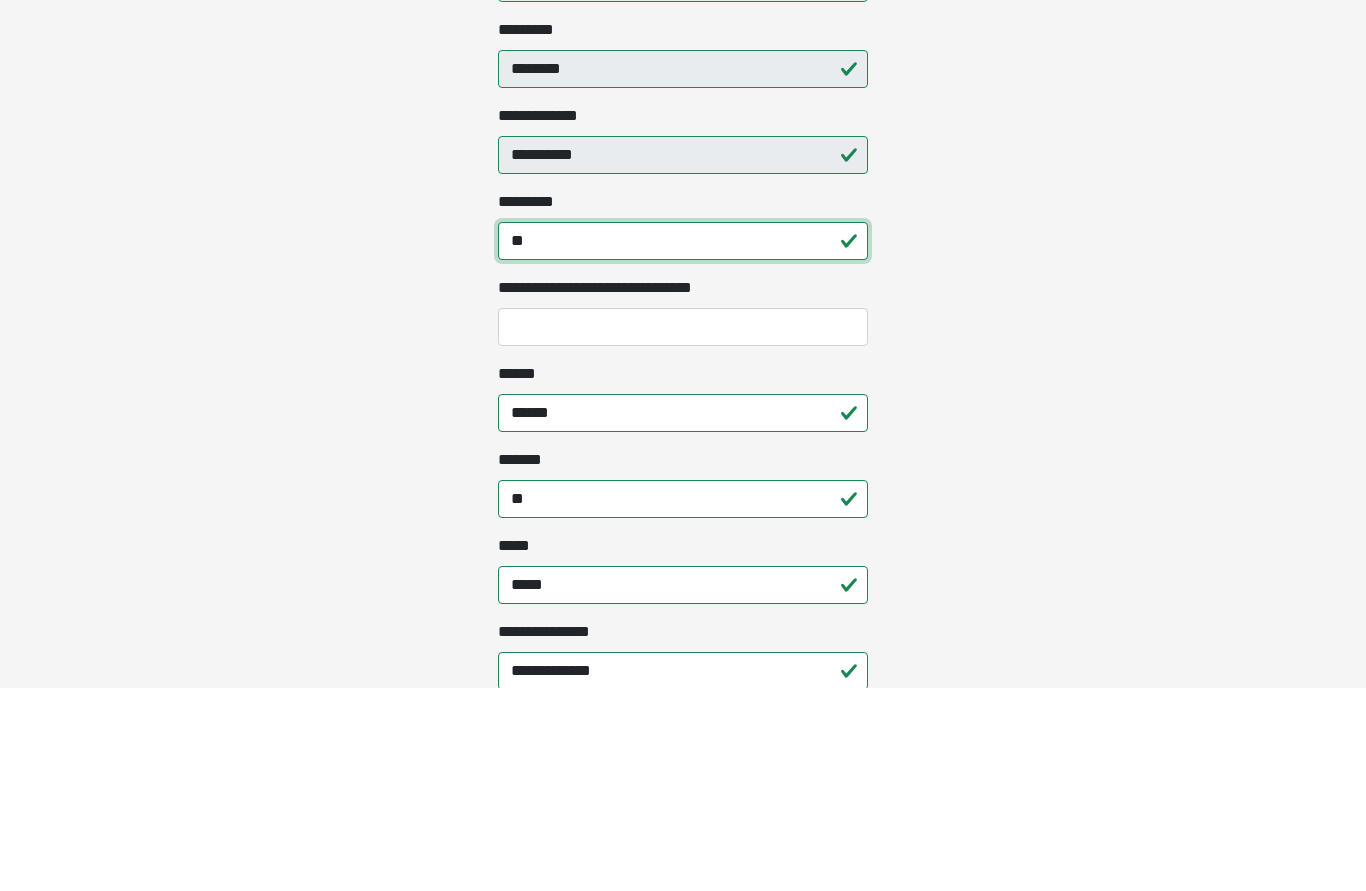 type on "*" 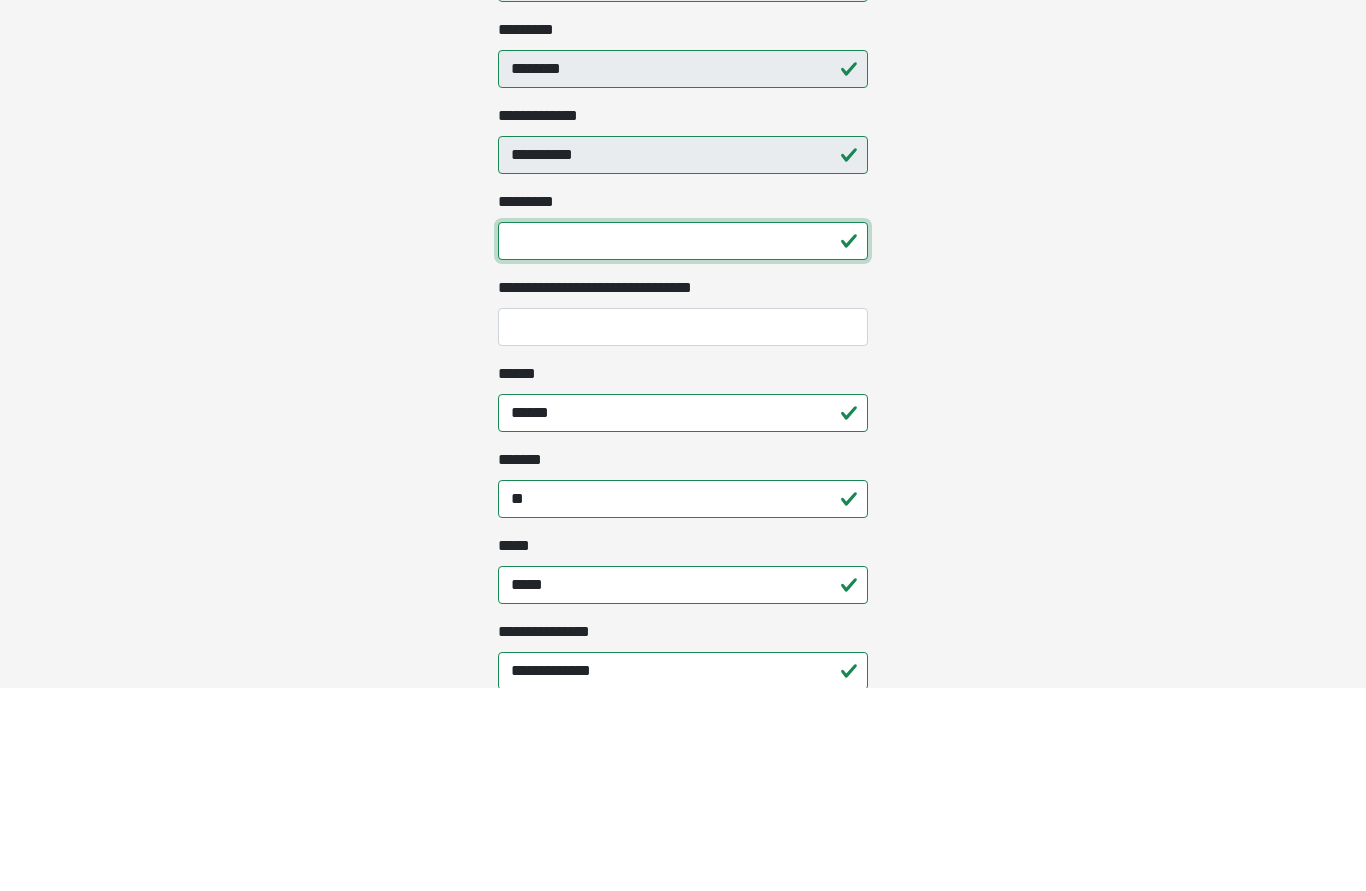 type on "**********" 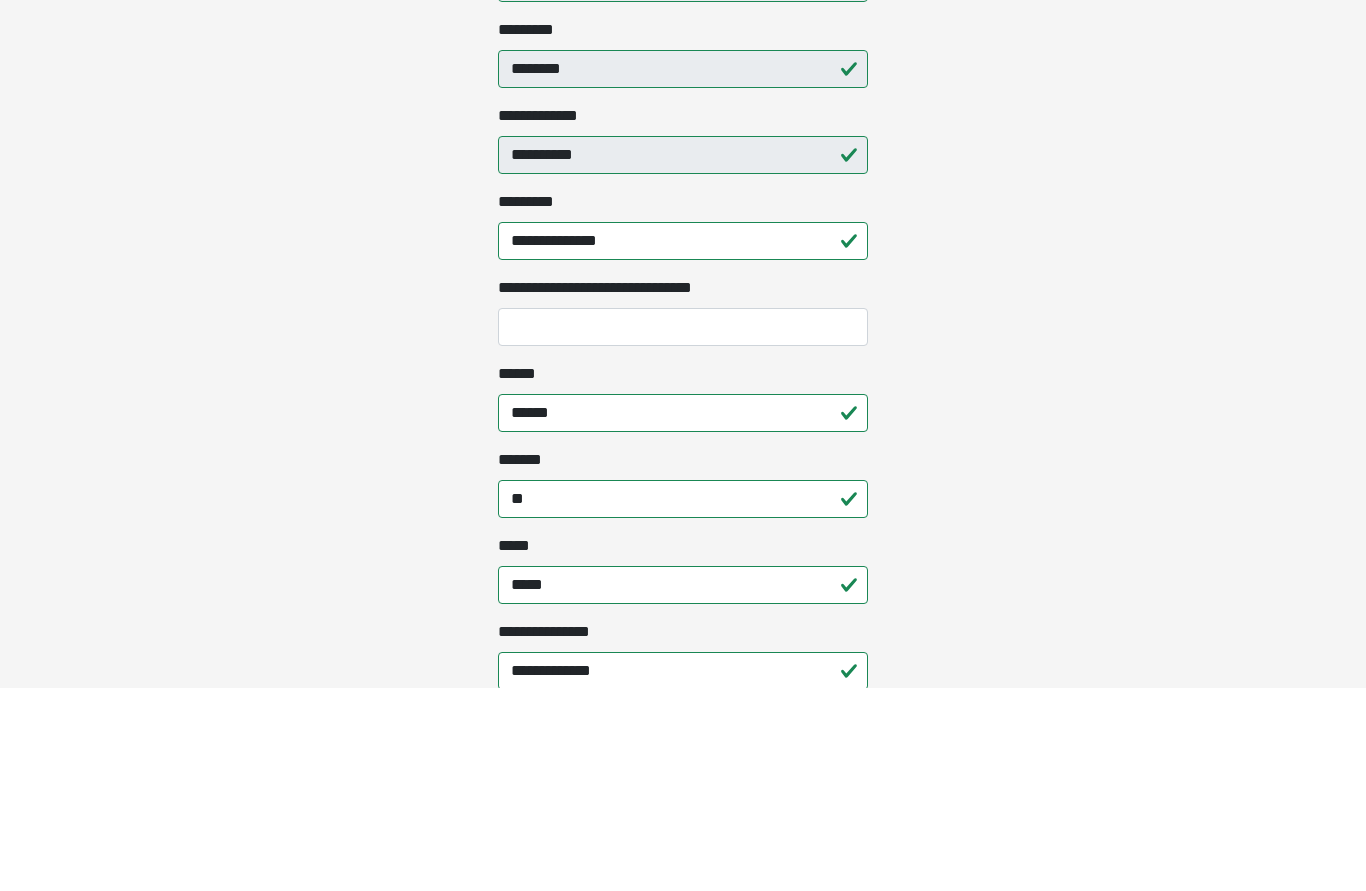 scroll, scrollTop: 756, scrollLeft: 0, axis: vertical 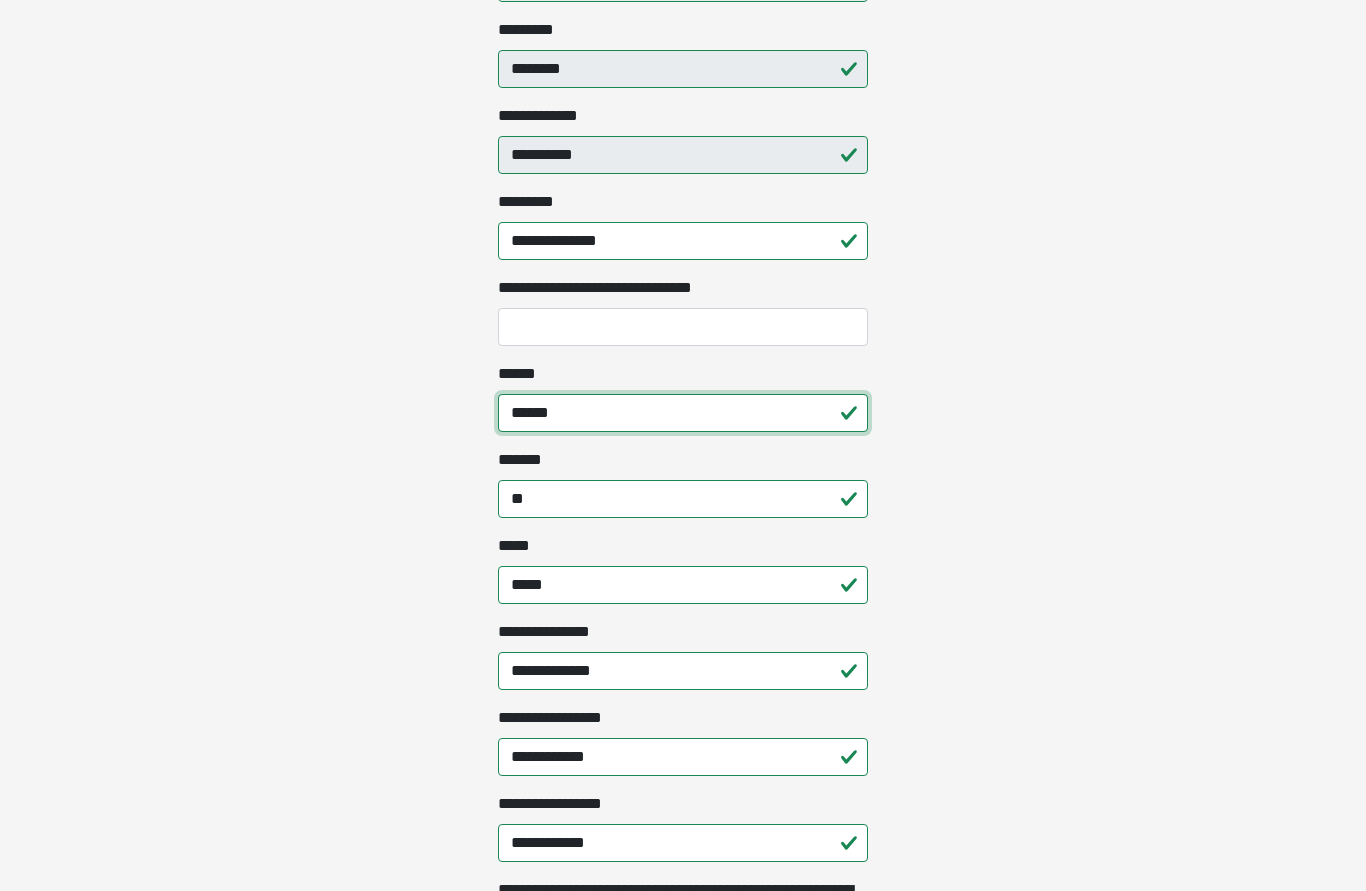 click on "******" at bounding box center (683, 413) 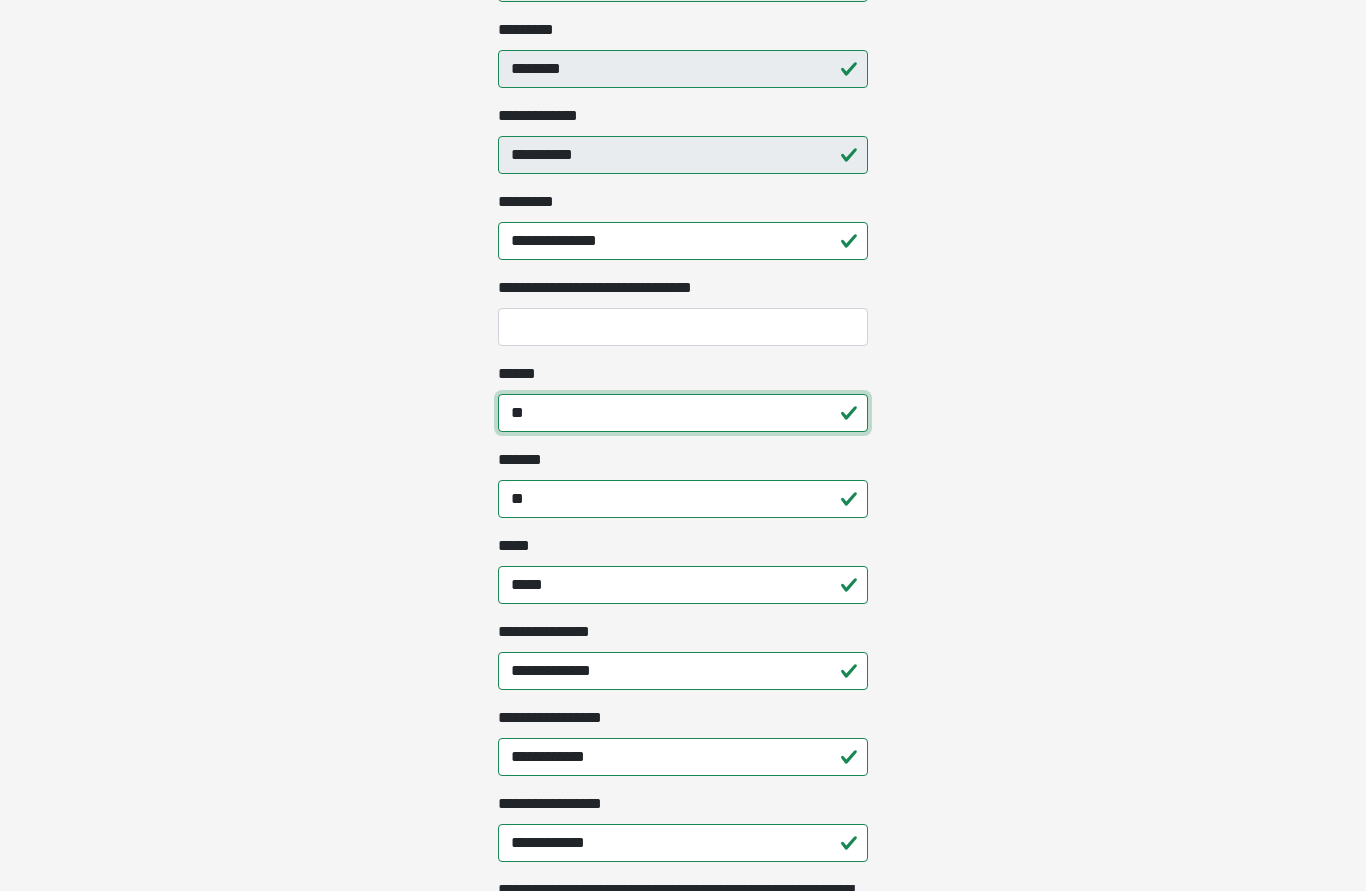 type on "*" 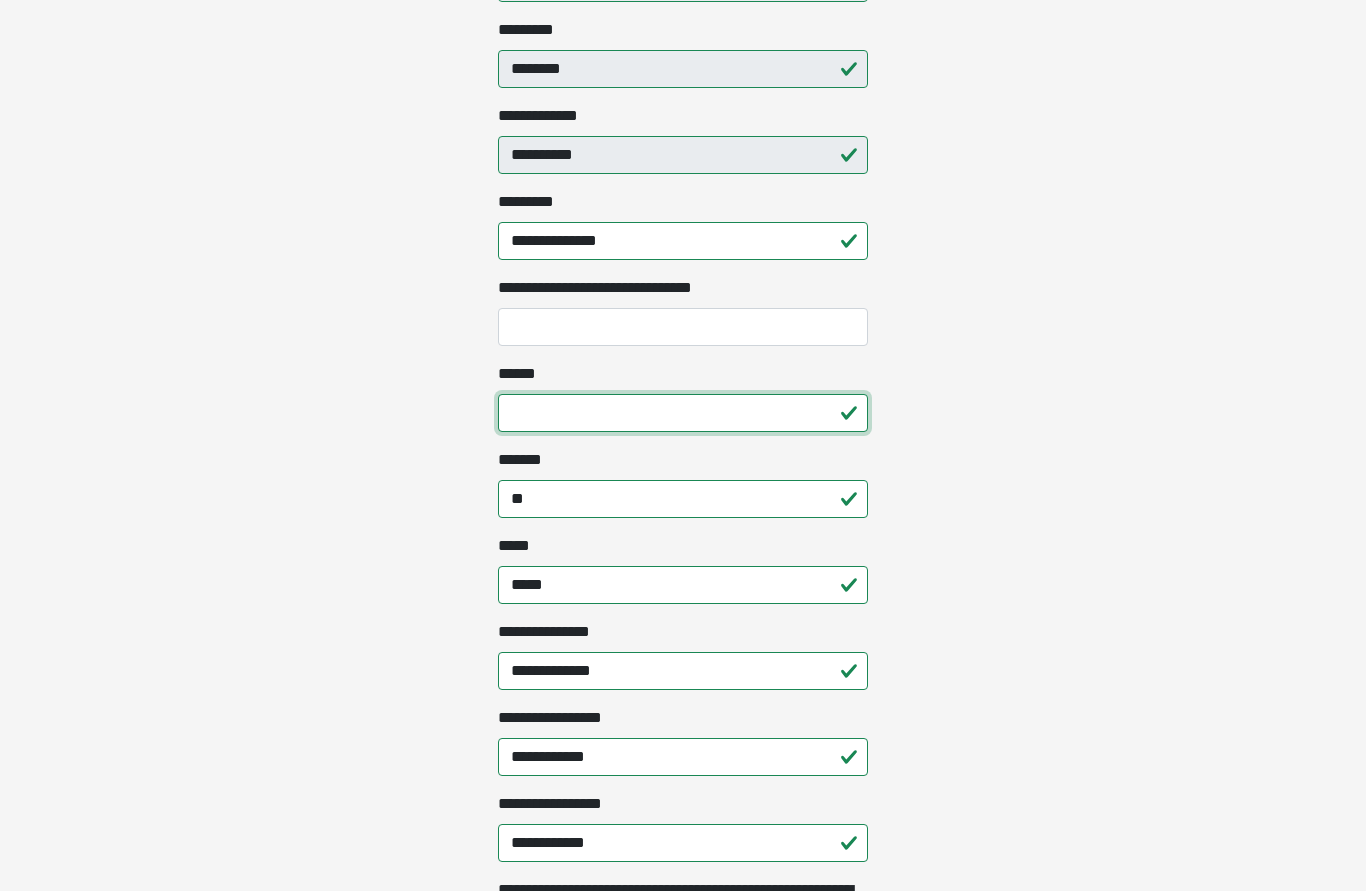 type on "********" 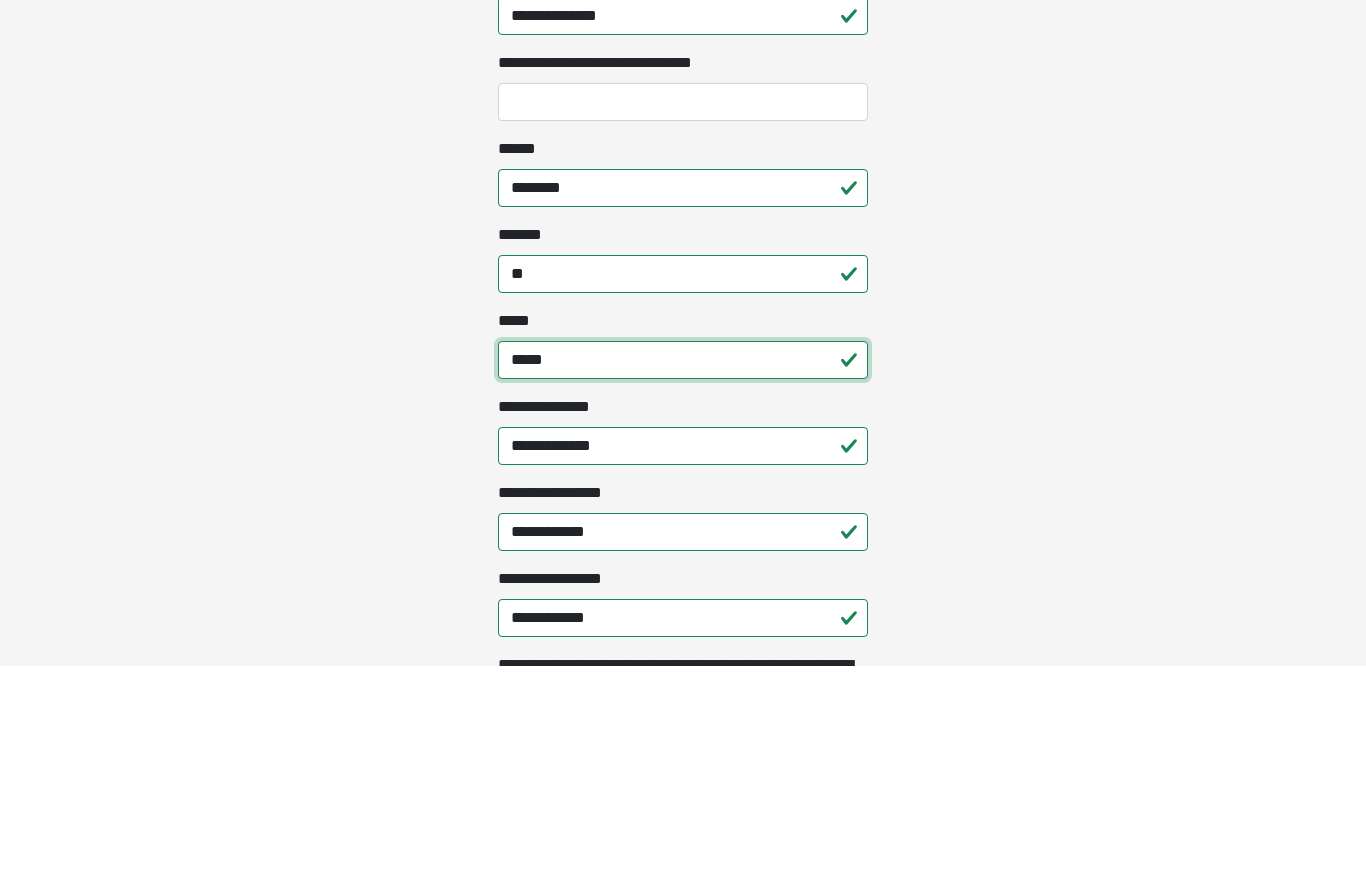 click on "*****" at bounding box center [683, 585] 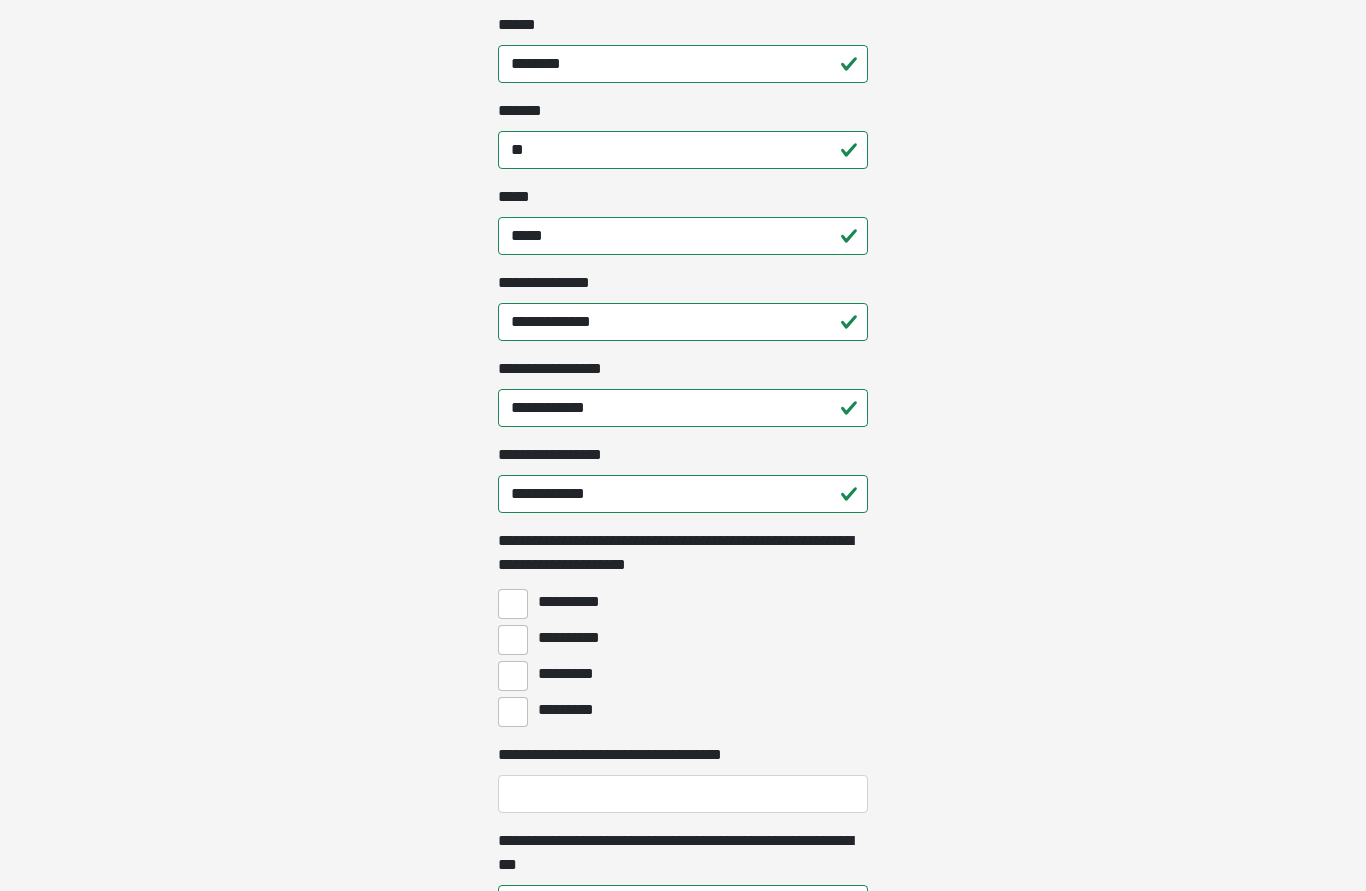 scroll, scrollTop: 1106, scrollLeft: 0, axis: vertical 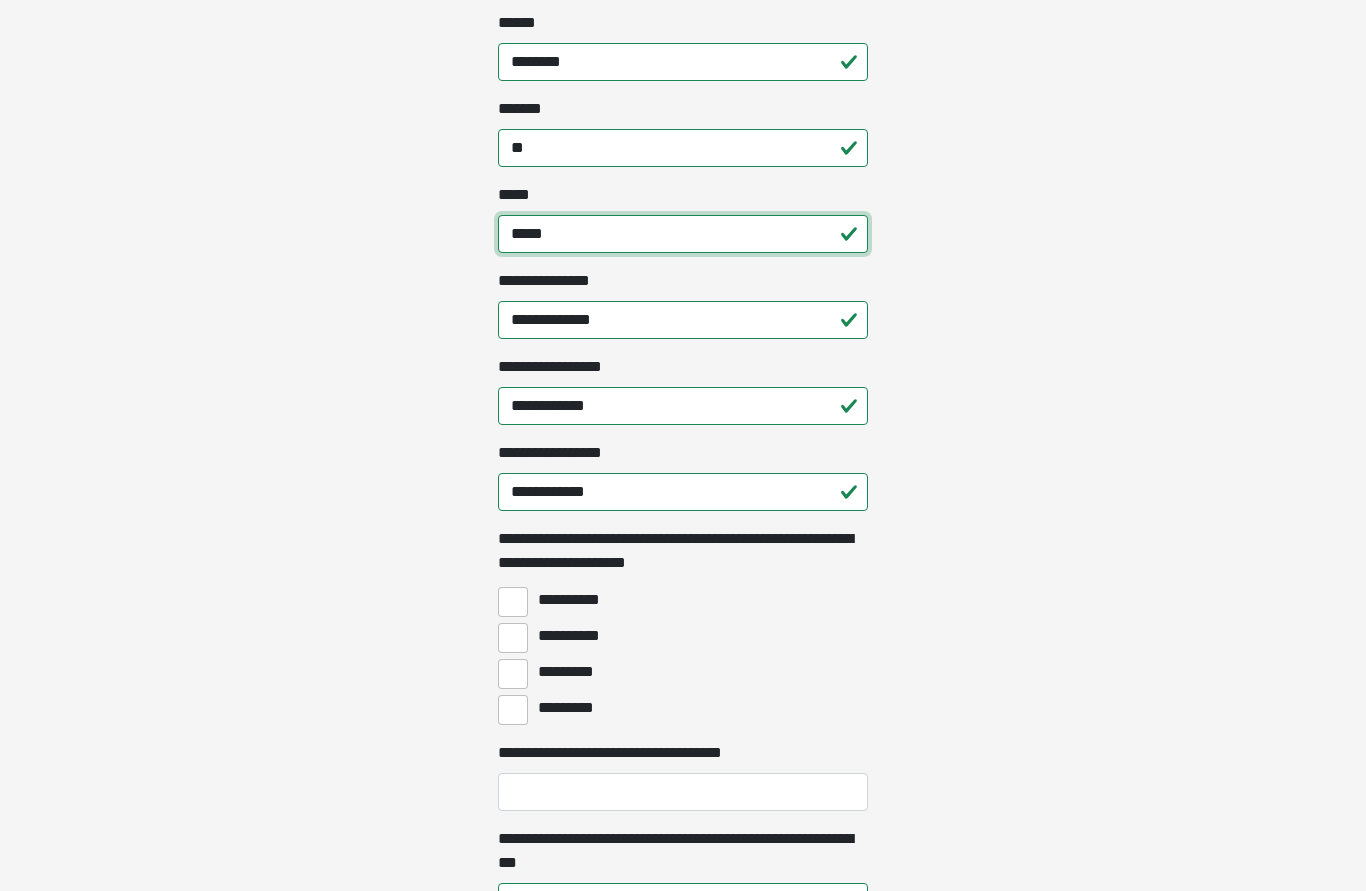 type on "*****" 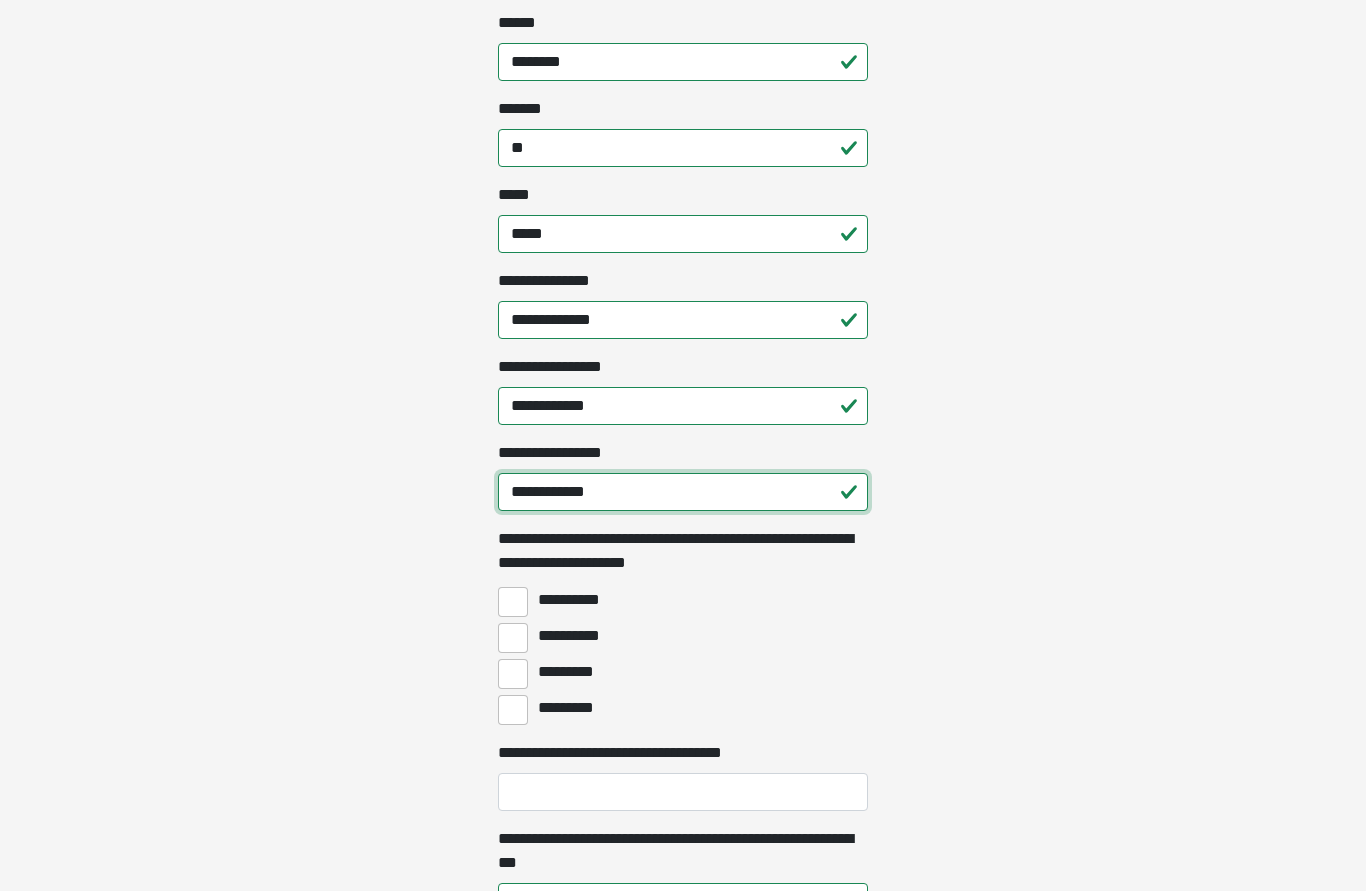 click on "**********" at bounding box center (683, 493) 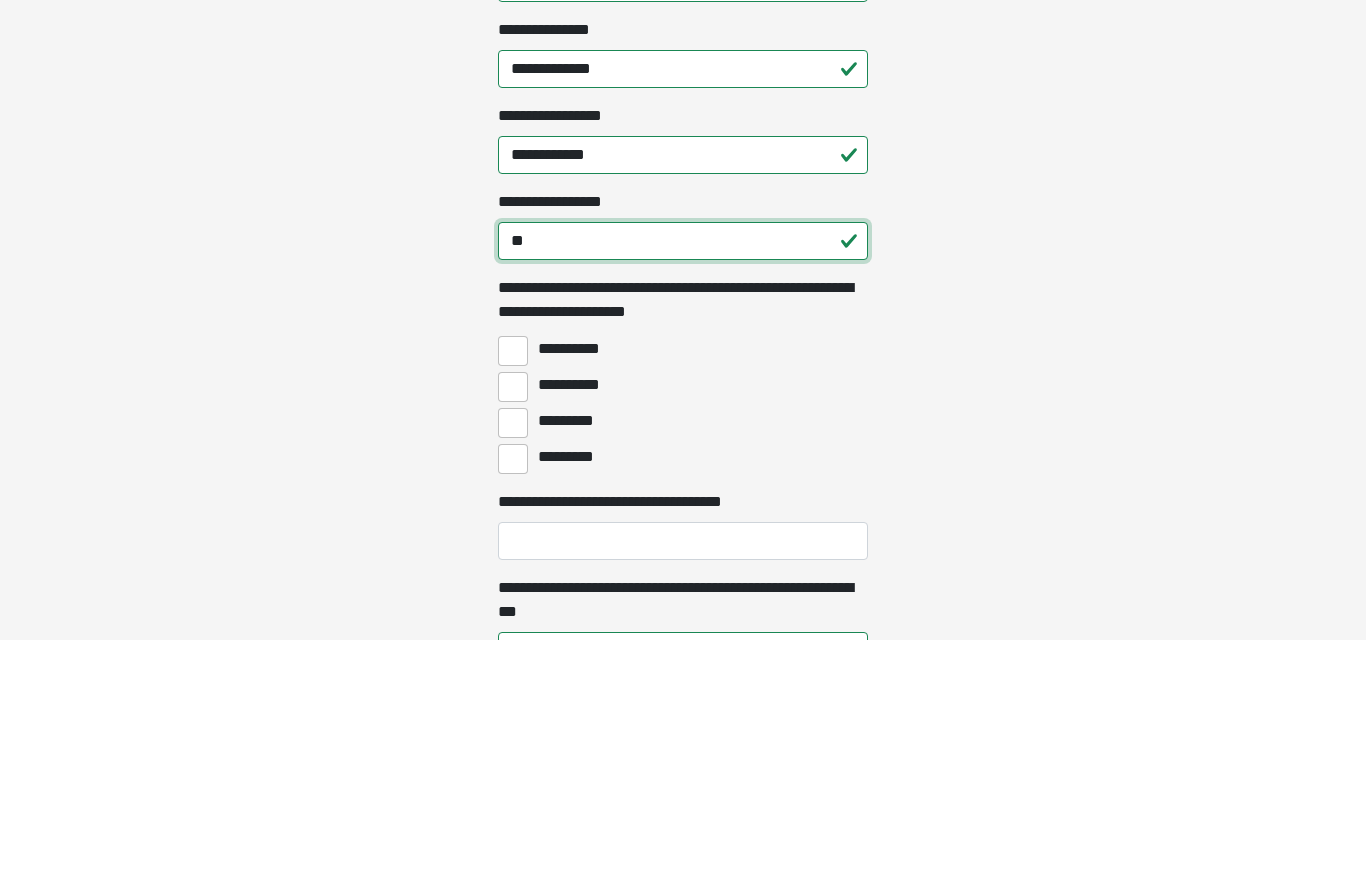 type on "*" 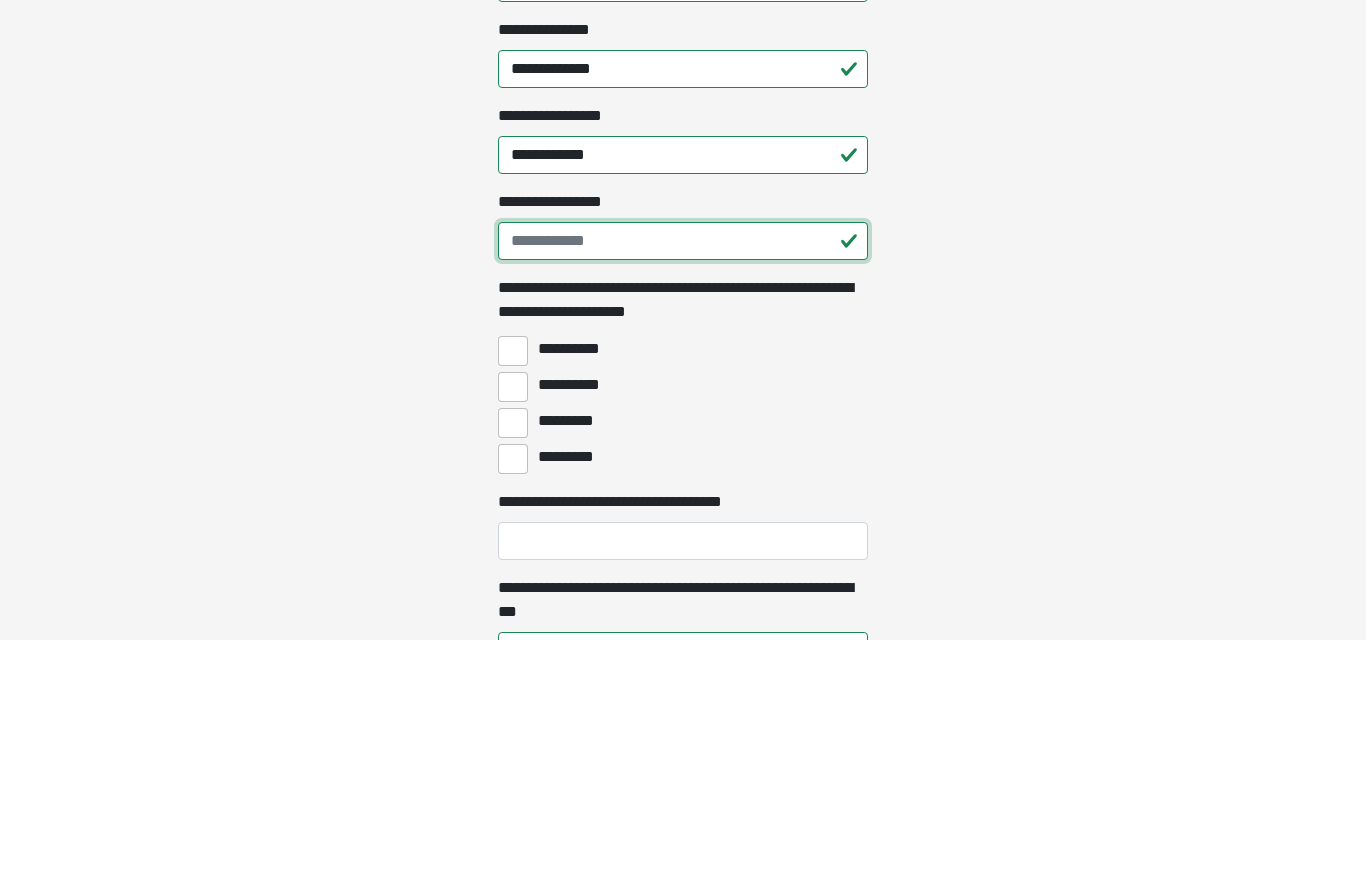 type 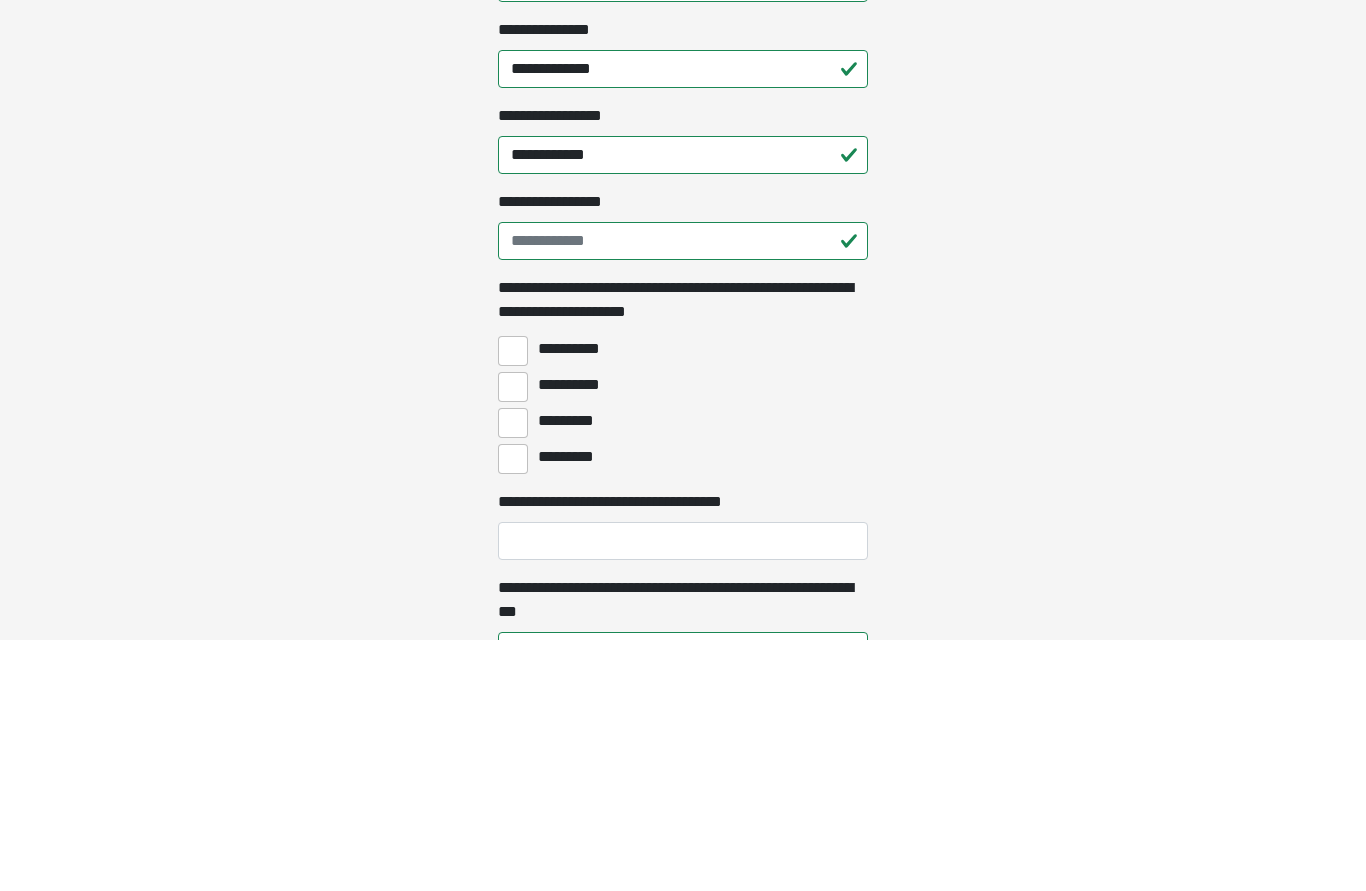 click on "**********" at bounding box center (683, -661) 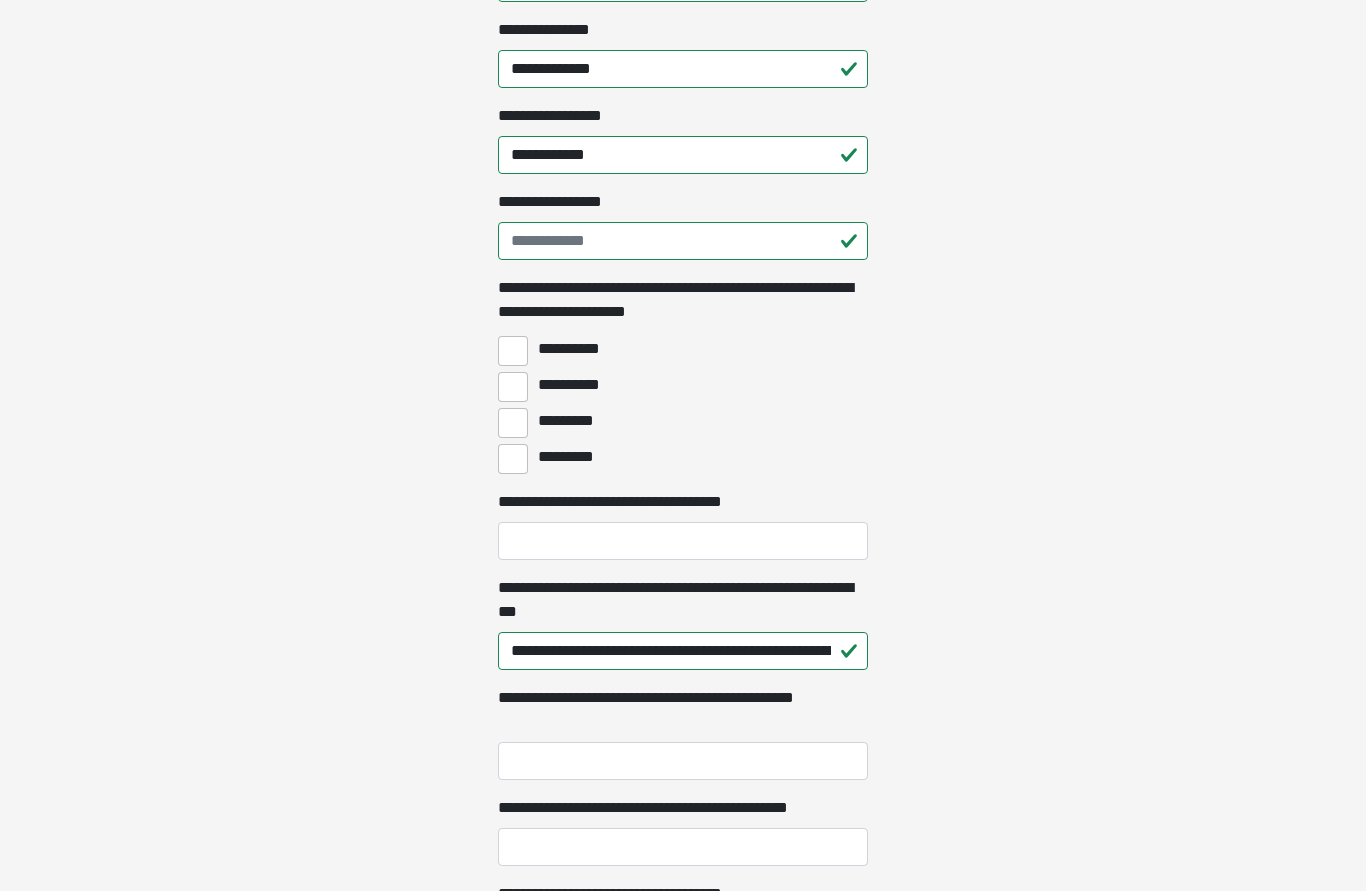 click on "**********" at bounding box center [513, 387] 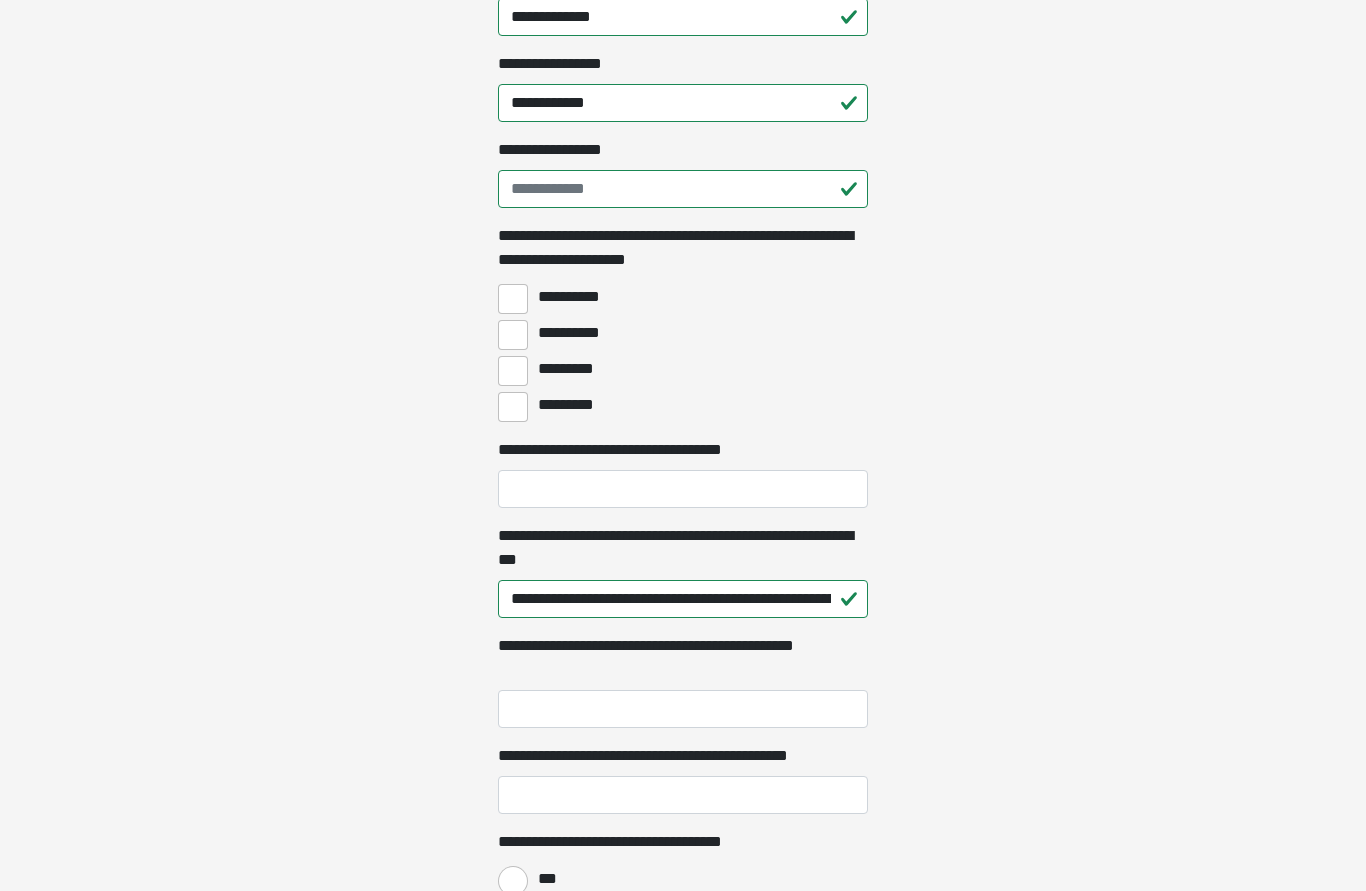 scroll, scrollTop: 1434, scrollLeft: 0, axis: vertical 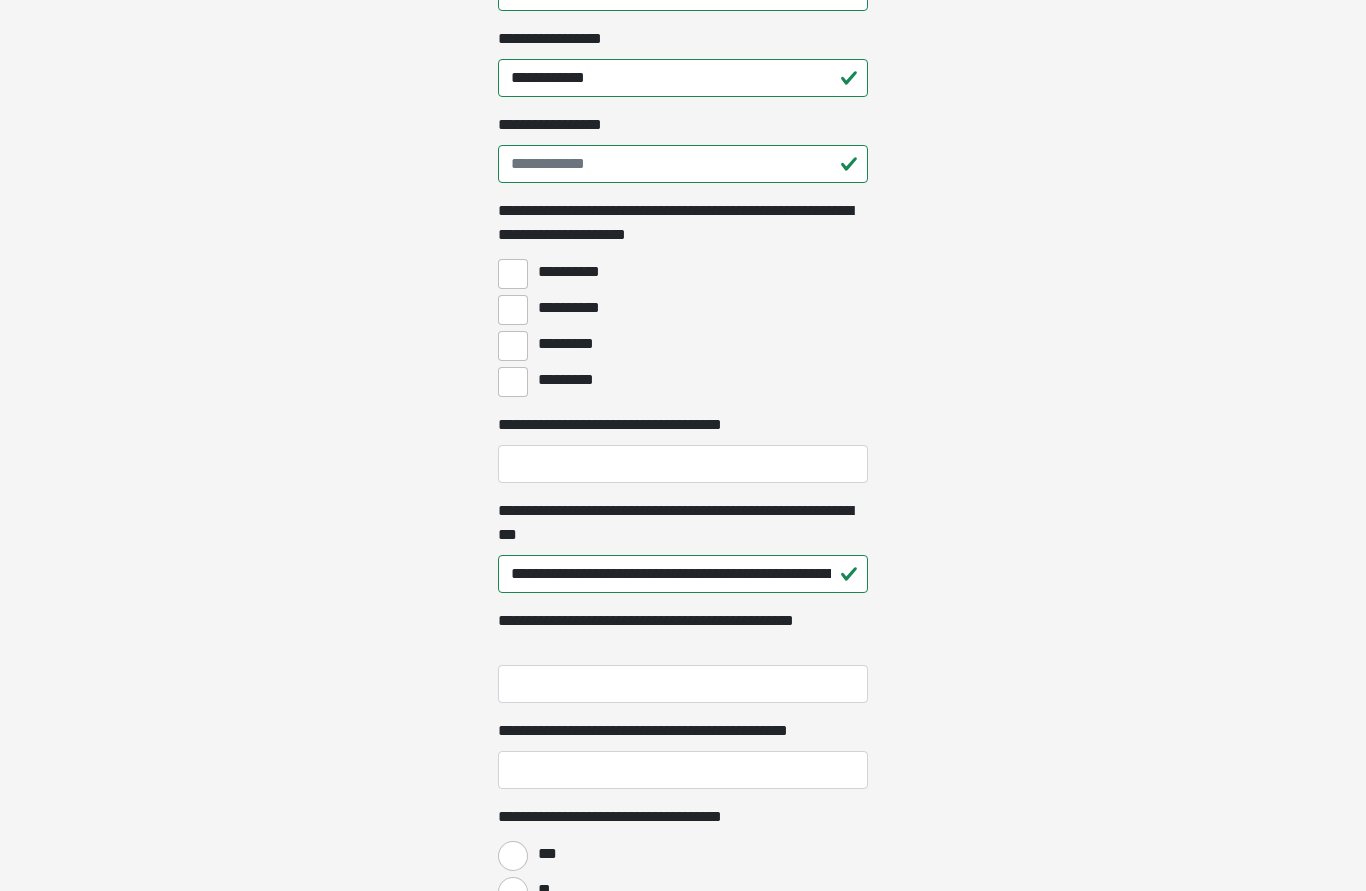 click on "**********" at bounding box center (683, -989) 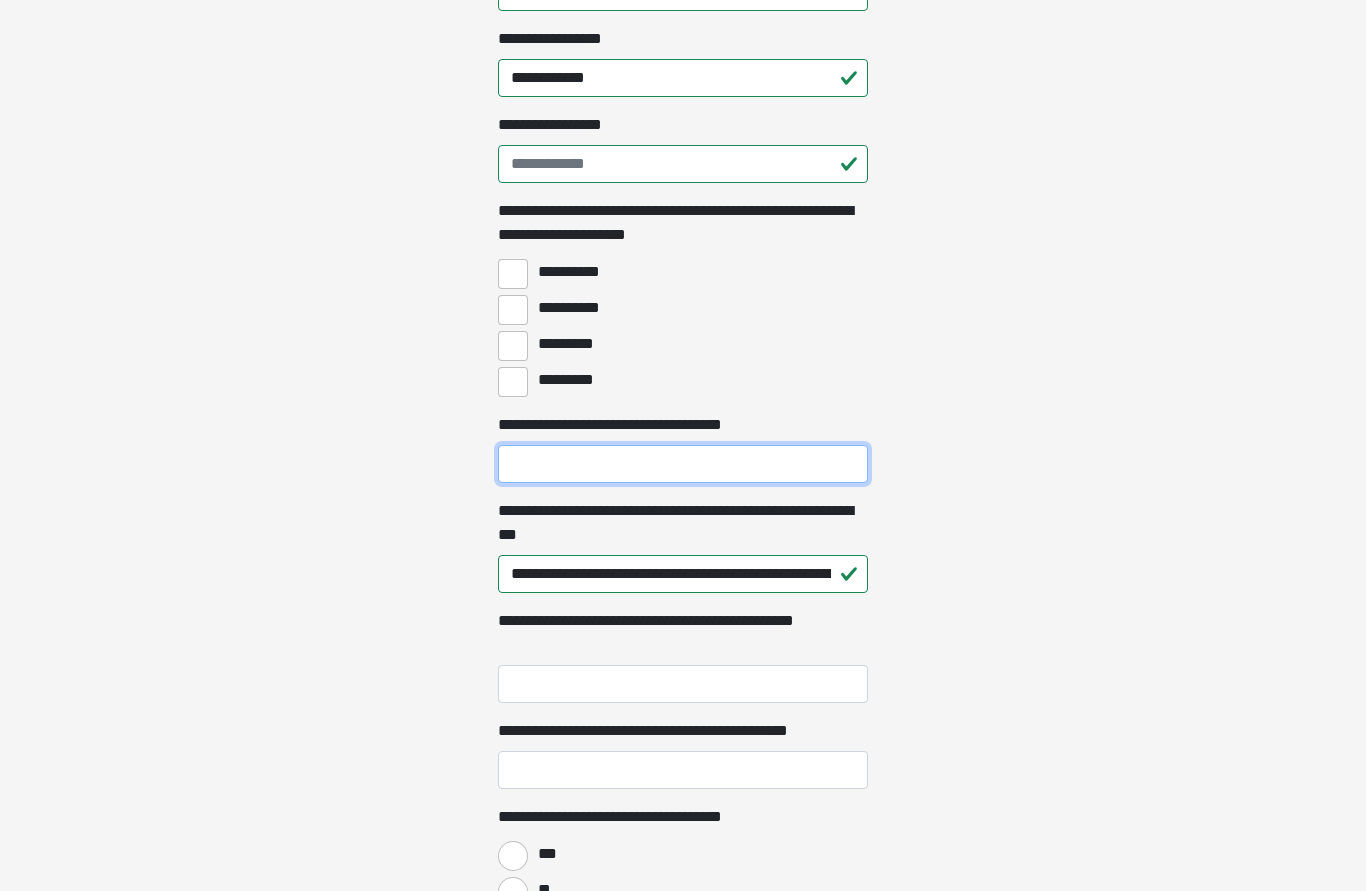 click on "**********" at bounding box center [683, 465] 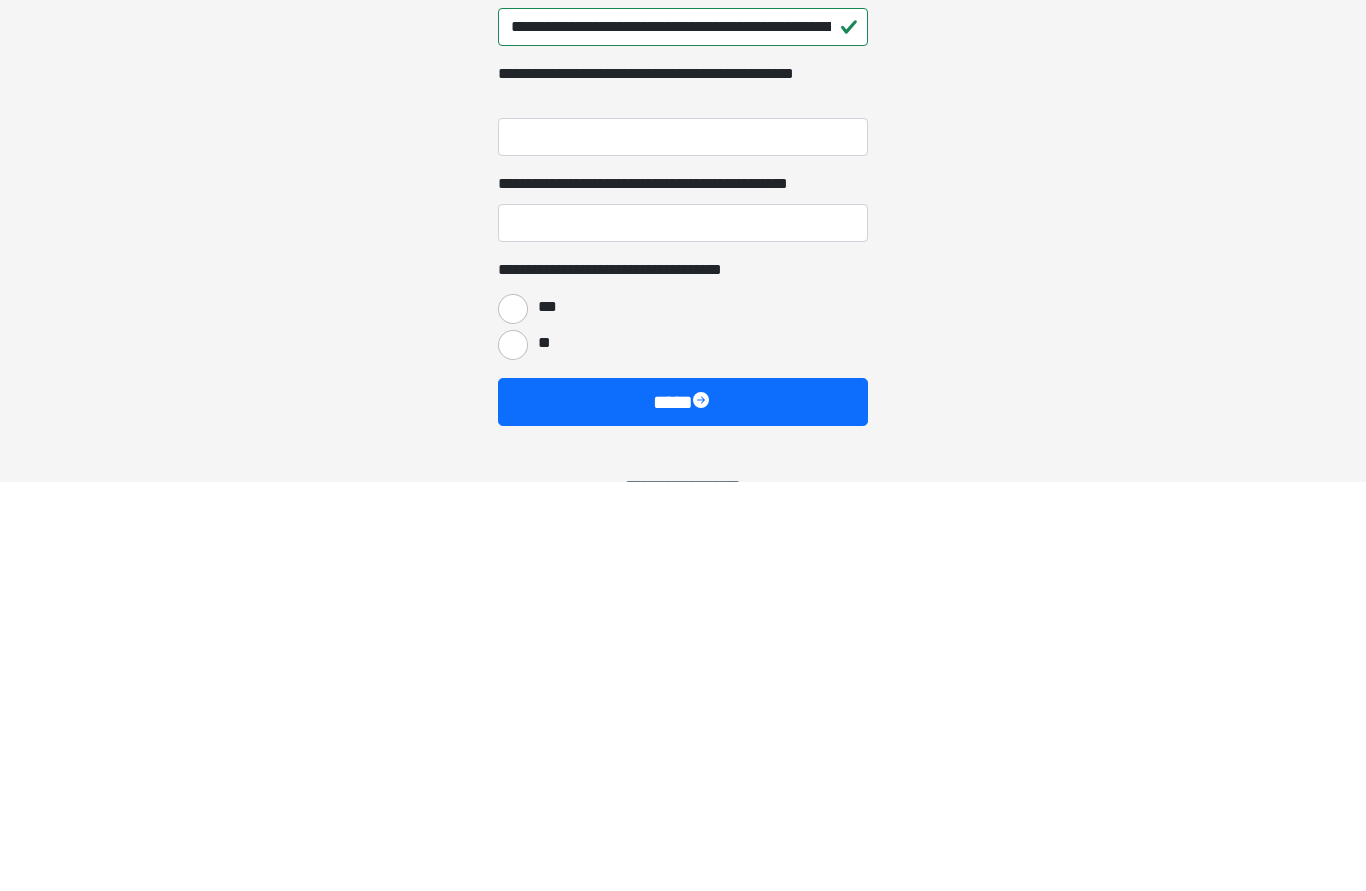 scroll, scrollTop: 1620, scrollLeft: 0, axis: vertical 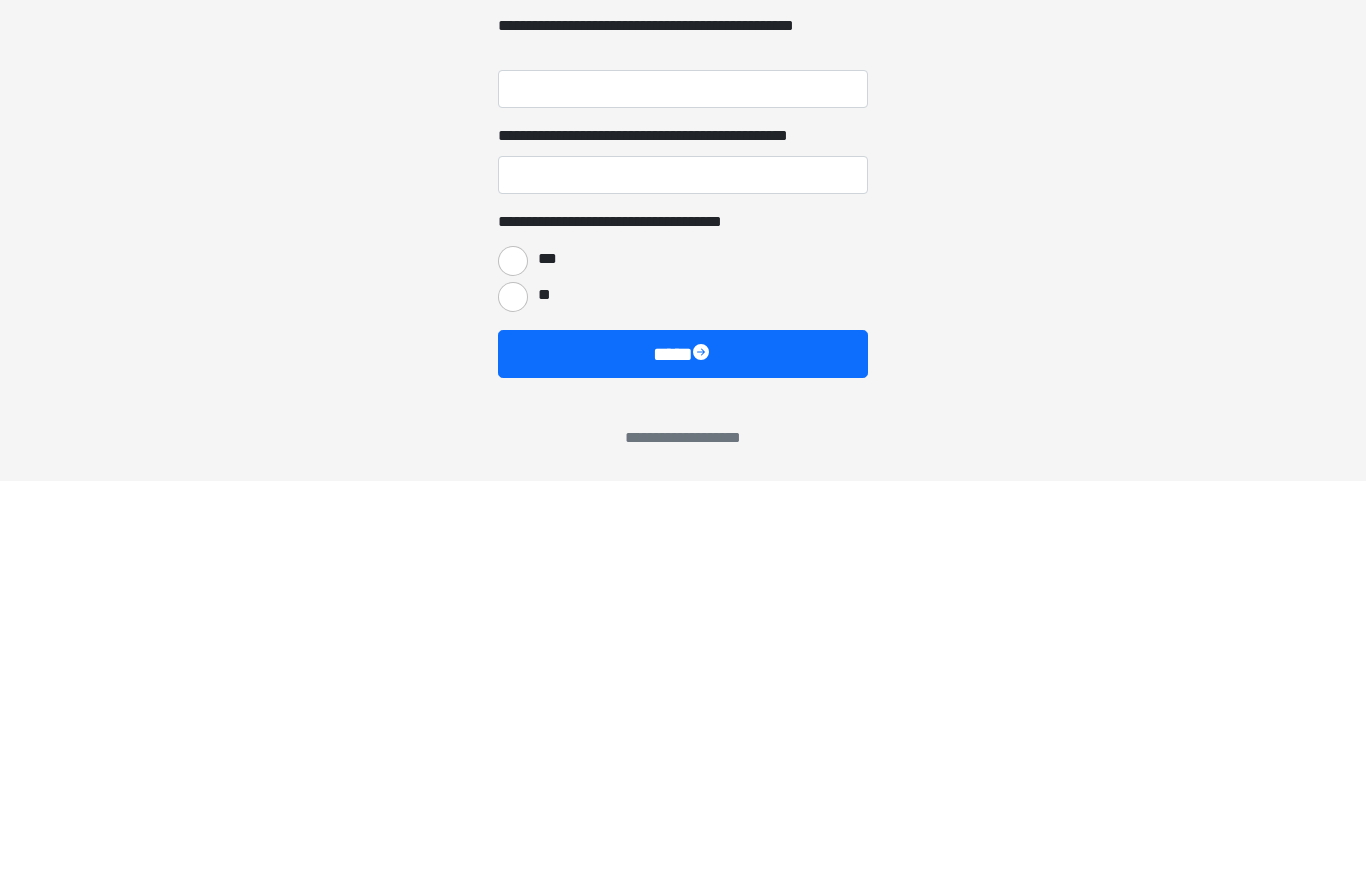 type on "**********" 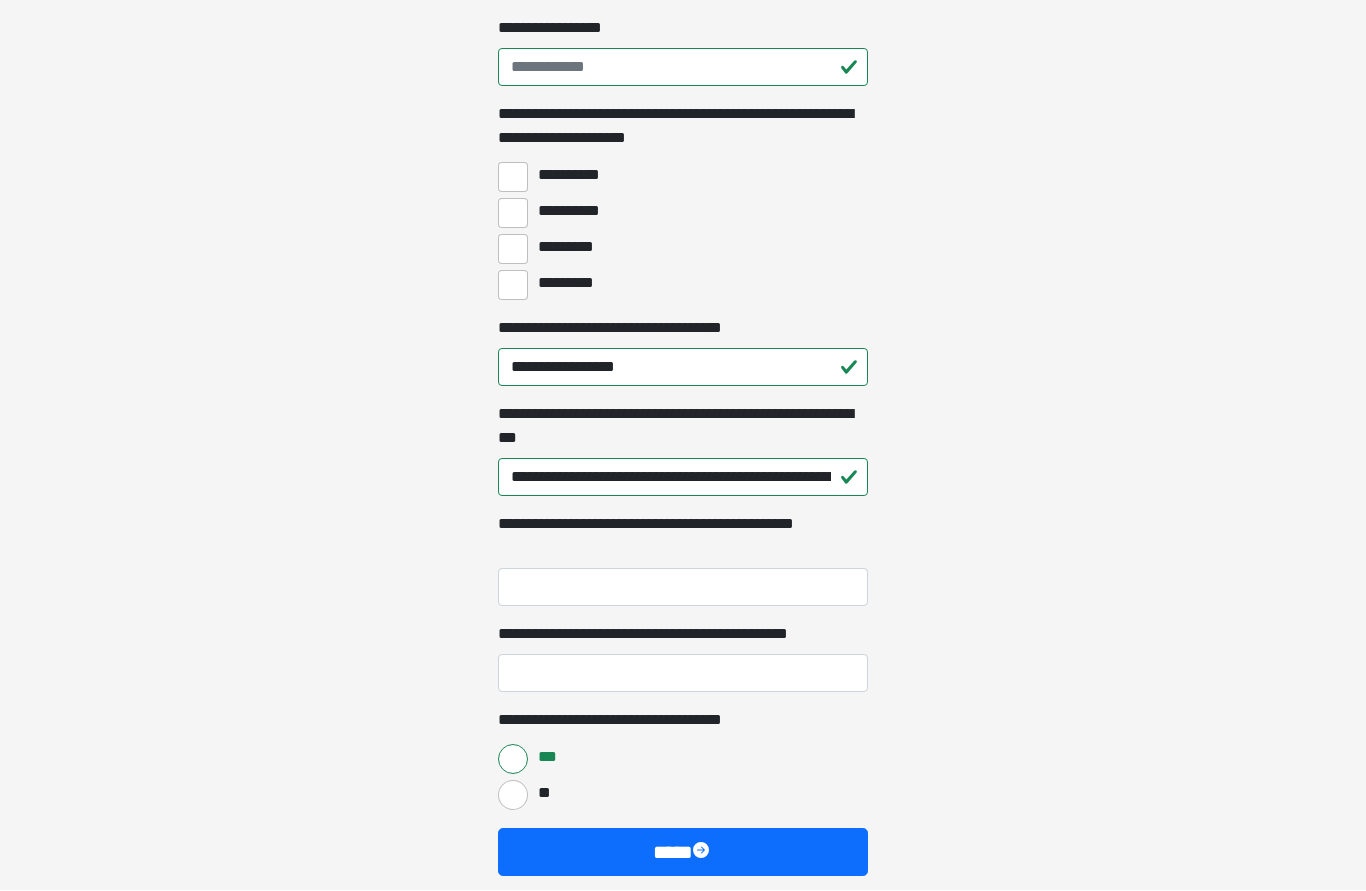 click at bounding box center (703, 853) 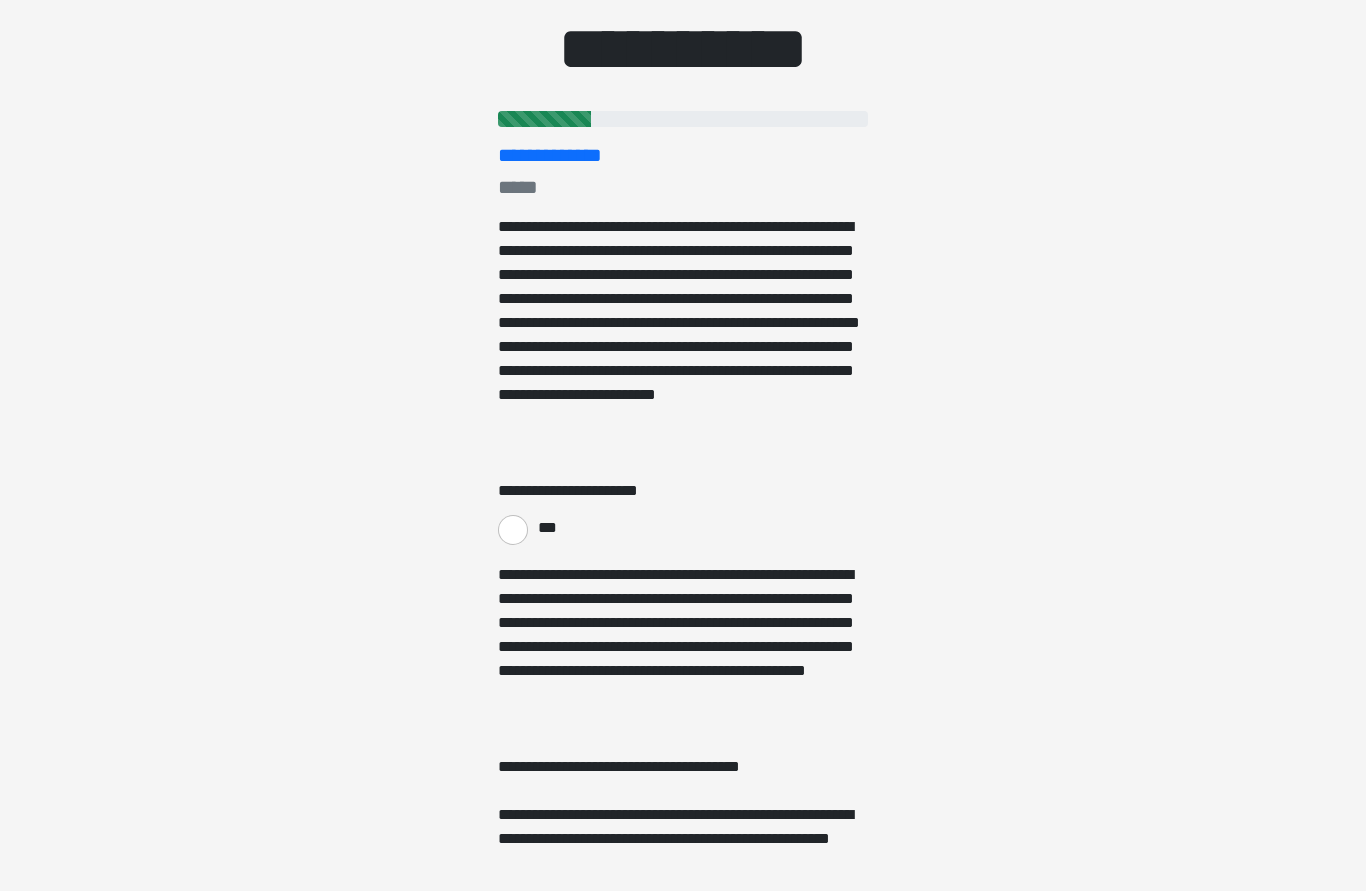 scroll, scrollTop: 197, scrollLeft: 0, axis: vertical 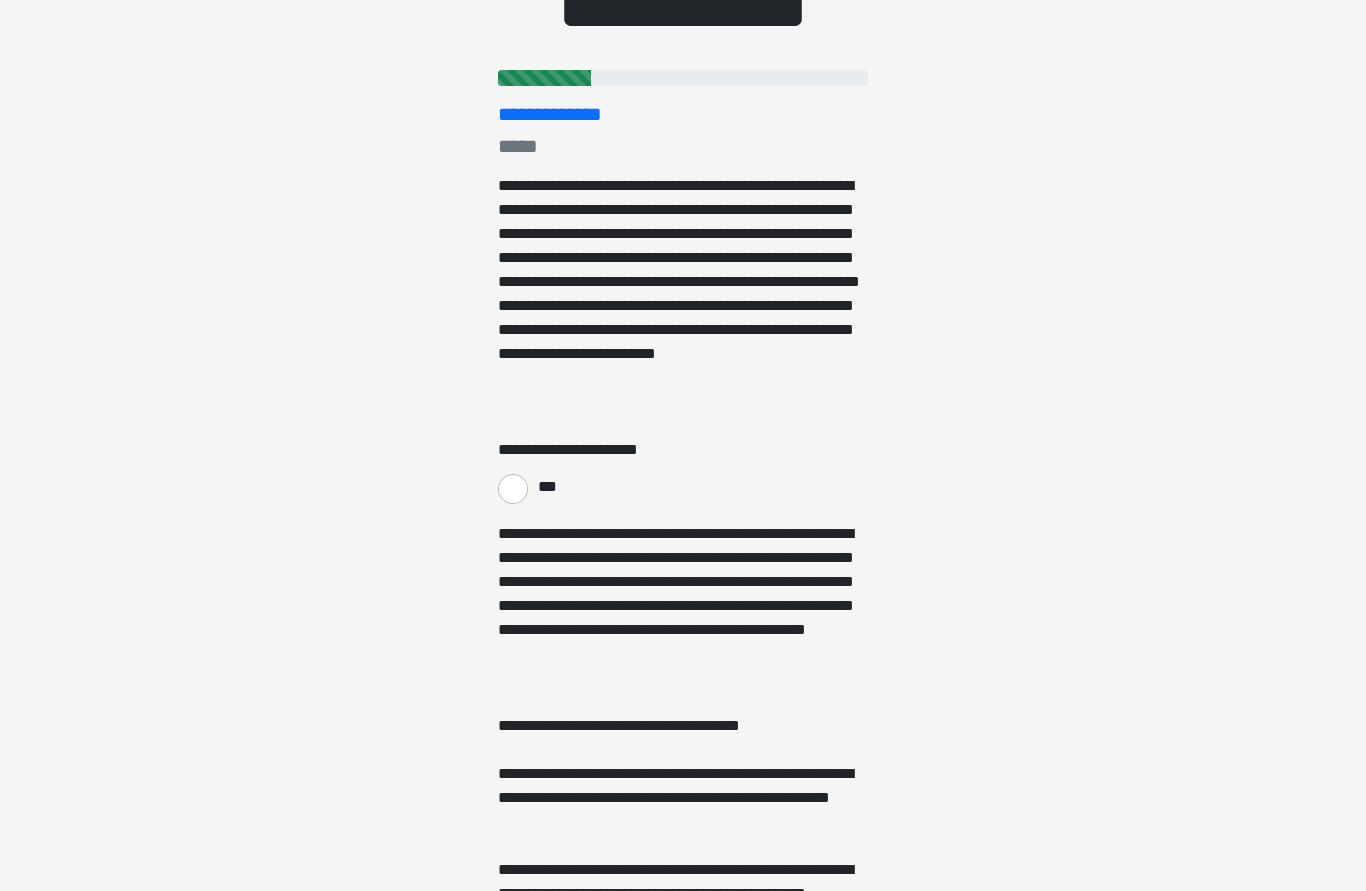 click on "***" at bounding box center [546, 487] 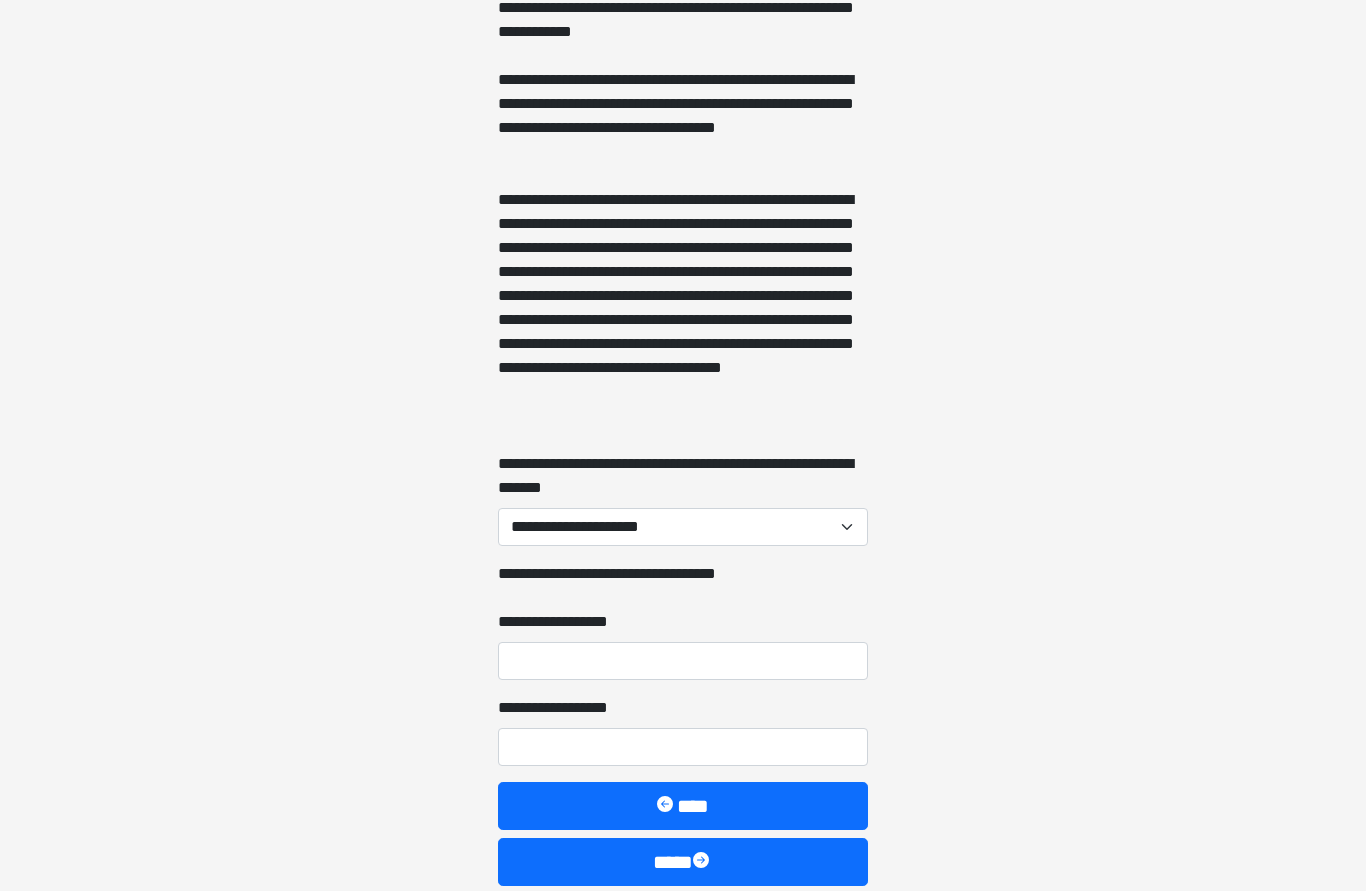 scroll, scrollTop: 1837, scrollLeft: 0, axis: vertical 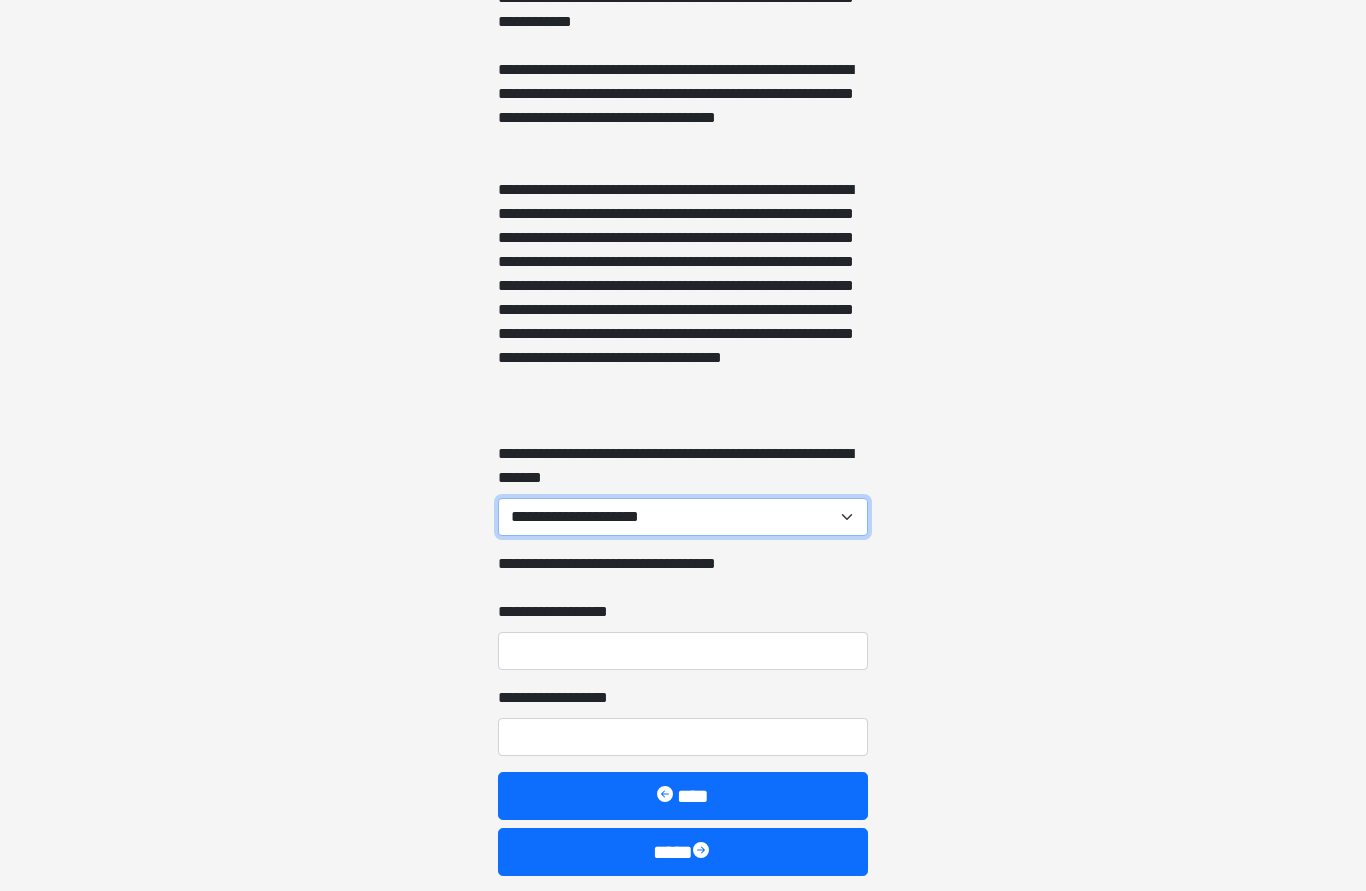 click on "**********" at bounding box center [683, 518] 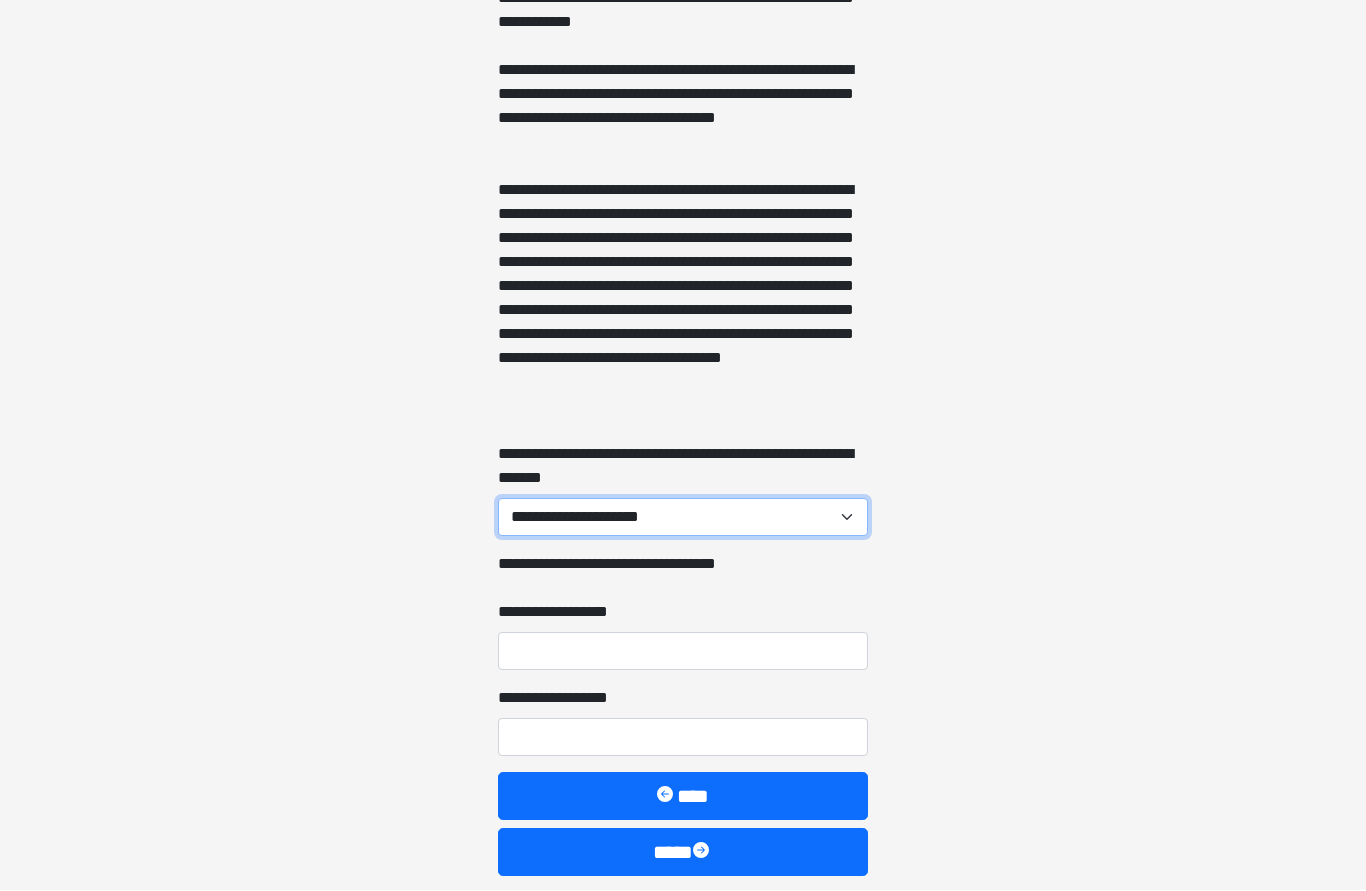 select on "***" 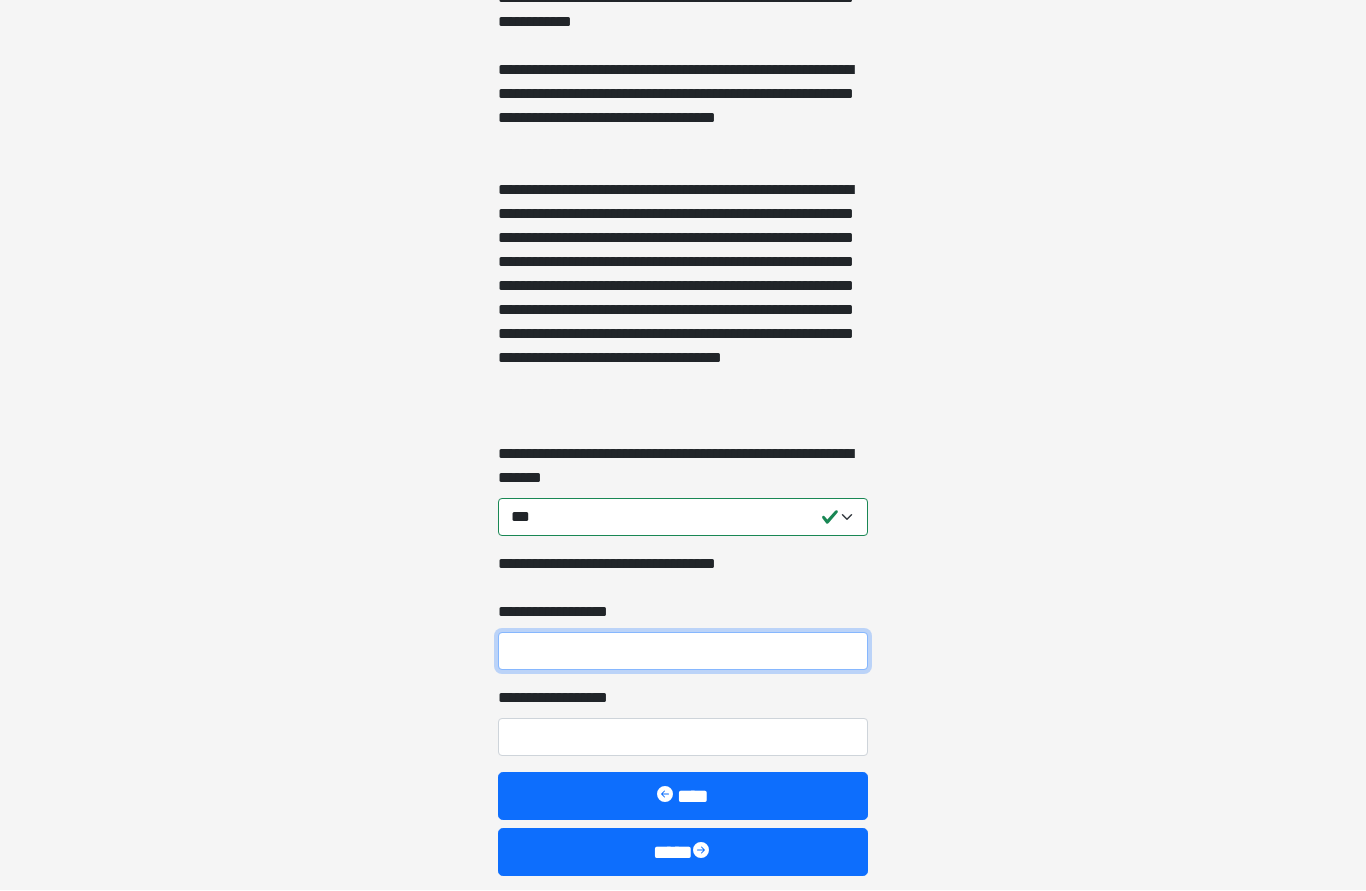 click on "**********" at bounding box center (683, 652) 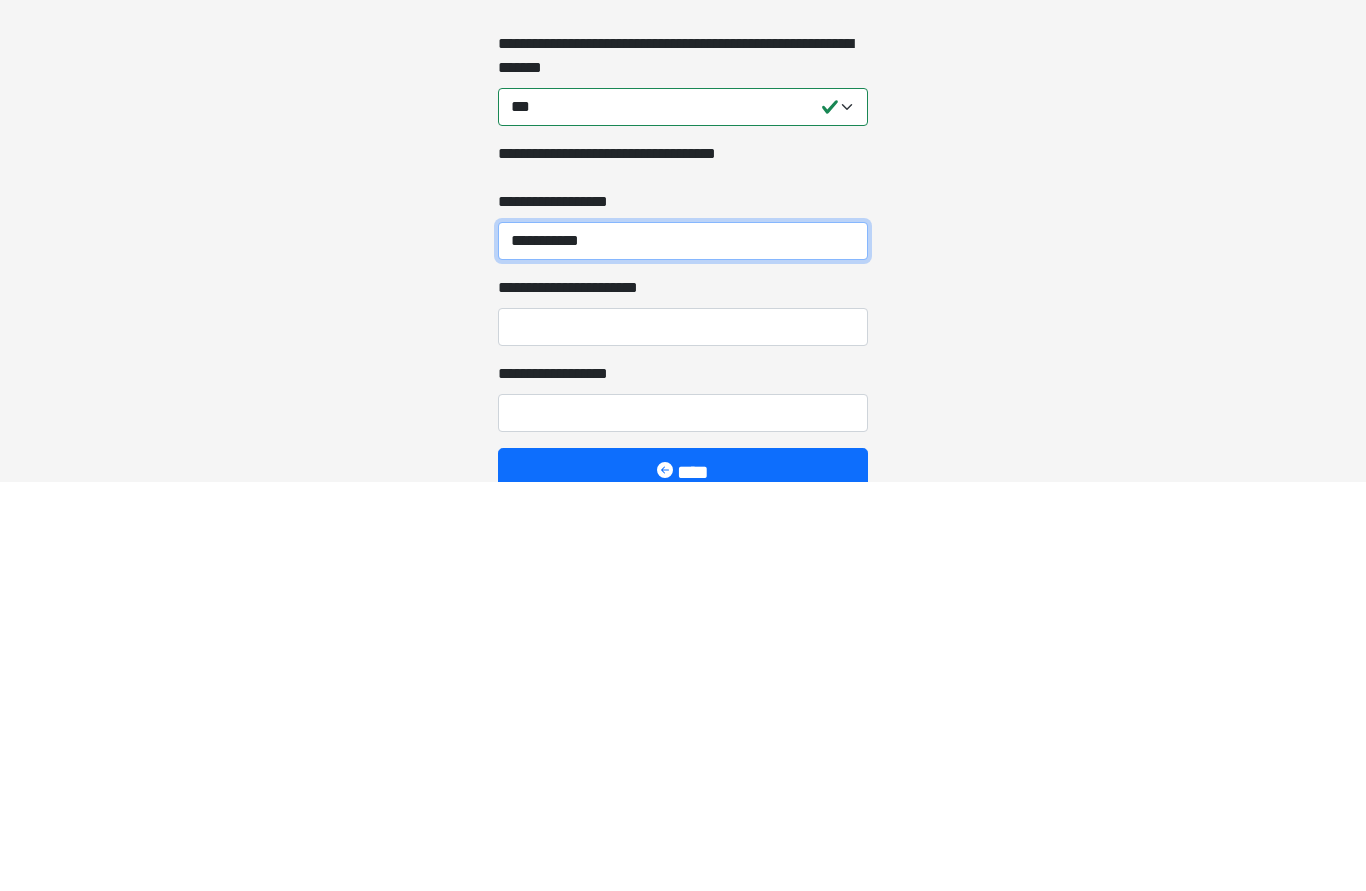 type on "**********" 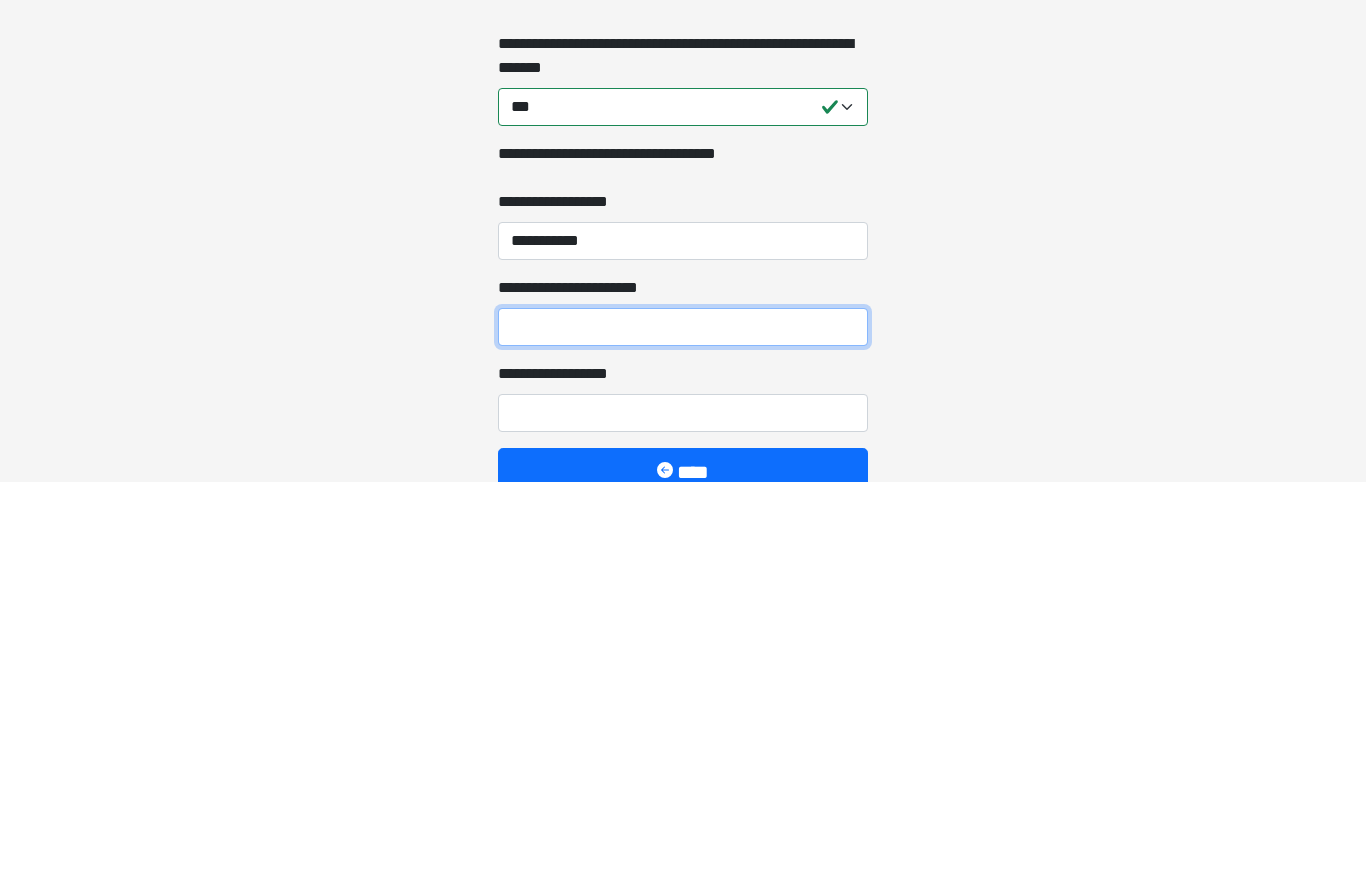 click on "**********" at bounding box center (683, 737) 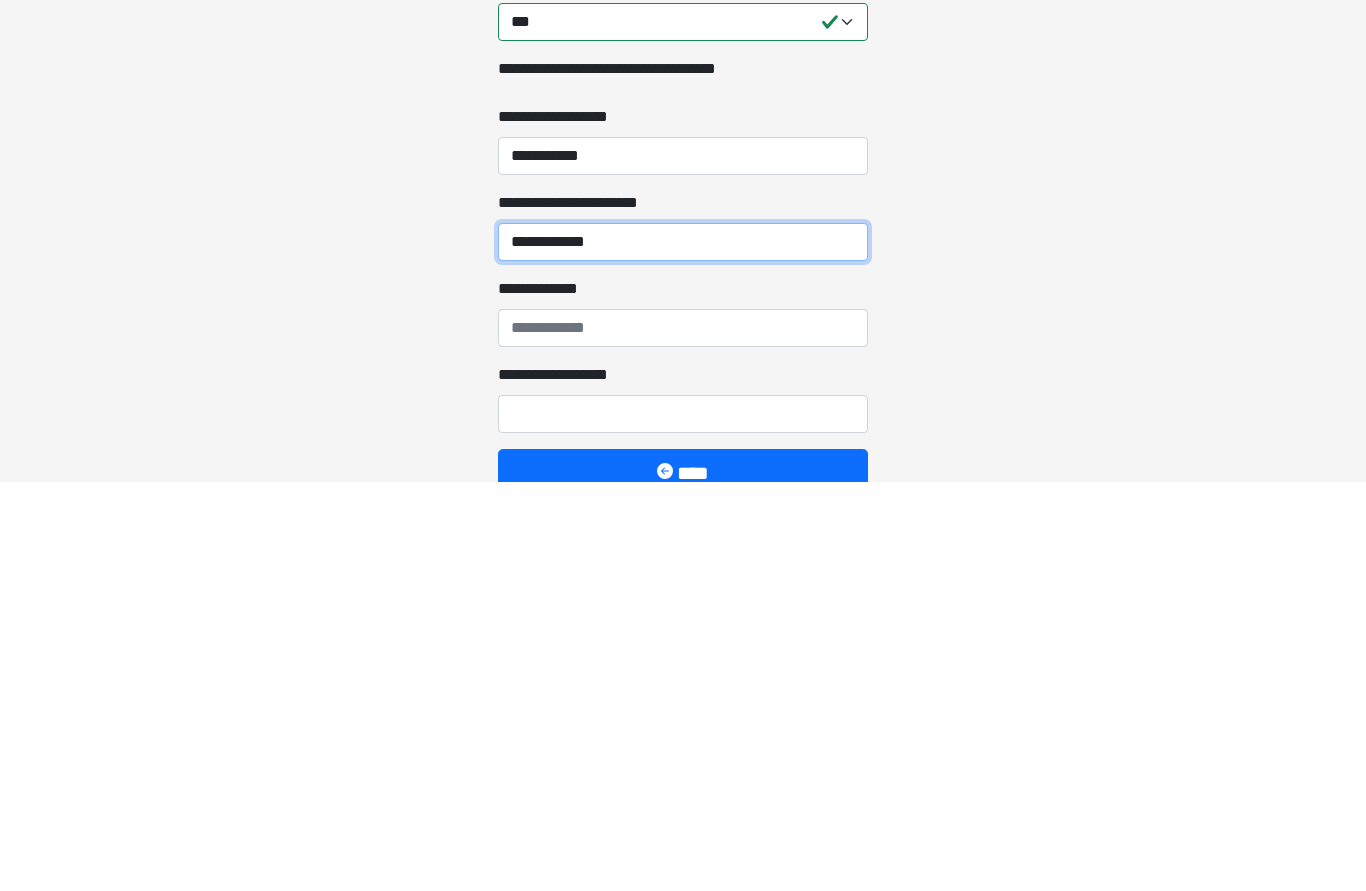 scroll, scrollTop: 1929, scrollLeft: 0, axis: vertical 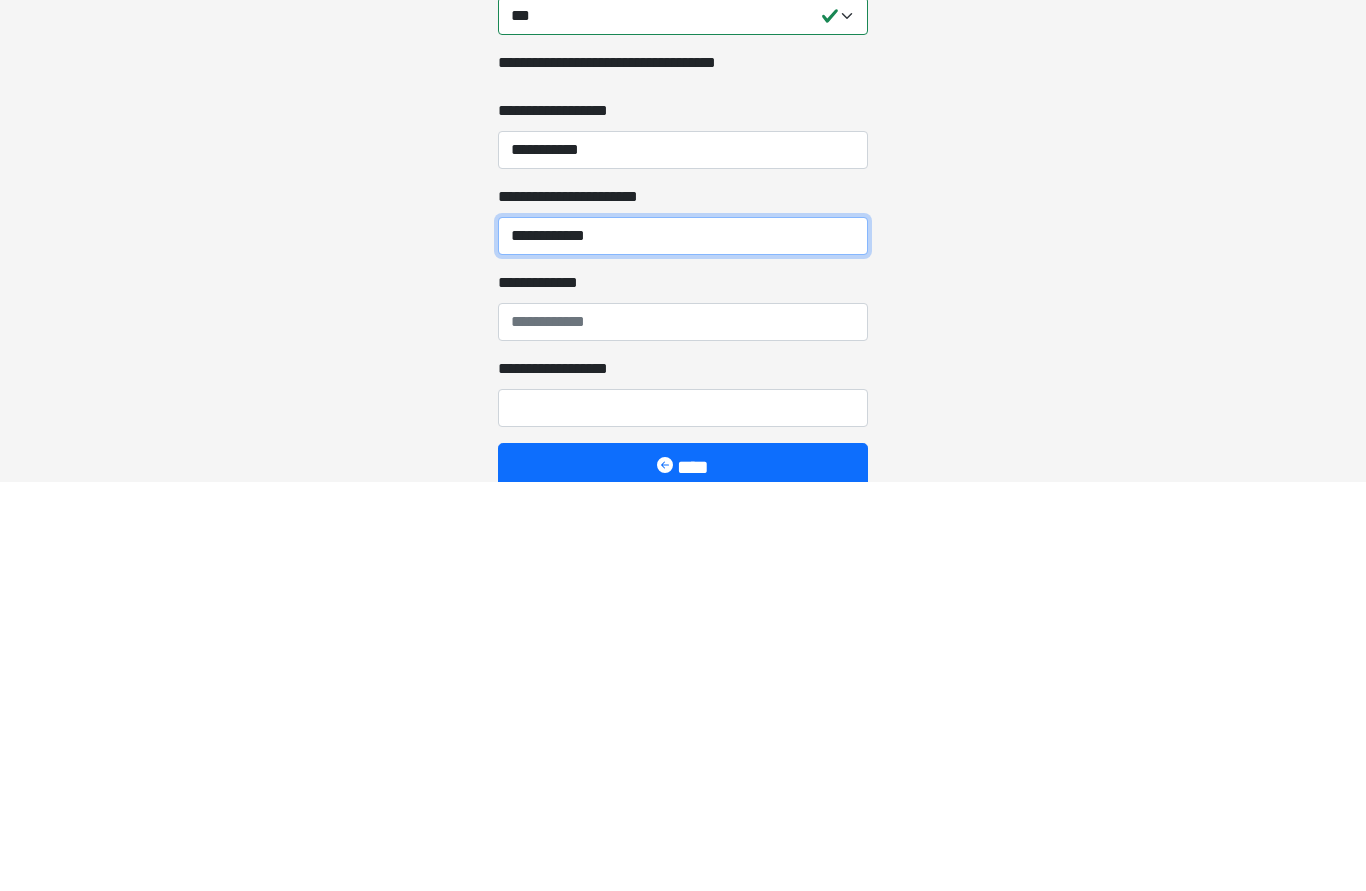 type on "**********" 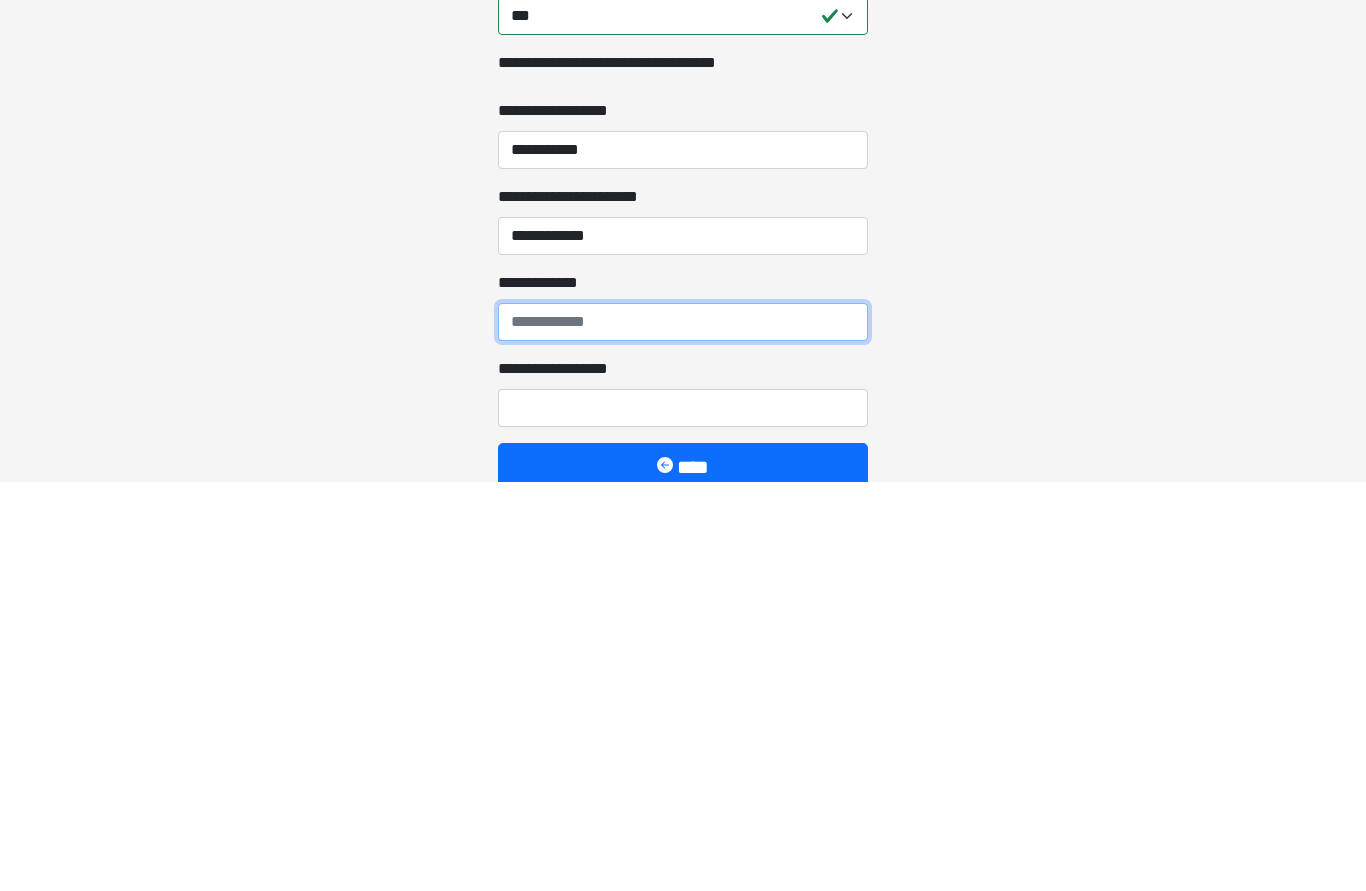 click on "**********" at bounding box center (683, 732) 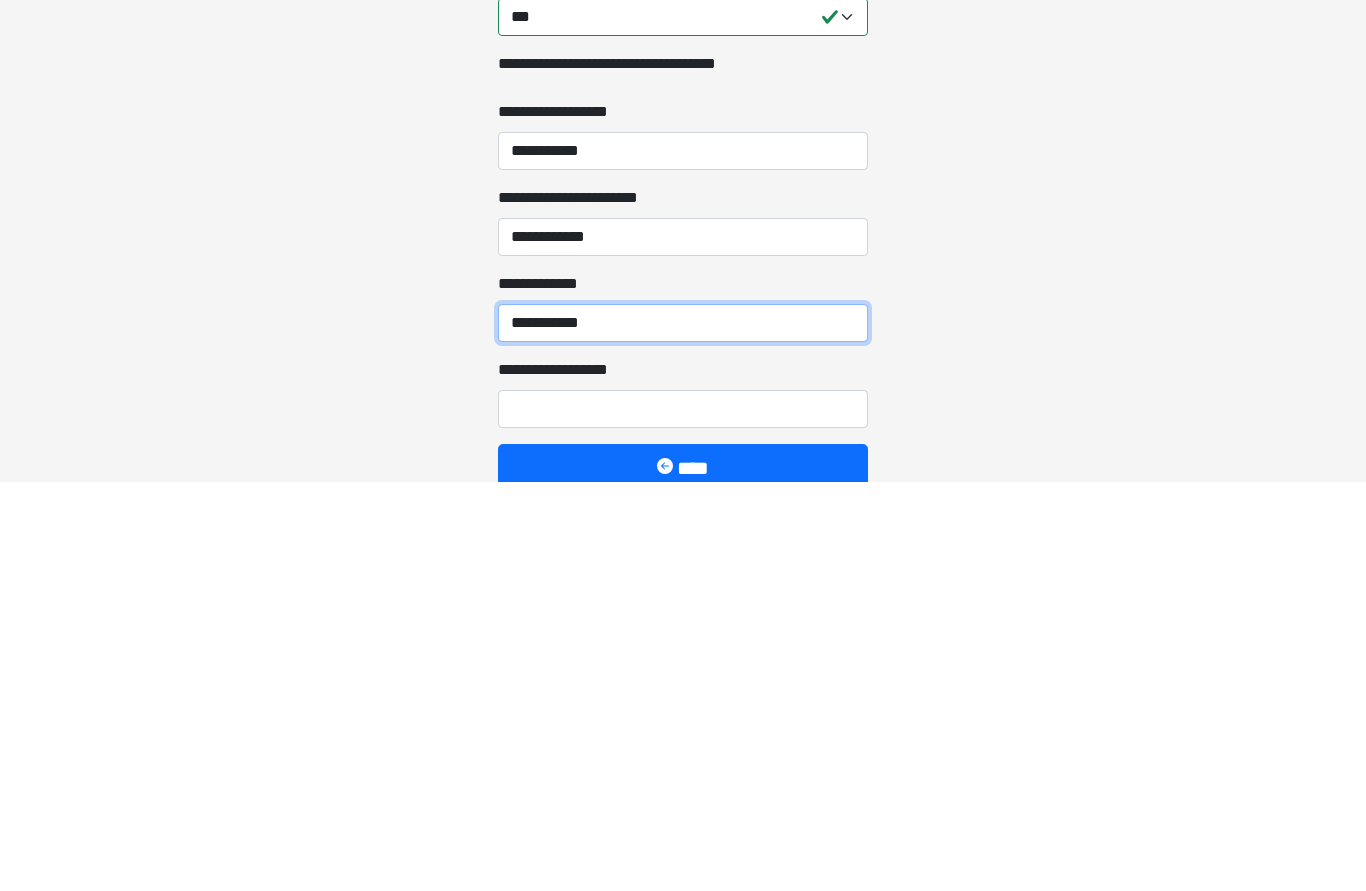 type on "**********" 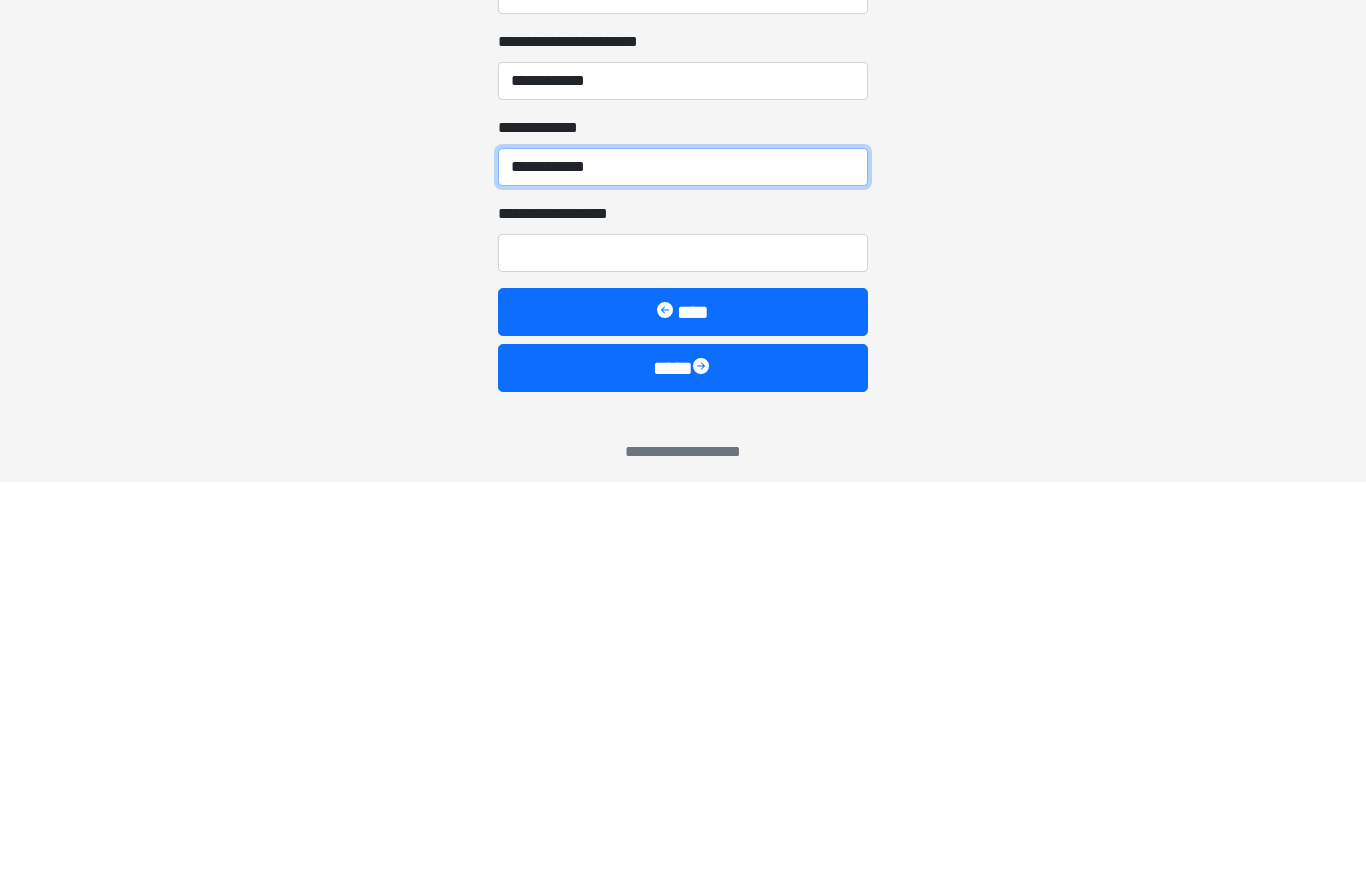 scroll, scrollTop: 2086, scrollLeft: 0, axis: vertical 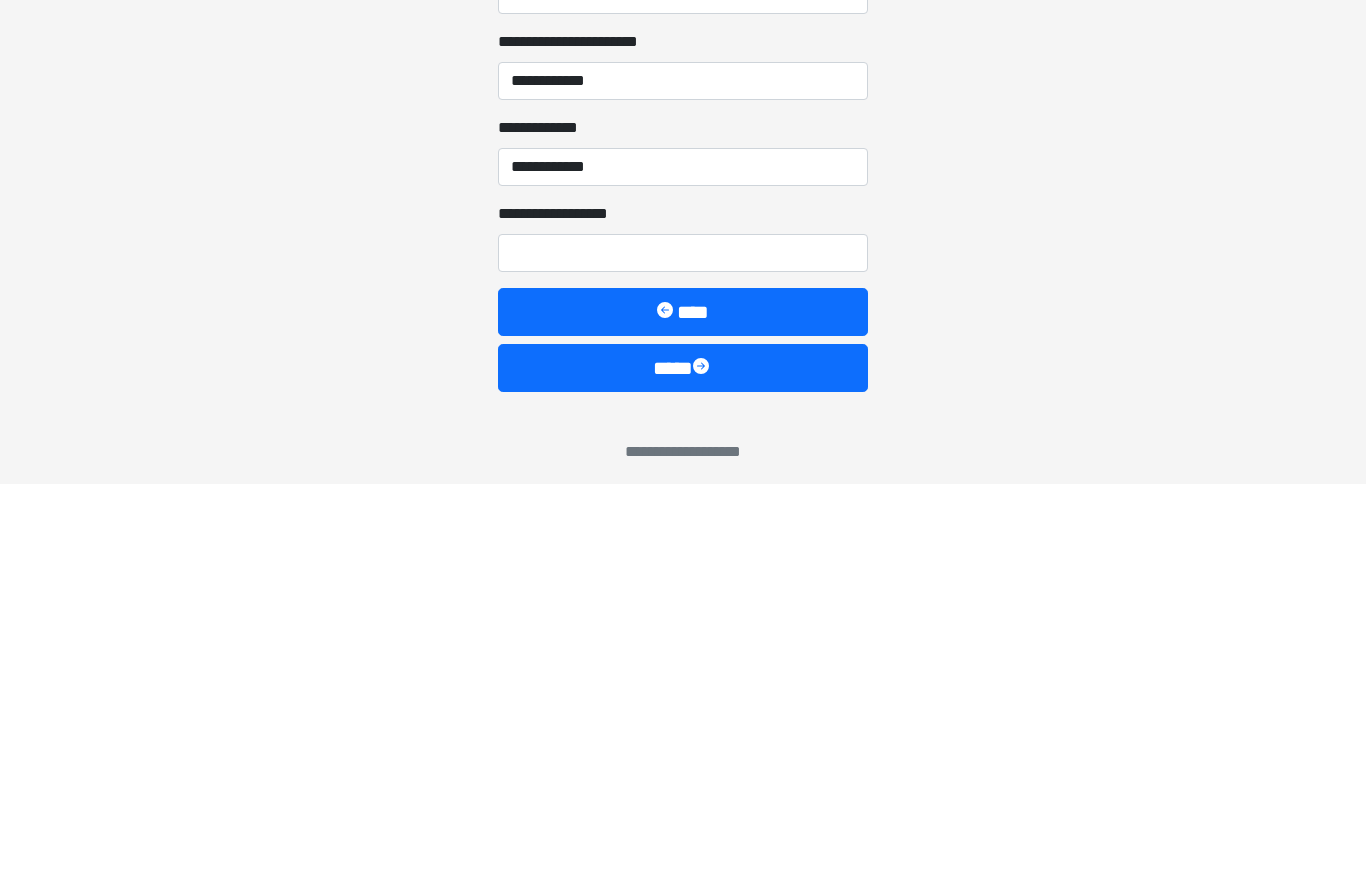 click on "****" at bounding box center [683, 776] 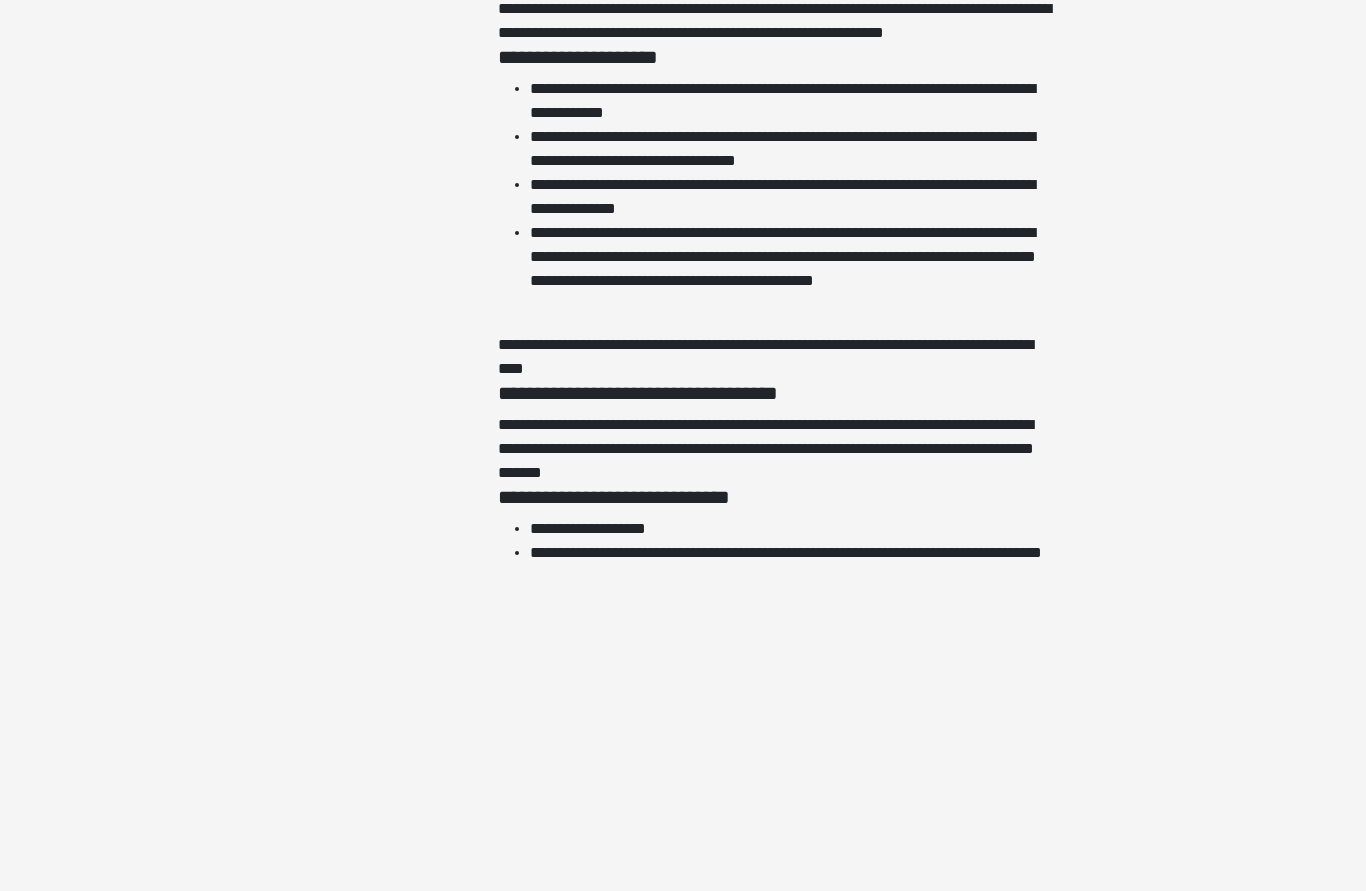 scroll, scrollTop: 4311, scrollLeft: 0, axis: vertical 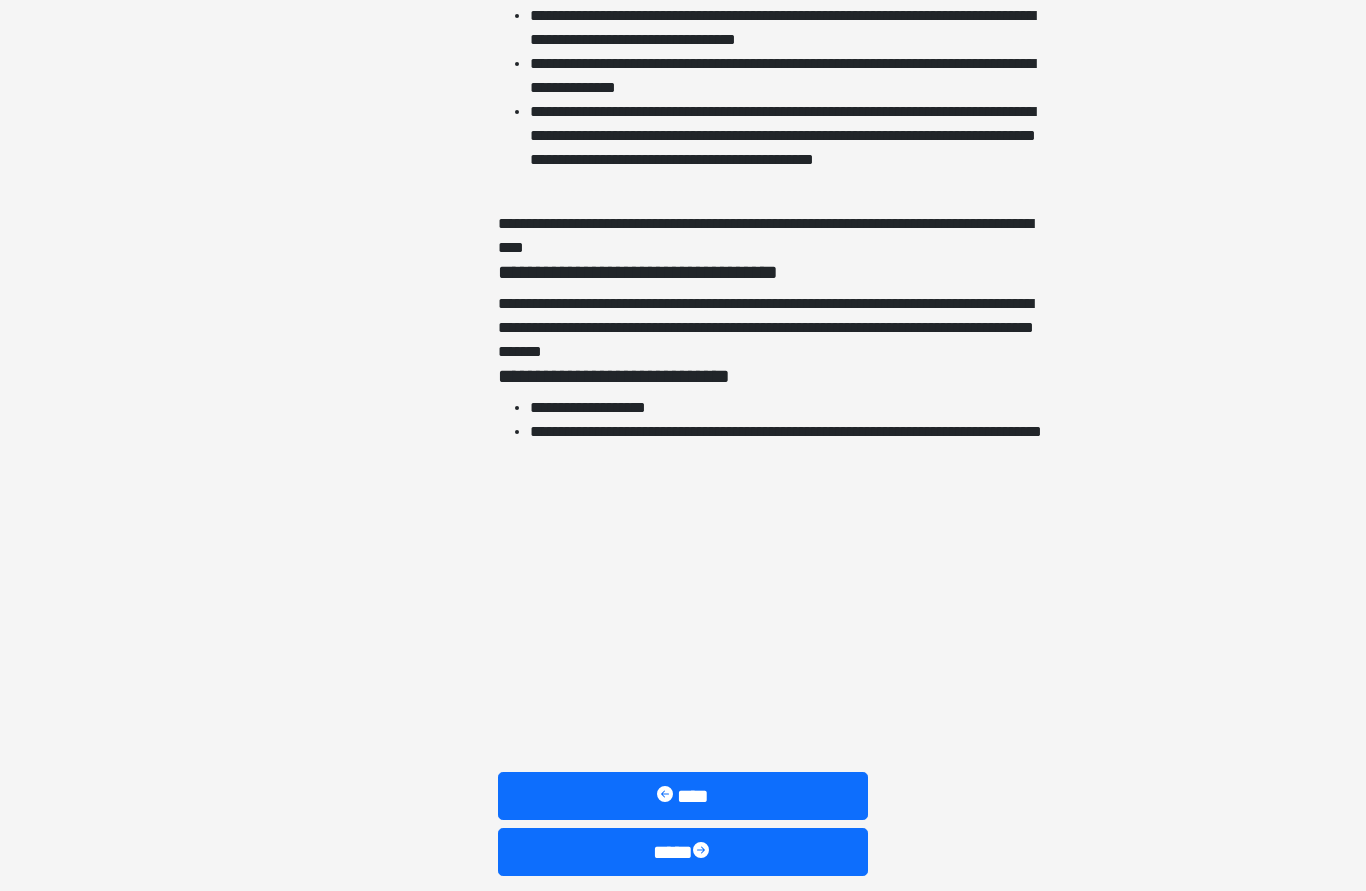 click at bounding box center (703, 853) 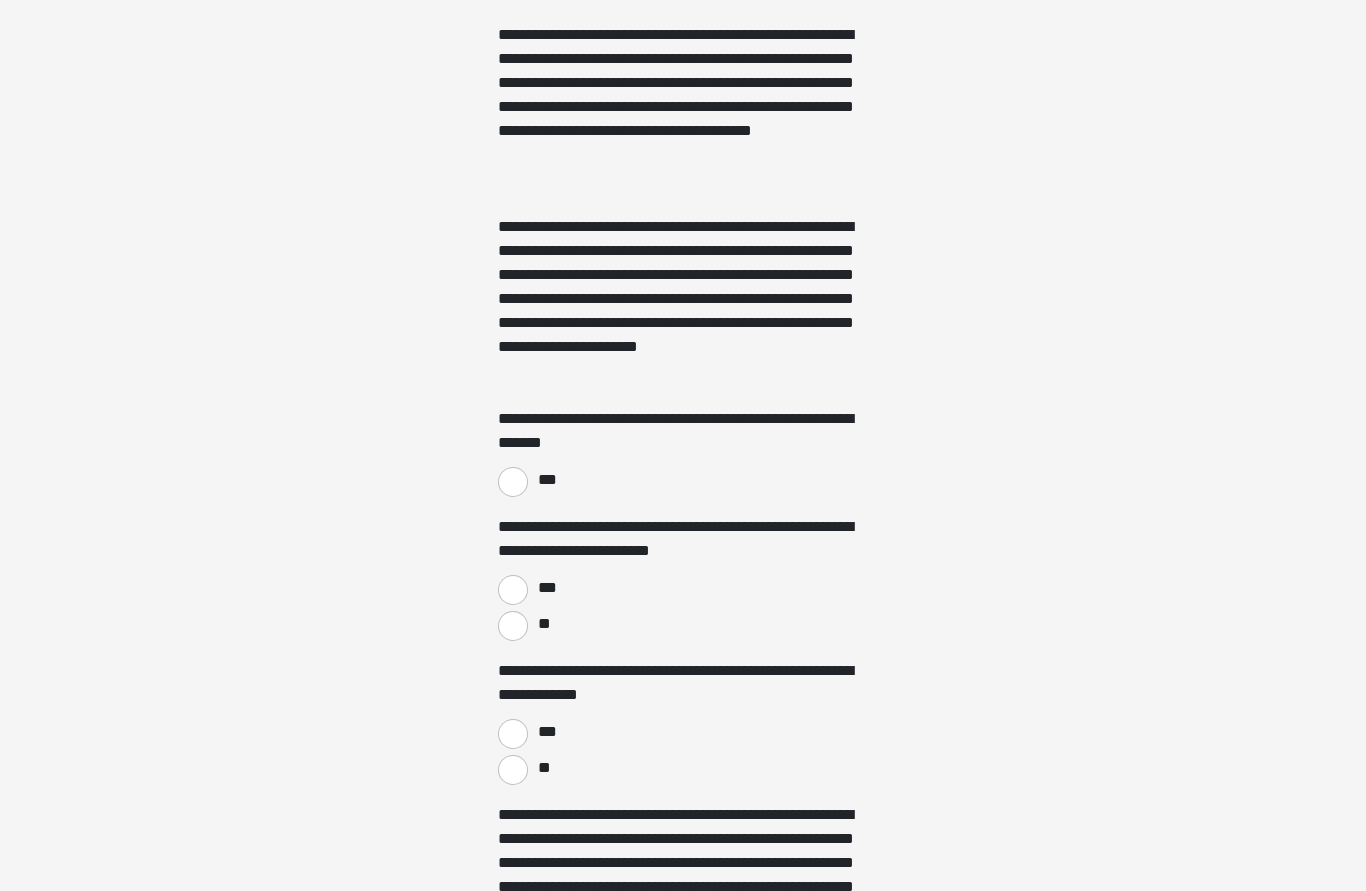 scroll, scrollTop: 1165, scrollLeft: 0, axis: vertical 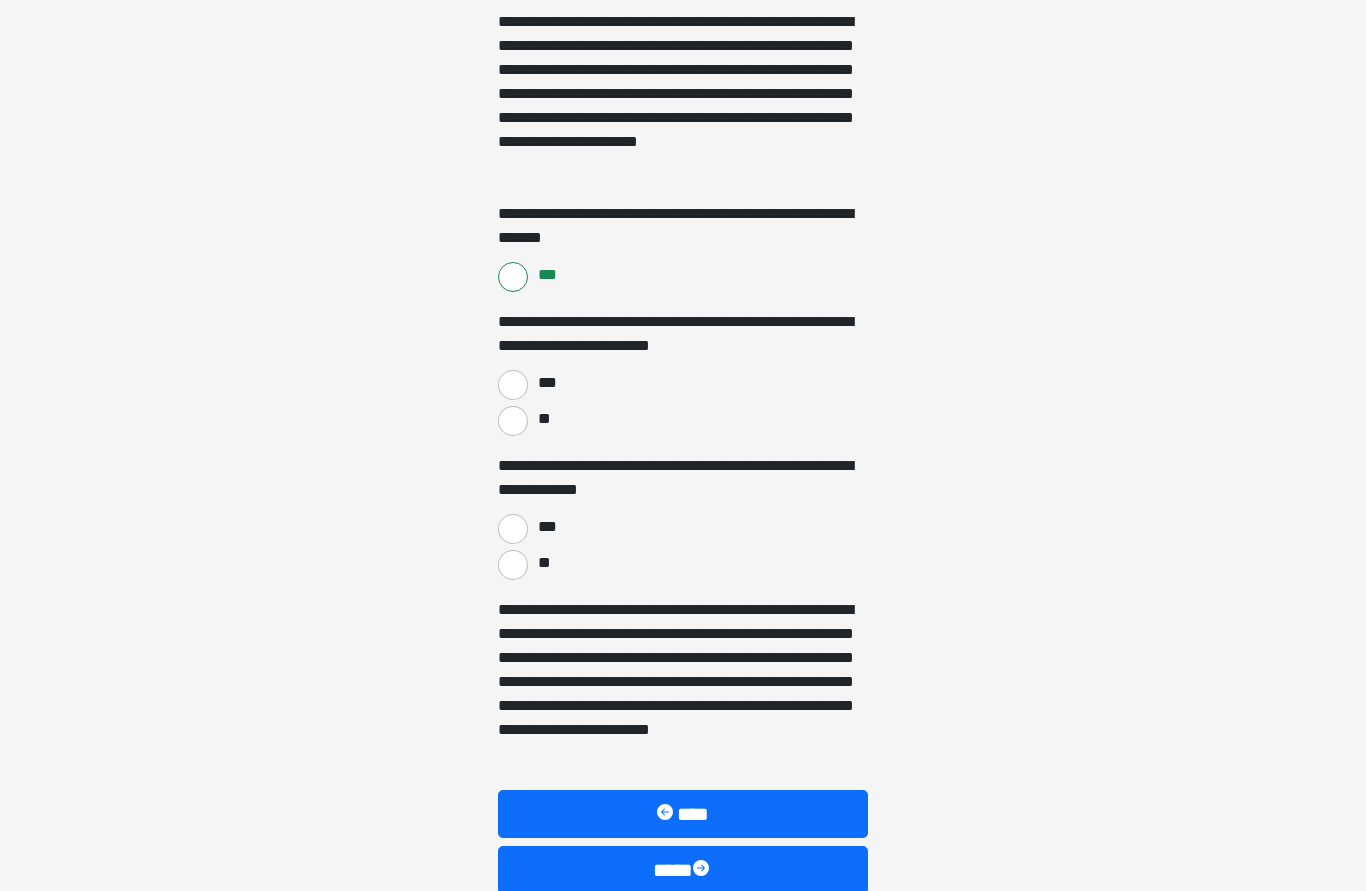 click on "***" at bounding box center (513, 385) 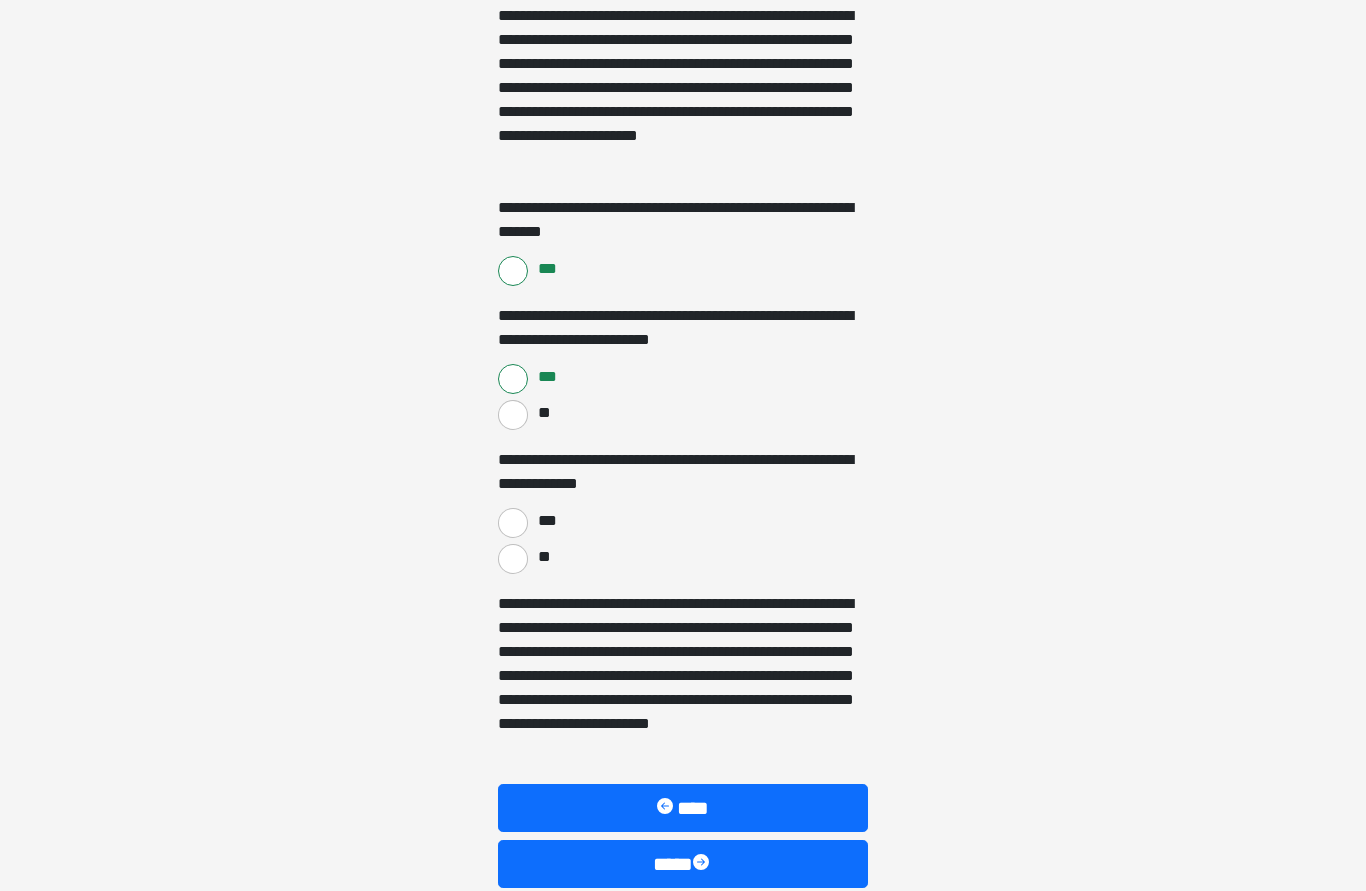scroll, scrollTop: 1387, scrollLeft: 0, axis: vertical 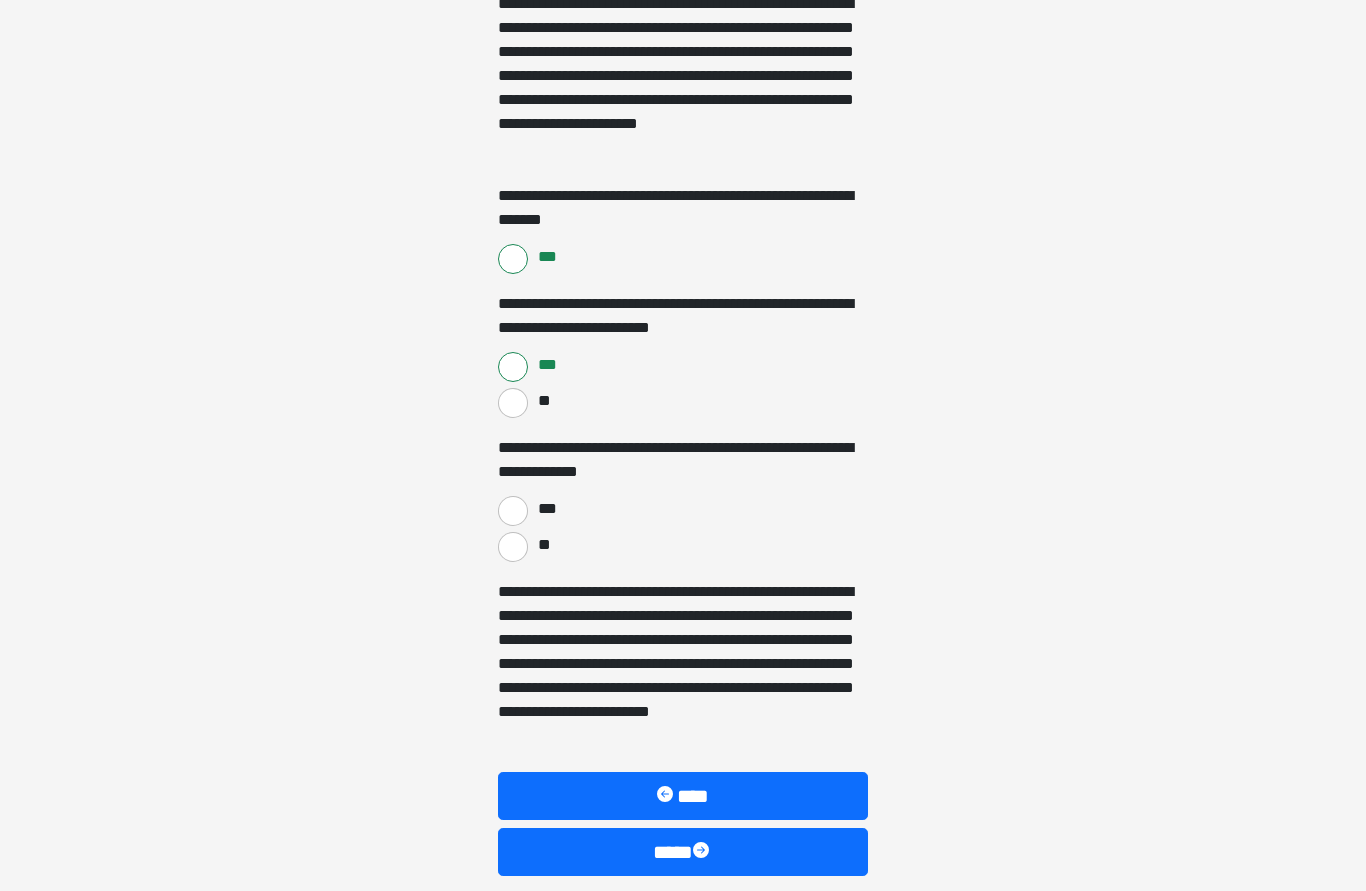 click on "**" at bounding box center (513, 548) 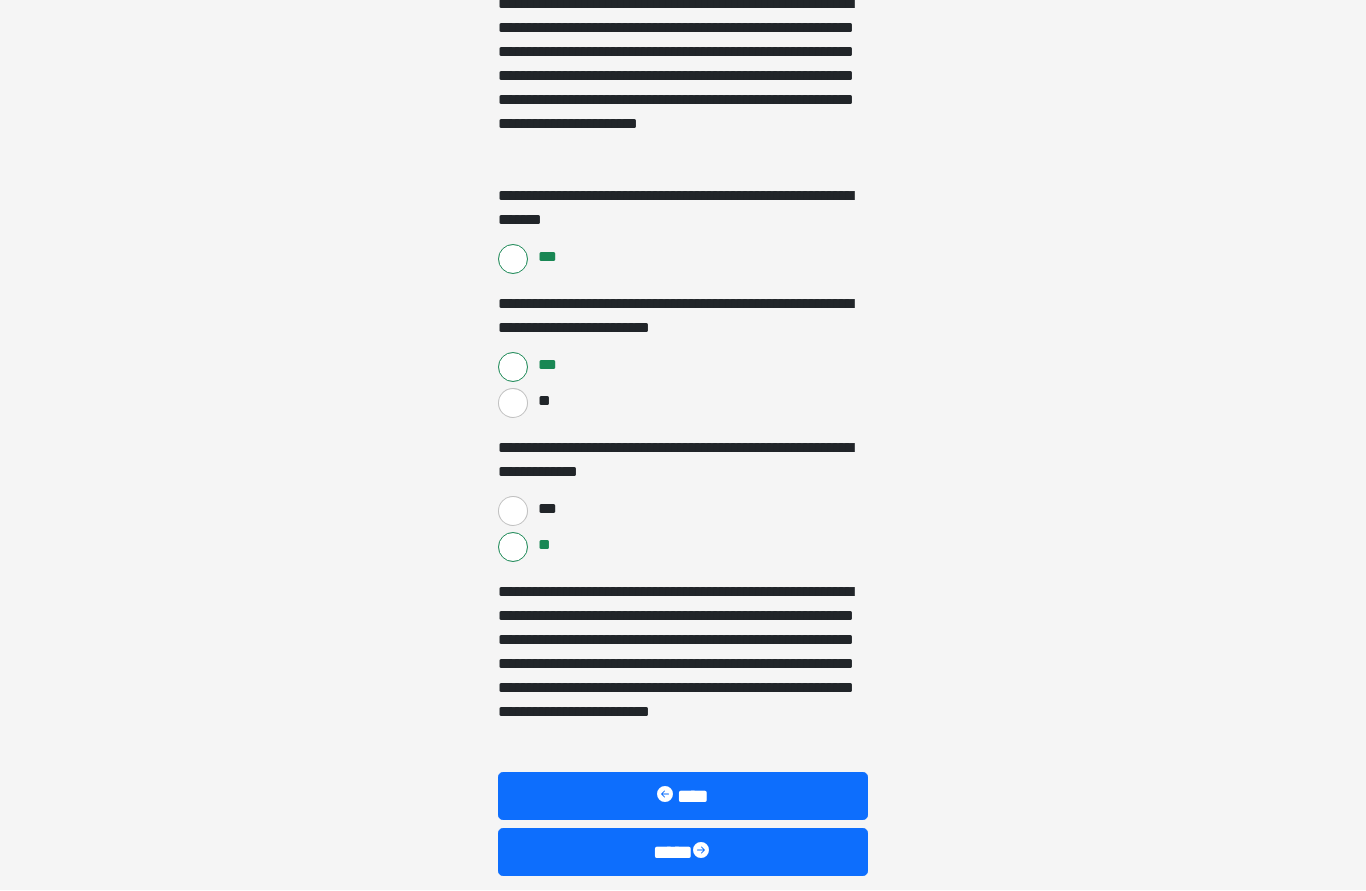scroll, scrollTop: 1387, scrollLeft: 0, axis: vertical 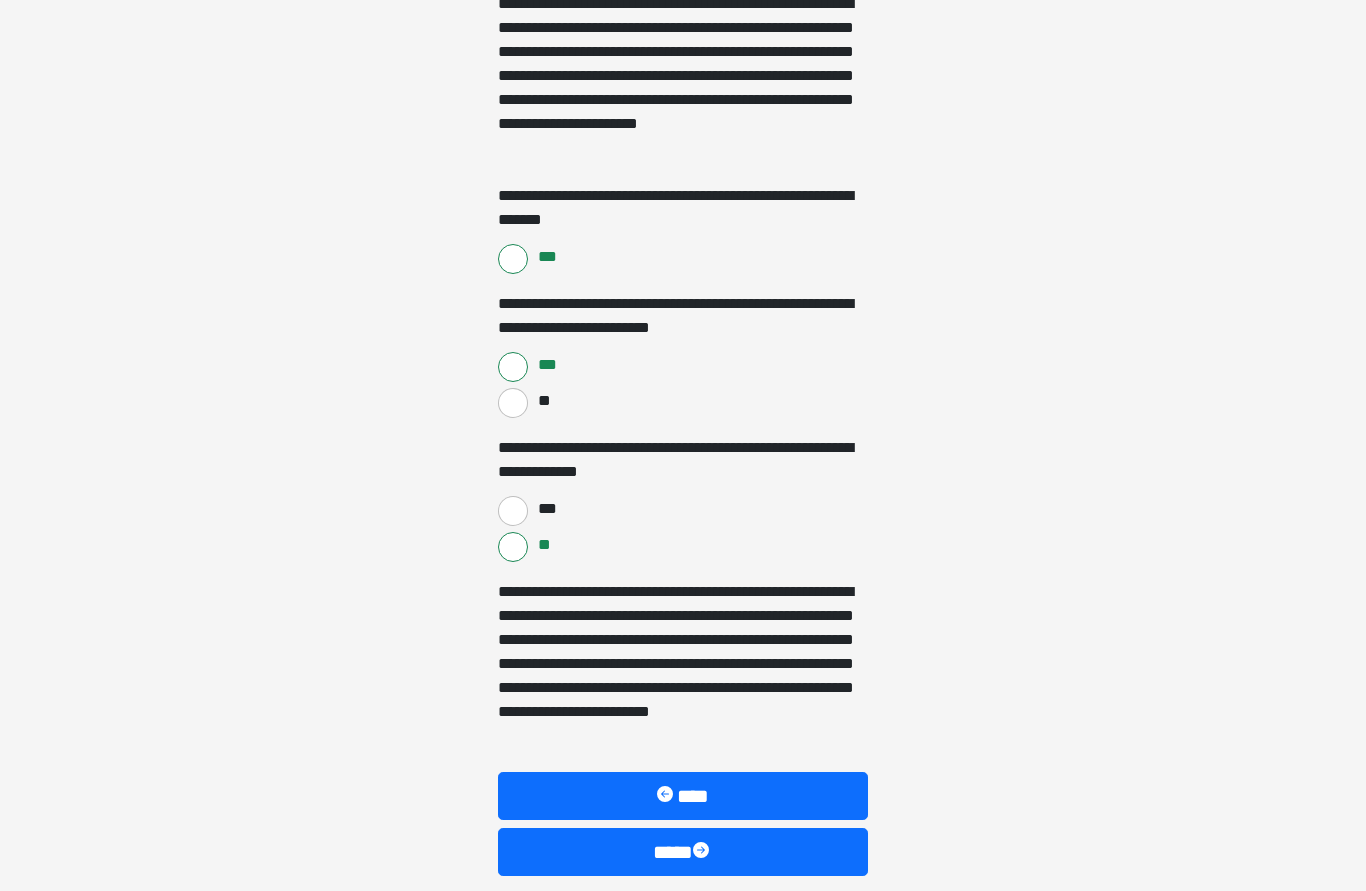click at bounding box center (703, 853) 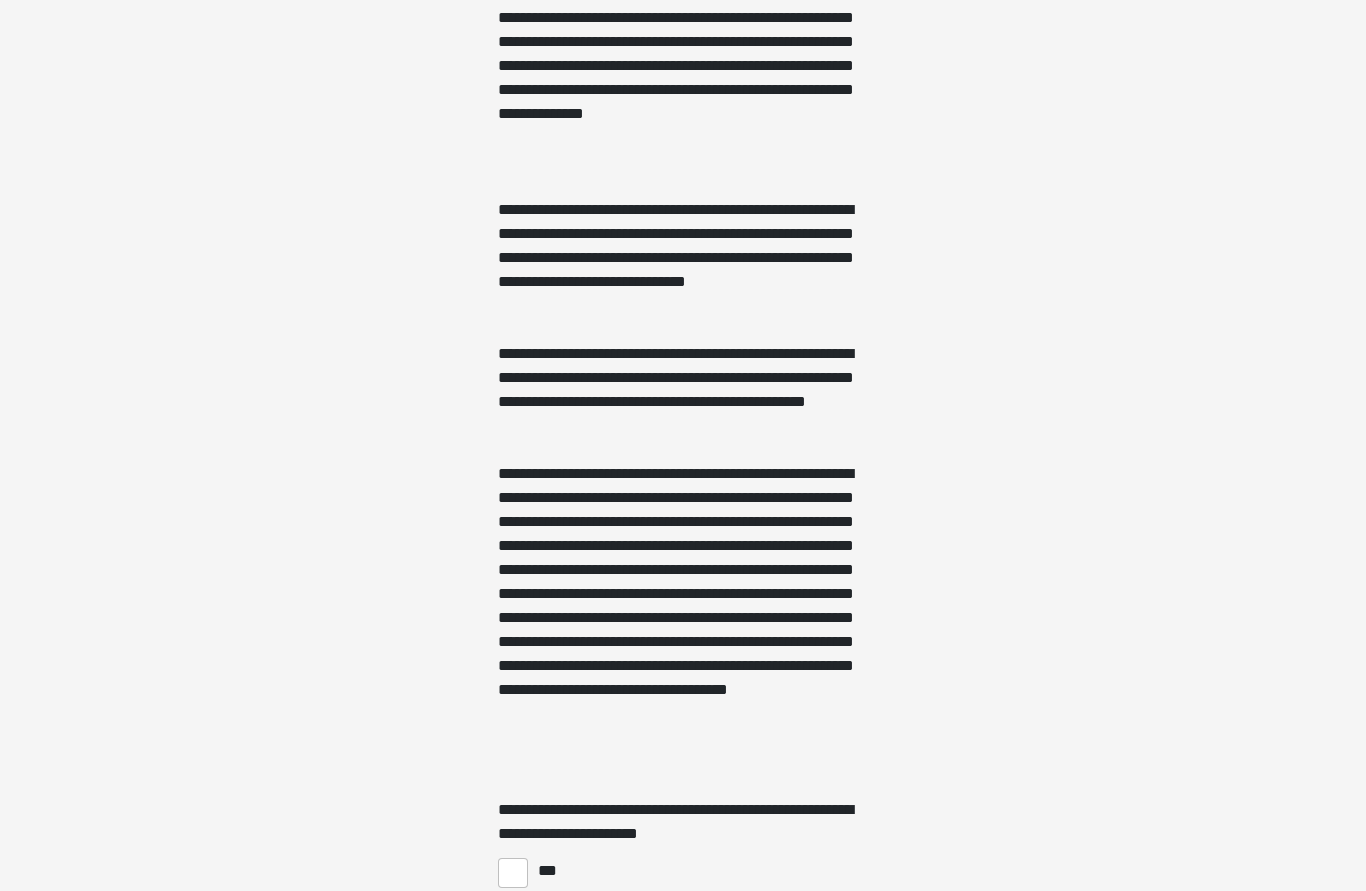 scroll, scrollTop: 593, scrollLeft: 0, axis: vertical 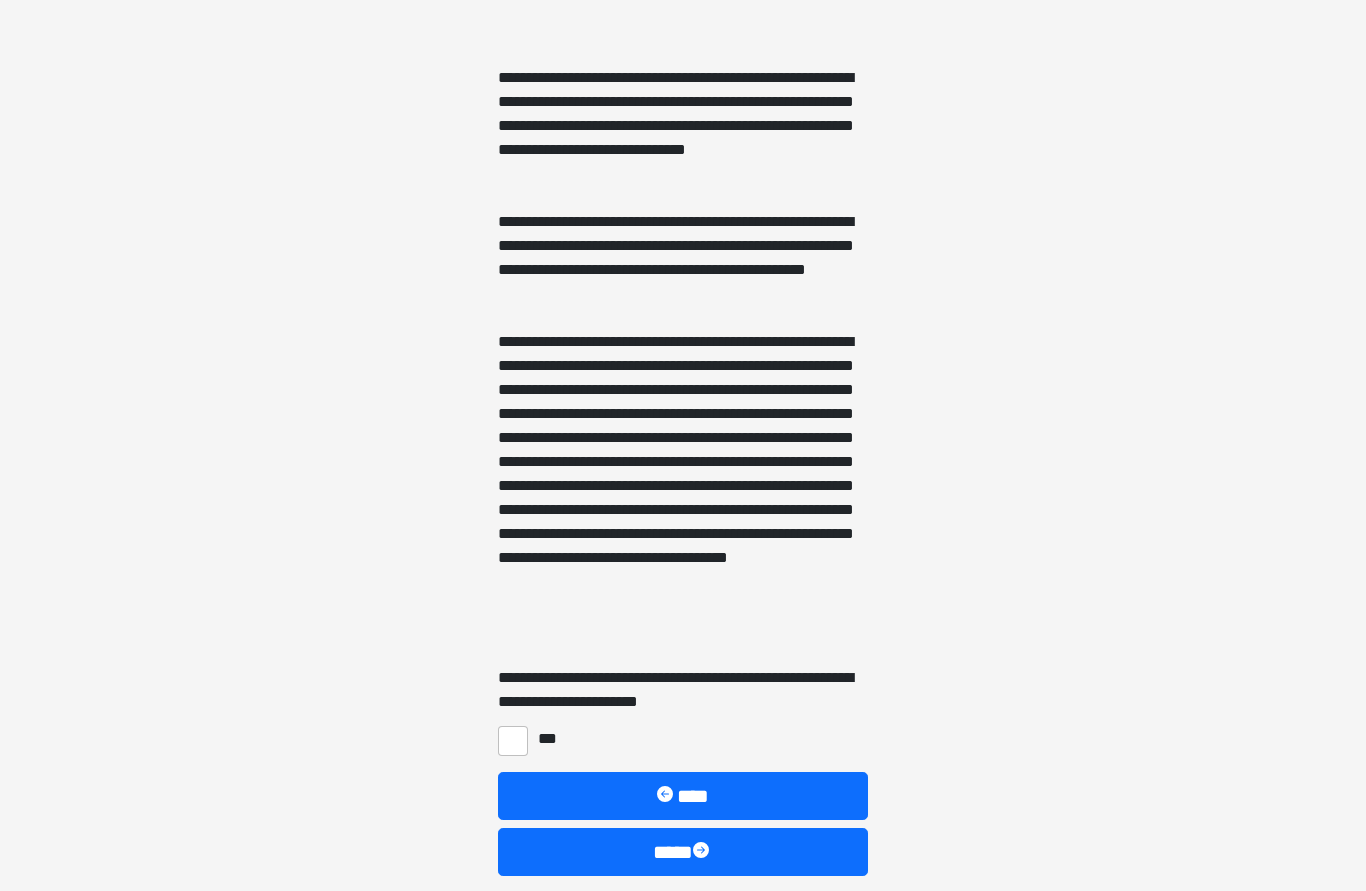 click on "***" at bounding box center (513, 742) 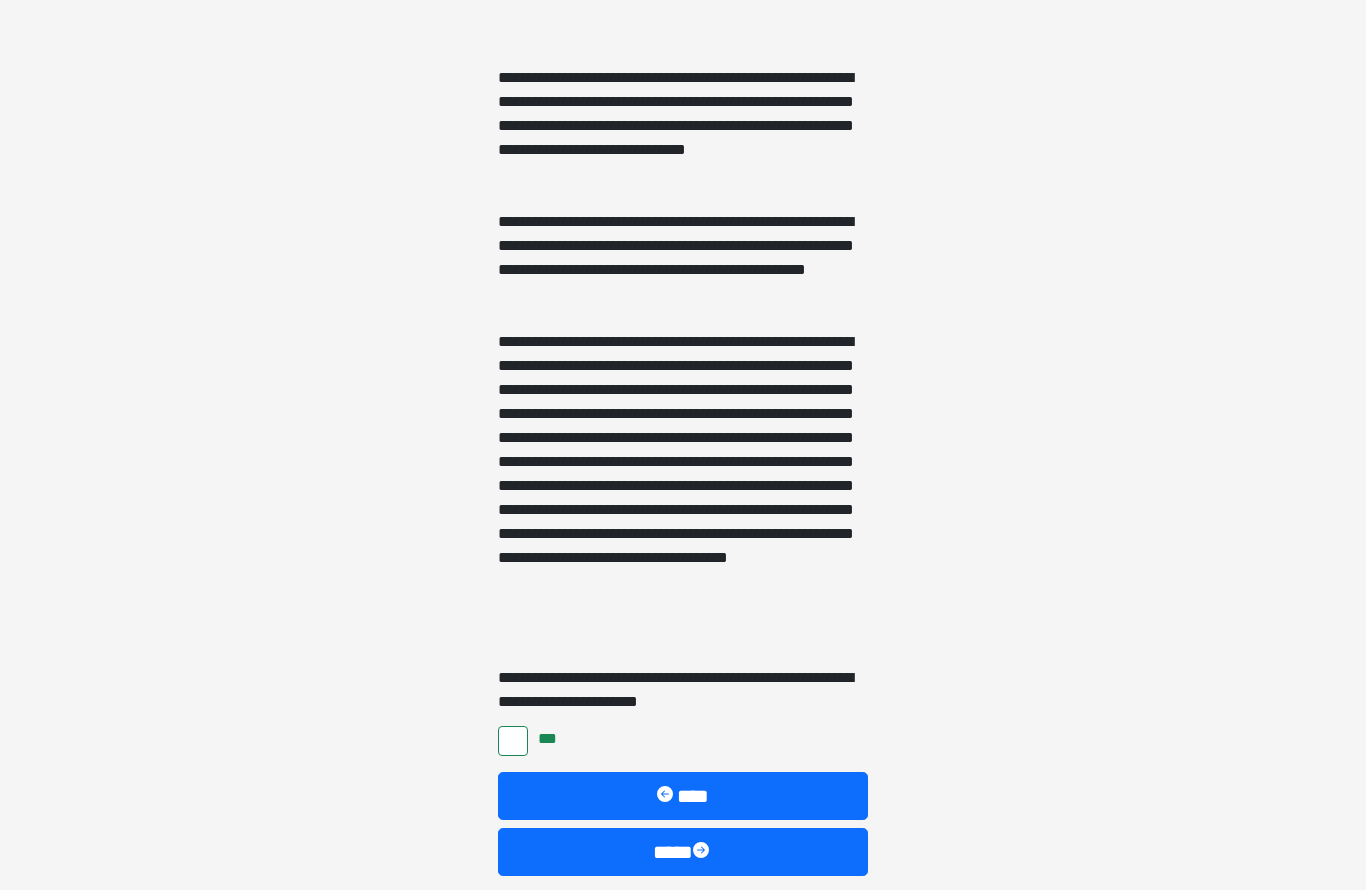 click at bounding box center [703, 853] 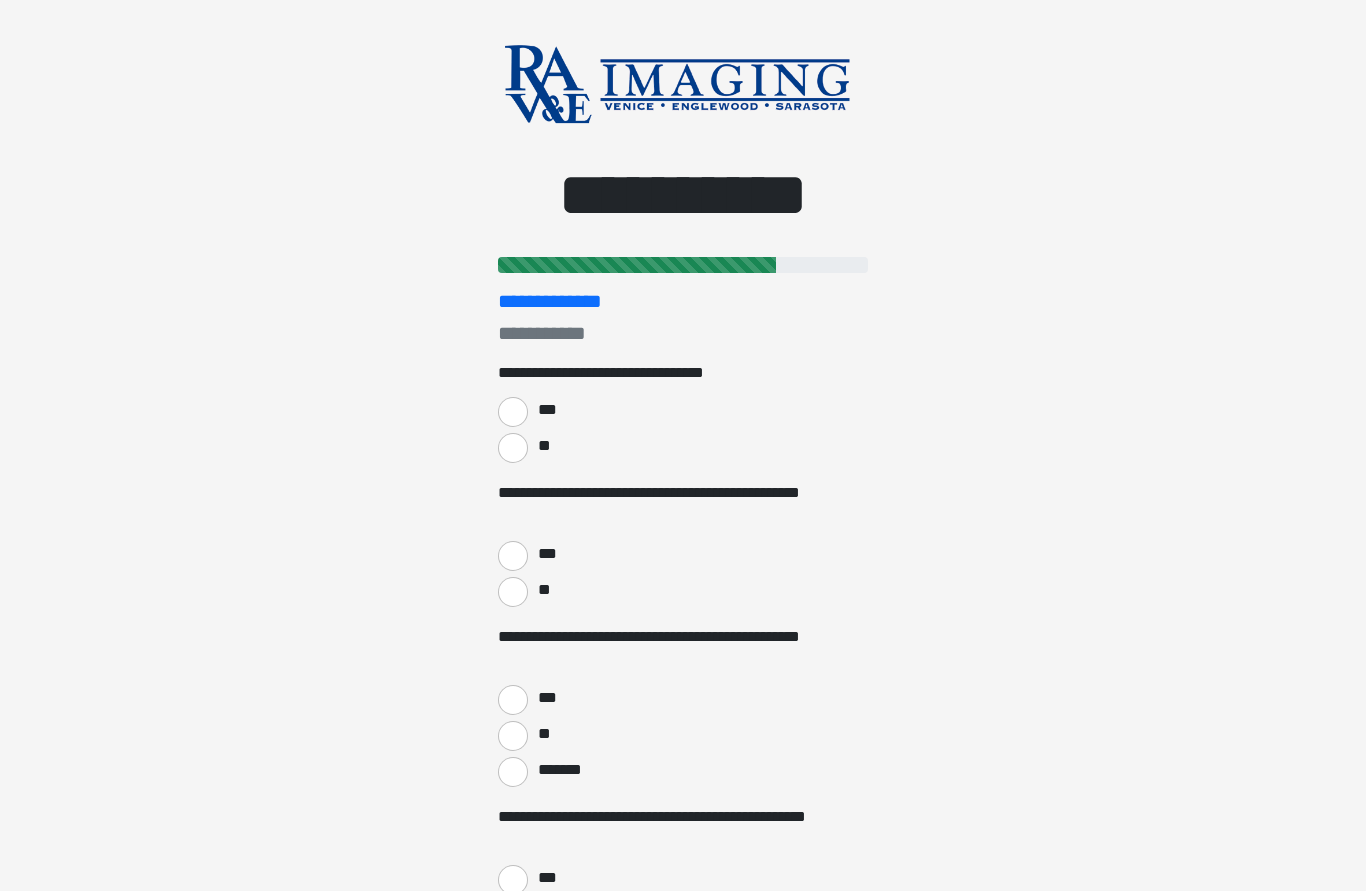 scroll, scrollTop: 0, scrollLeft: 0, axis: both 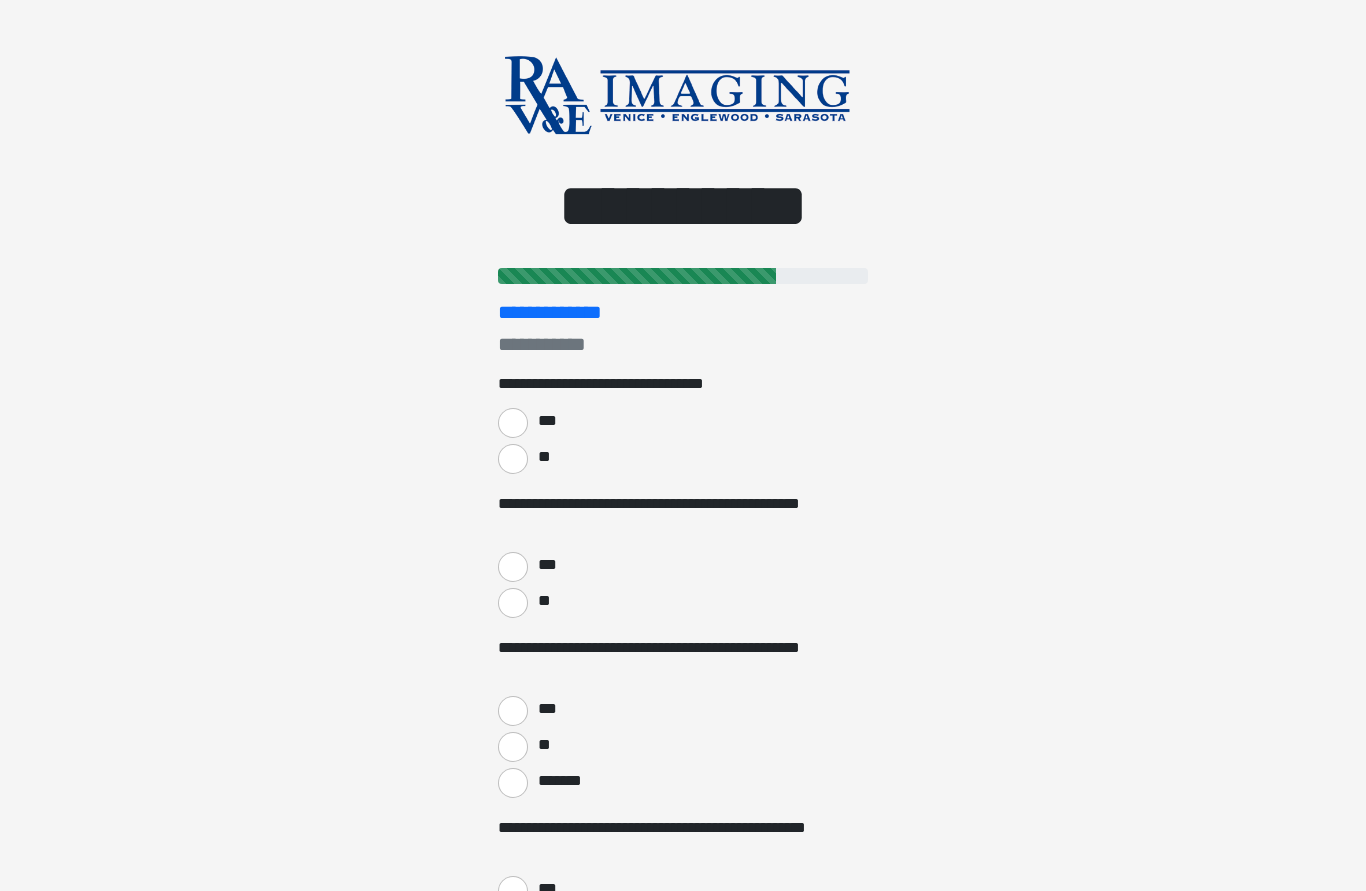 click on "***" at bounding box center (513, 423) 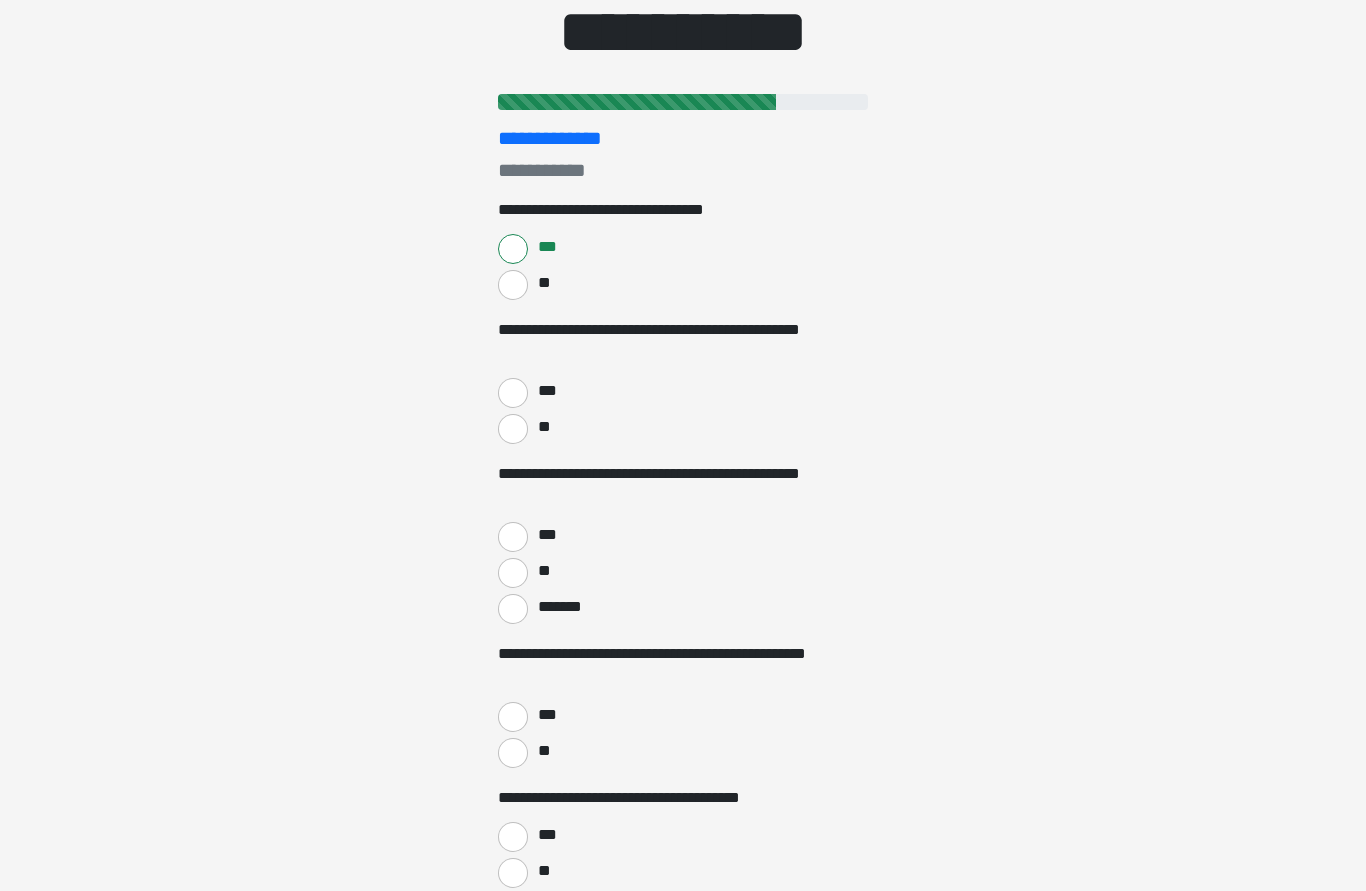 scroll, scrollTop: 177, scrollLeft: 0, axis: vertical 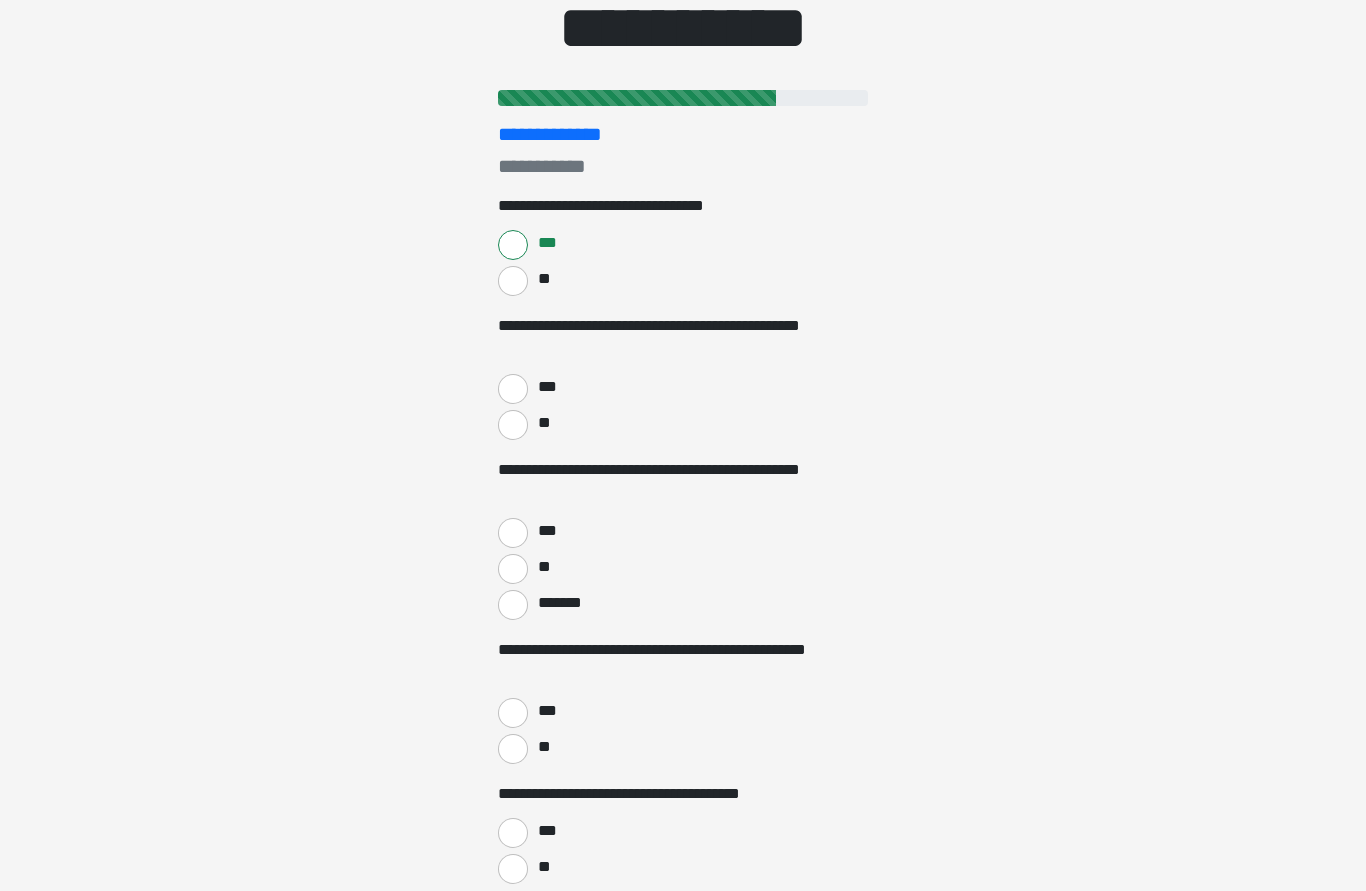click on "***" at bounding box center [513, 390] 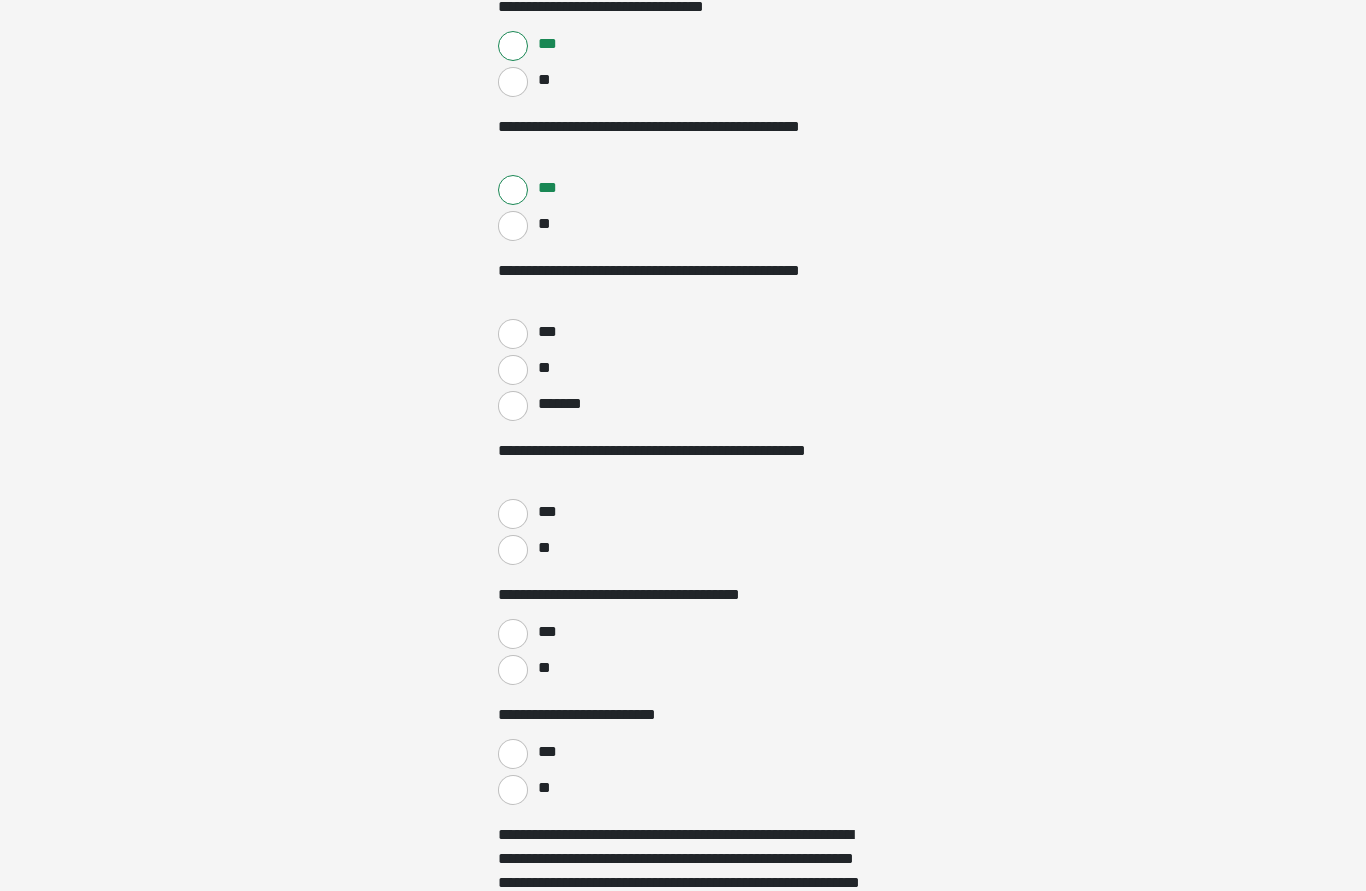 scroll, scrollTop: 418, scrollLeft: 0, axis: vertical 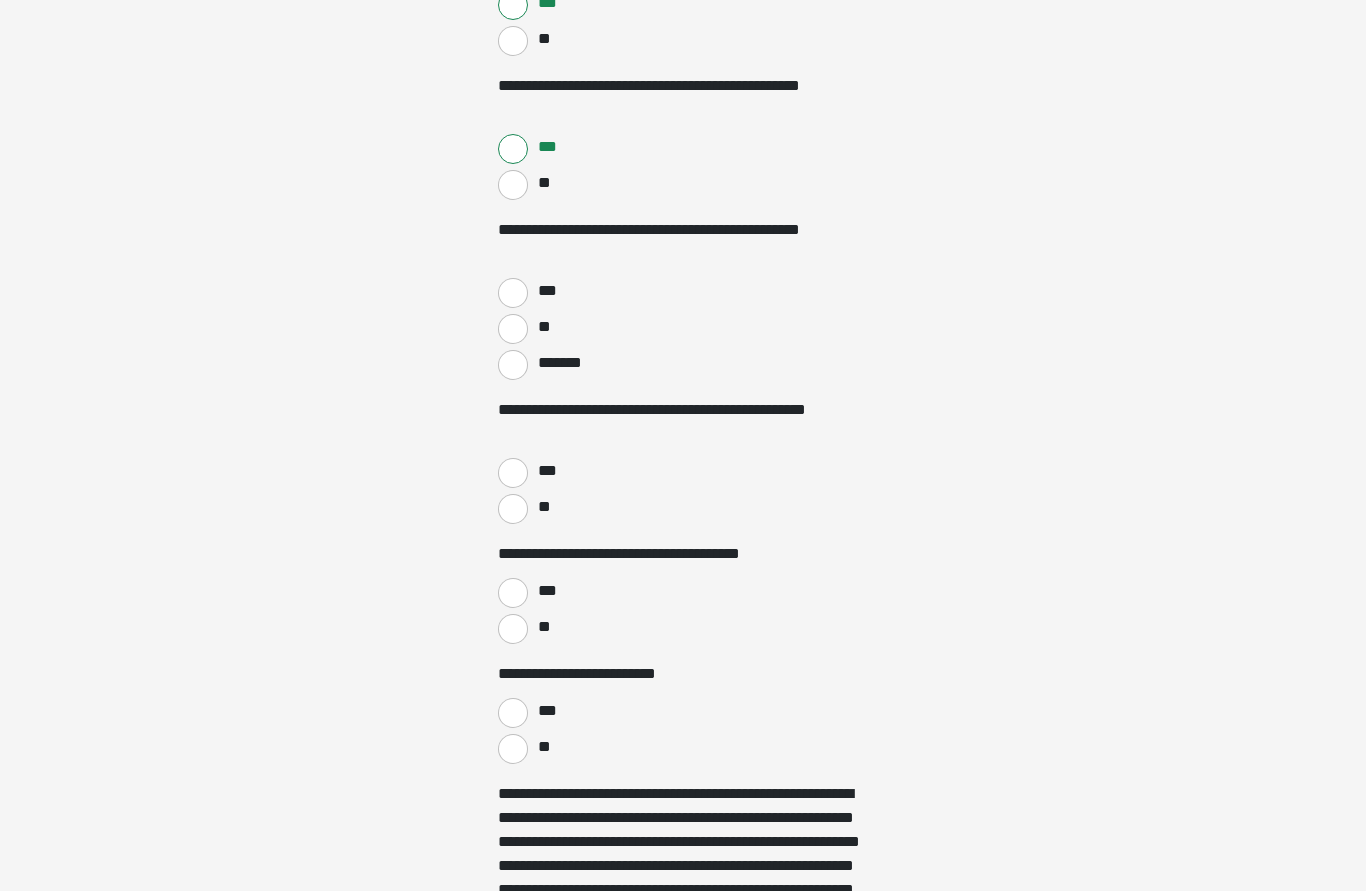 click on "***" at bounding box center [513, 293] 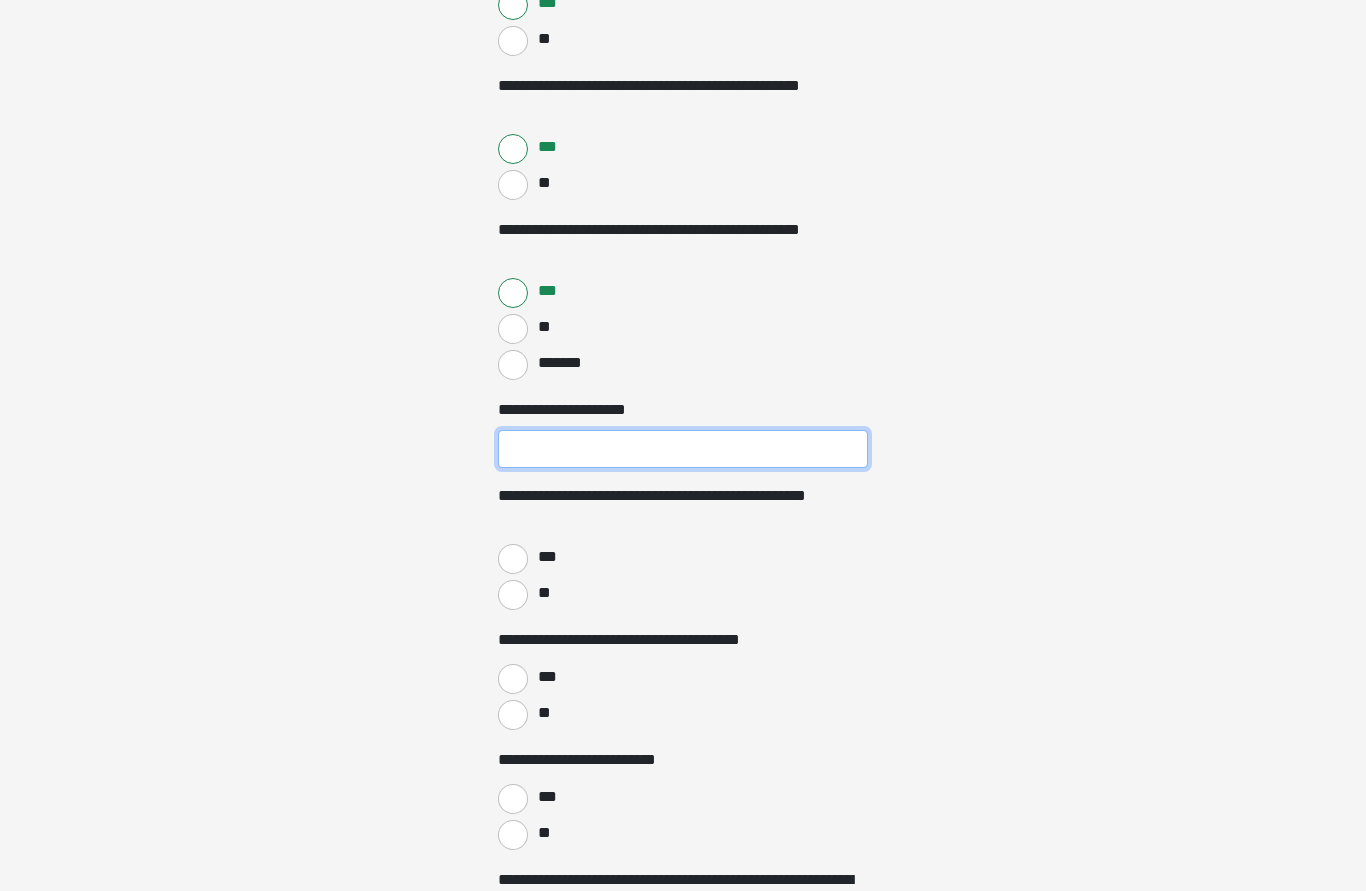 click on "**********" at bounding box center (683, 449) 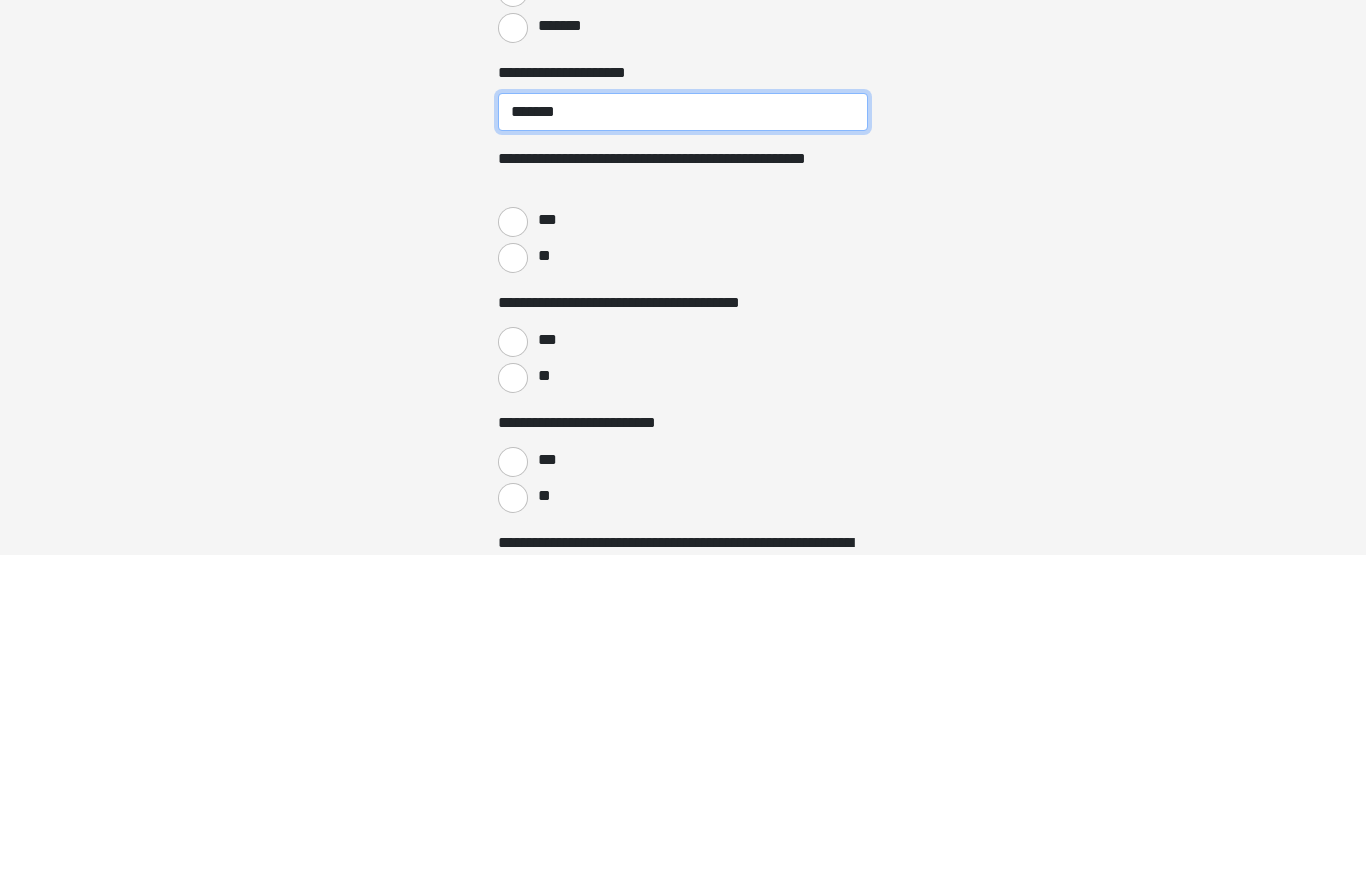 type on "*******" 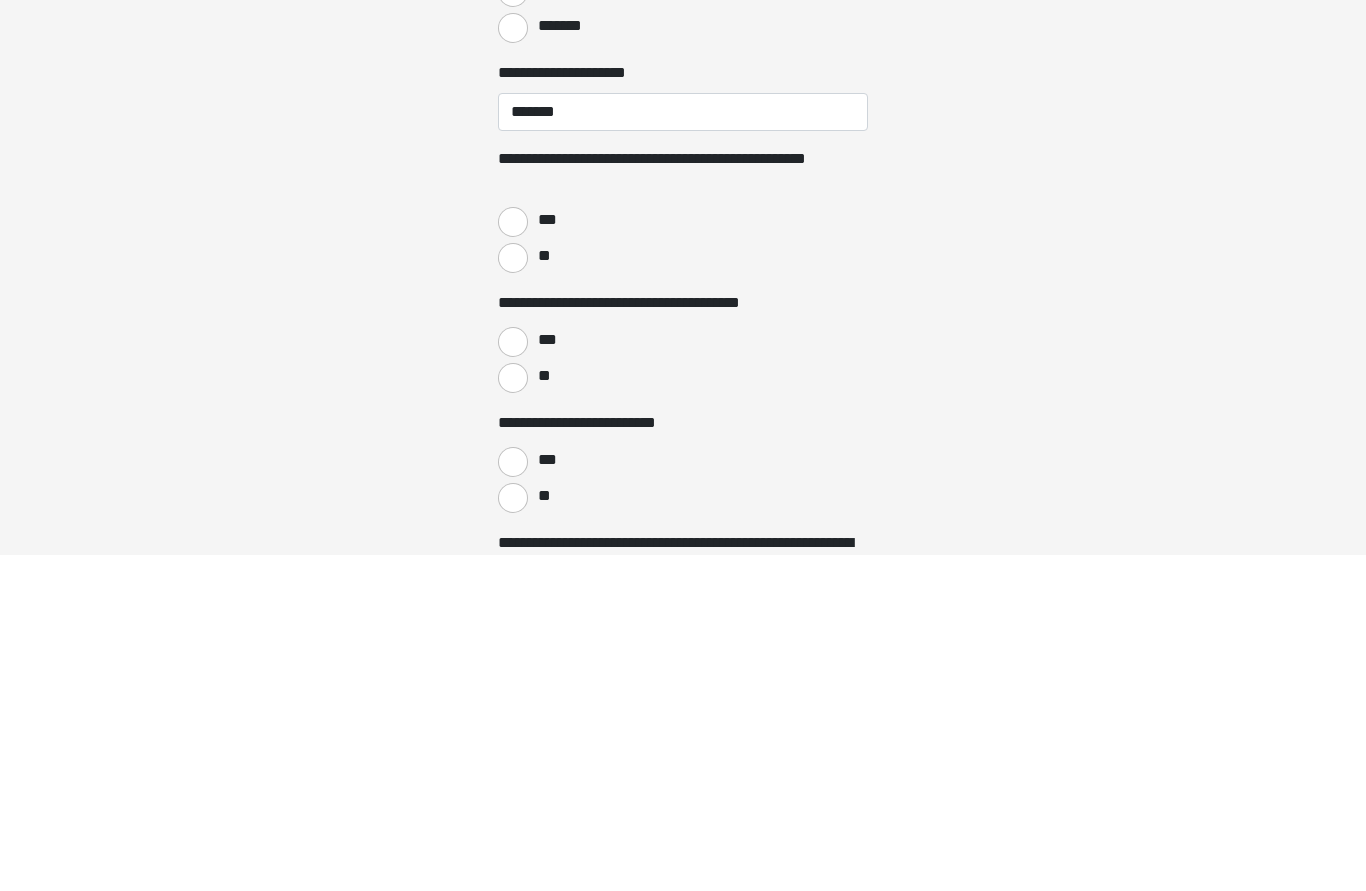 click on "***" at bounding box center [546, 557] 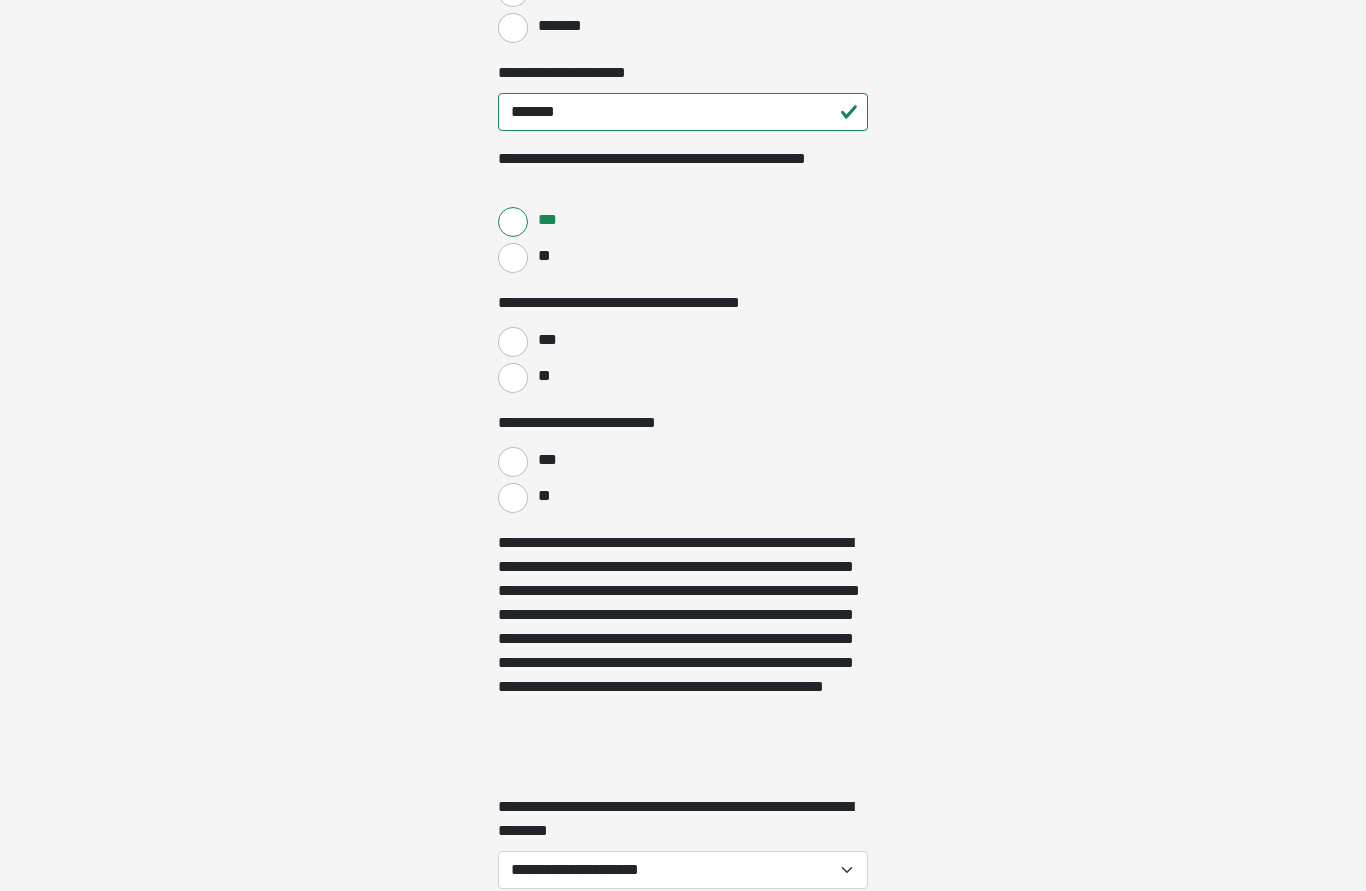 click on "**" at bounding box center [543, 376] 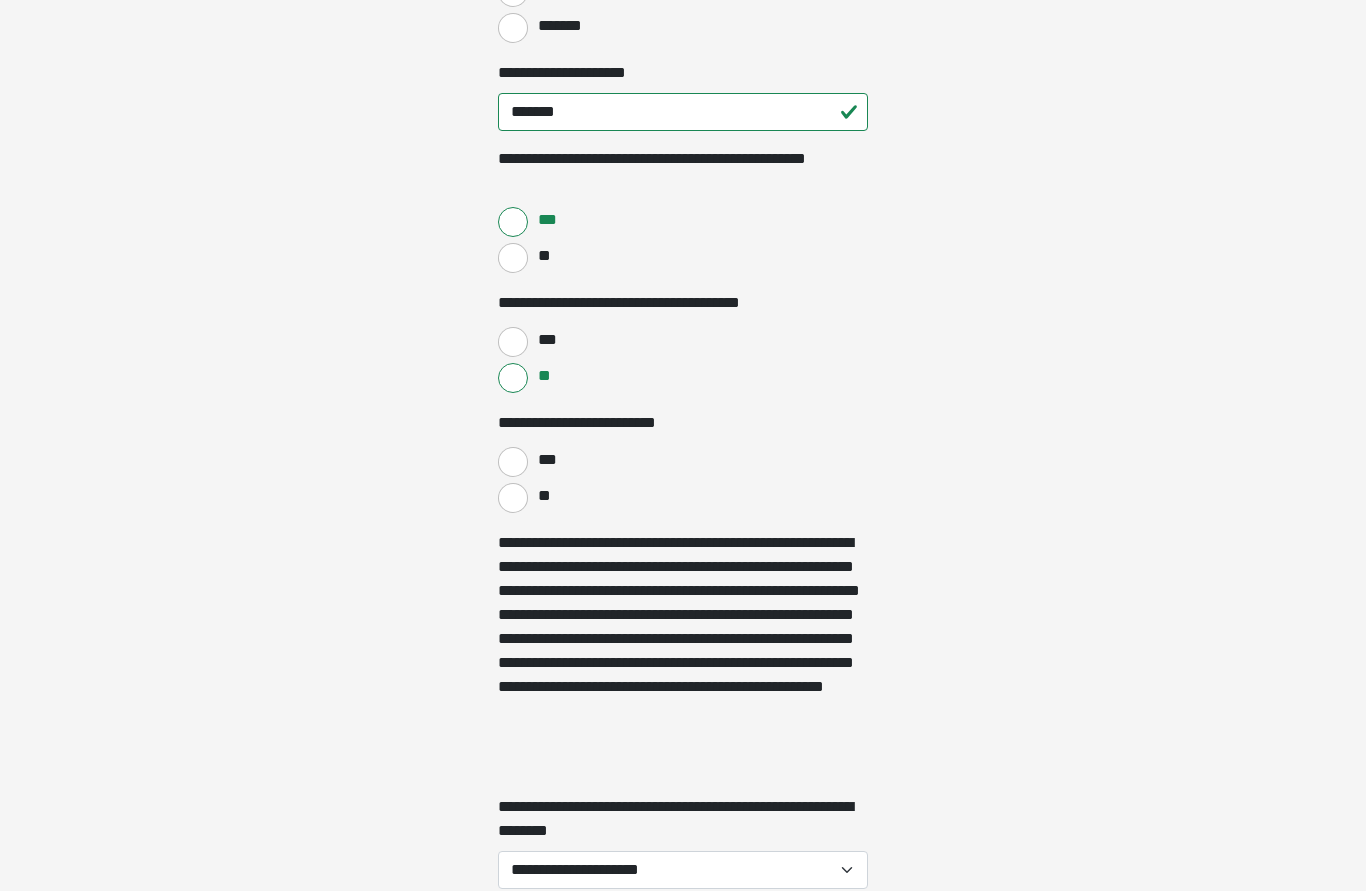 click on "**" at bounding box center (513, 498) 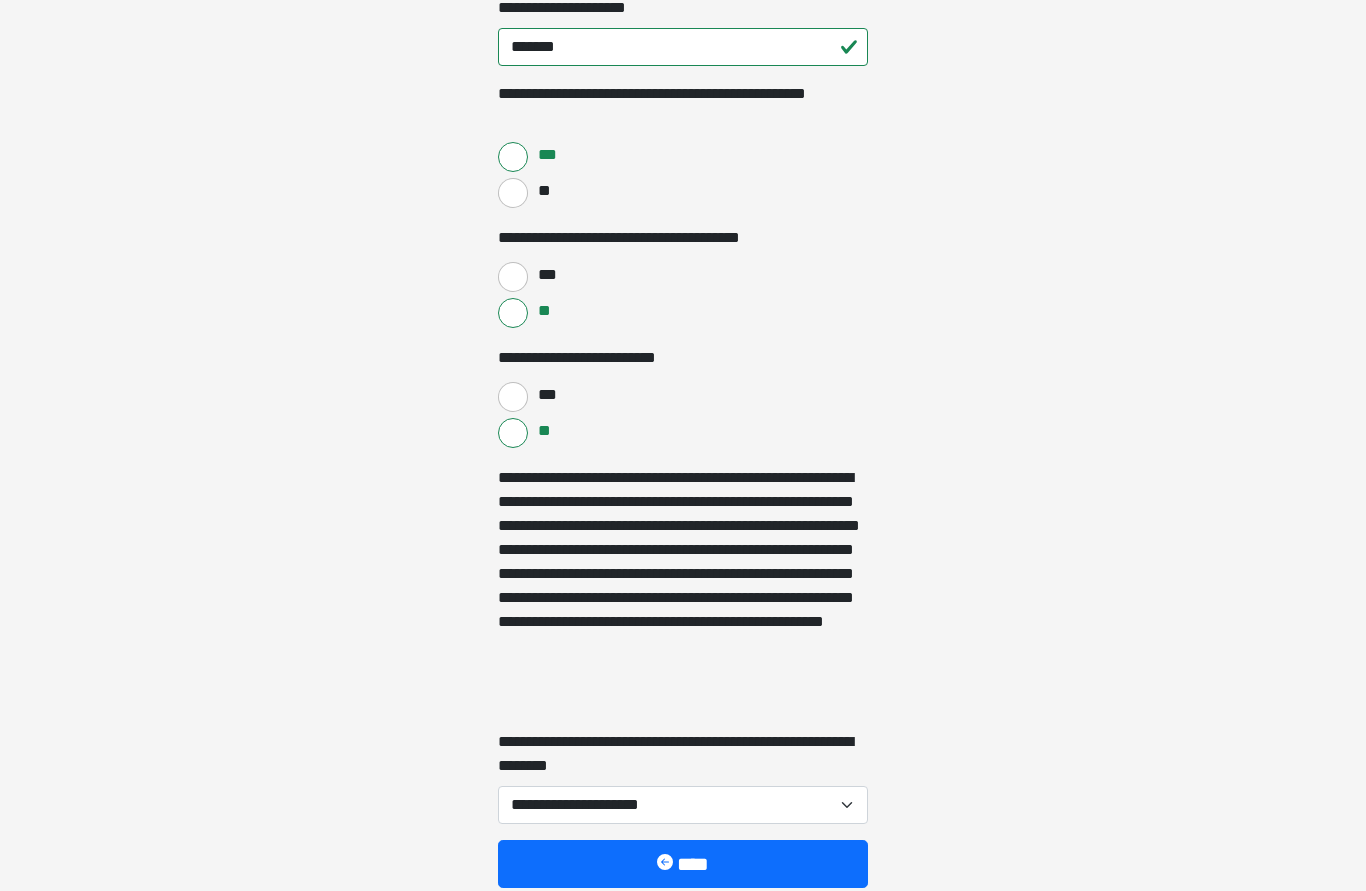scroll, scrollTop: 887, scrollLeft: 0, axis: vertical 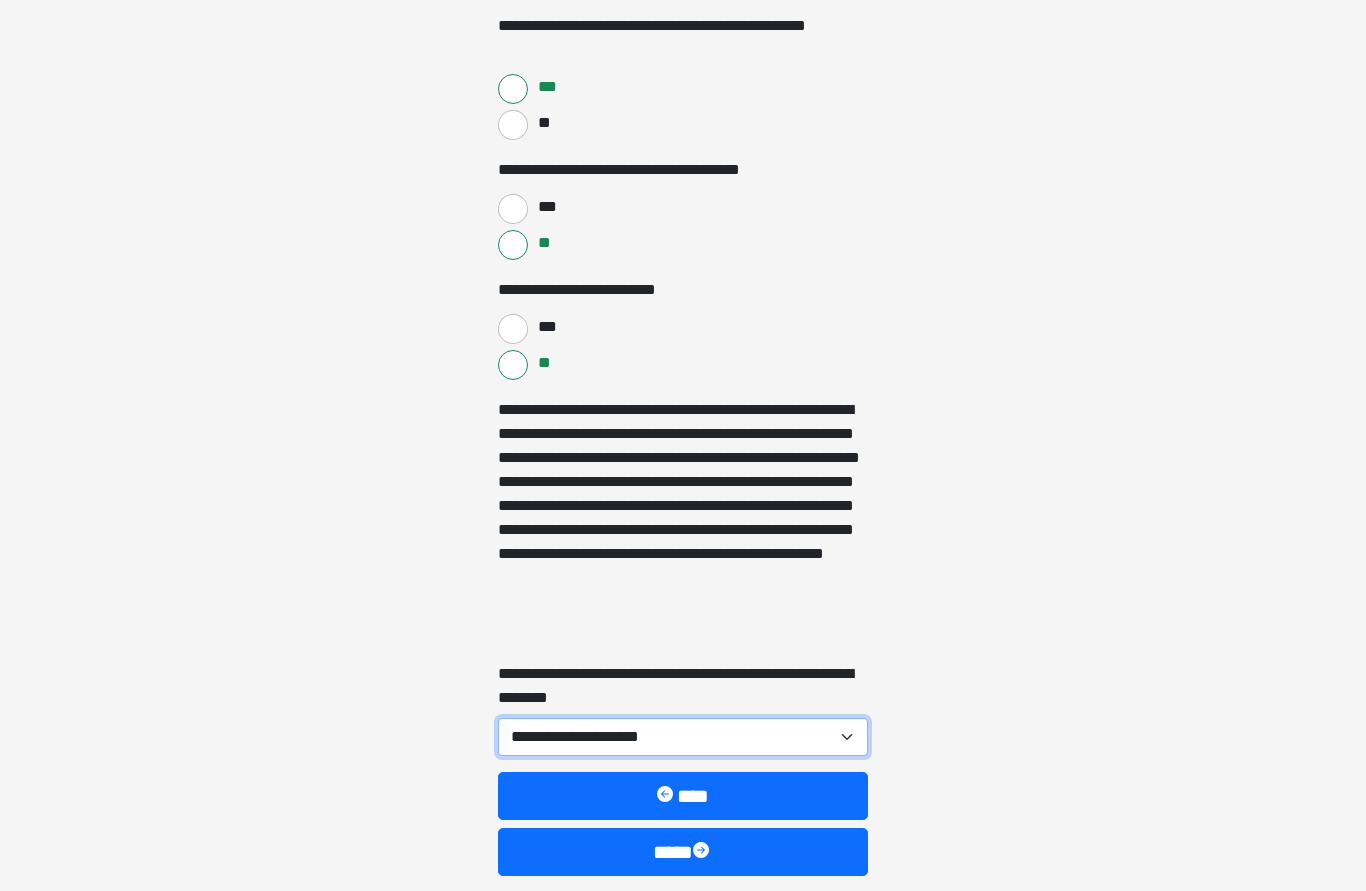 click on "**********" at bounding box center (683, 738) 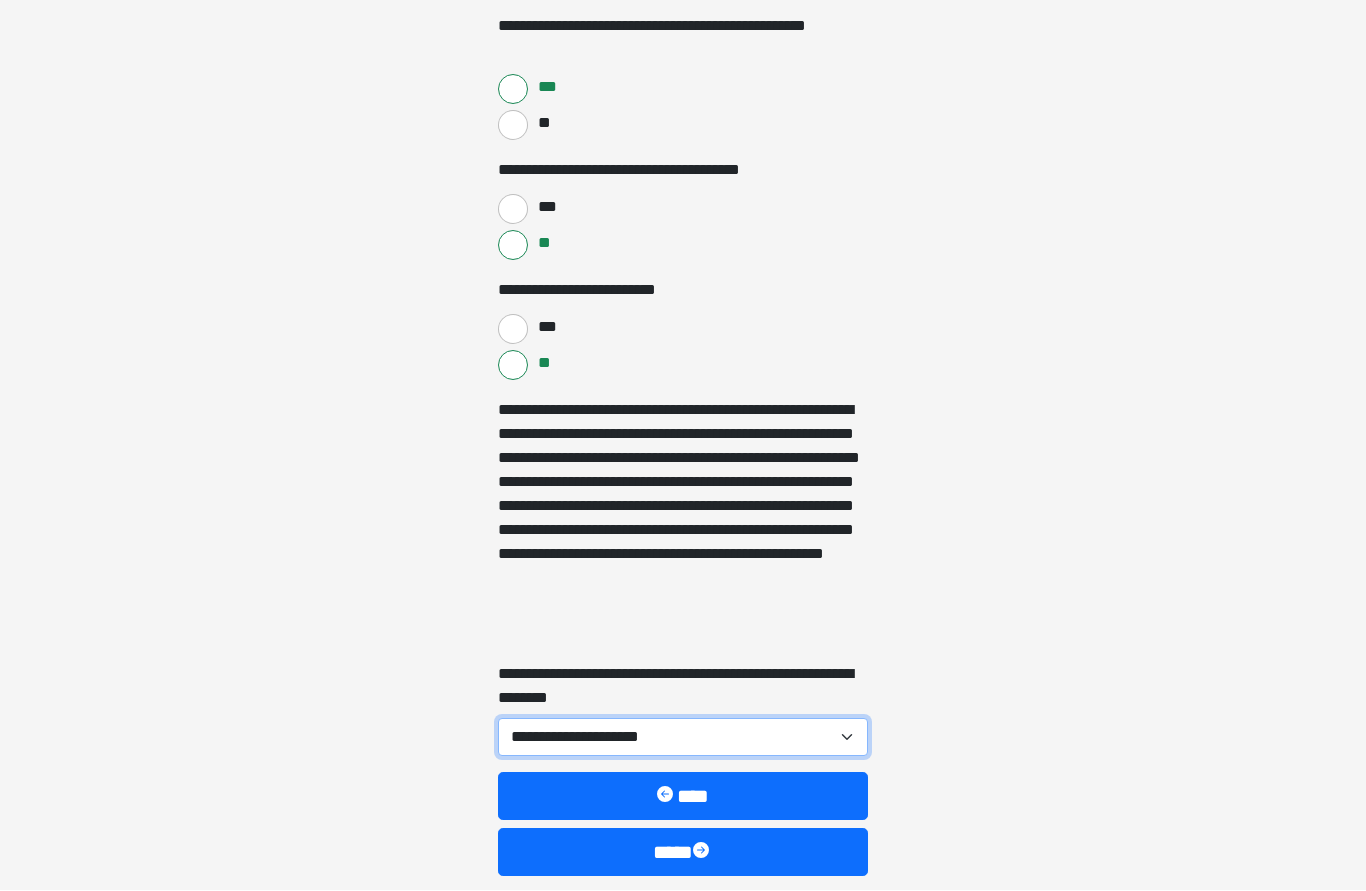 scroll, scrollTop: 887, scrollLeft: 0, axis: vertical 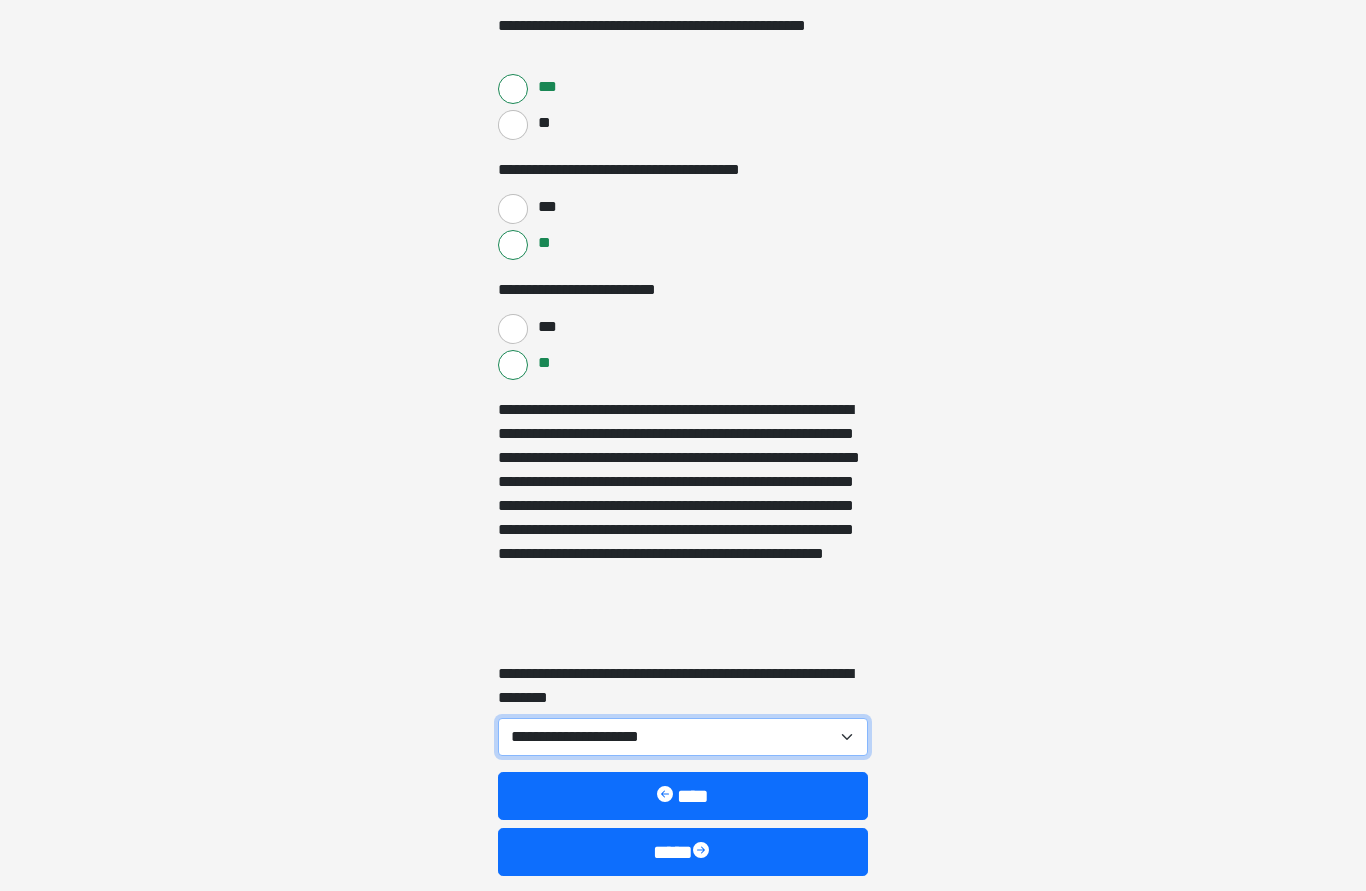 click on "**********" at bounding box center (683, 738) 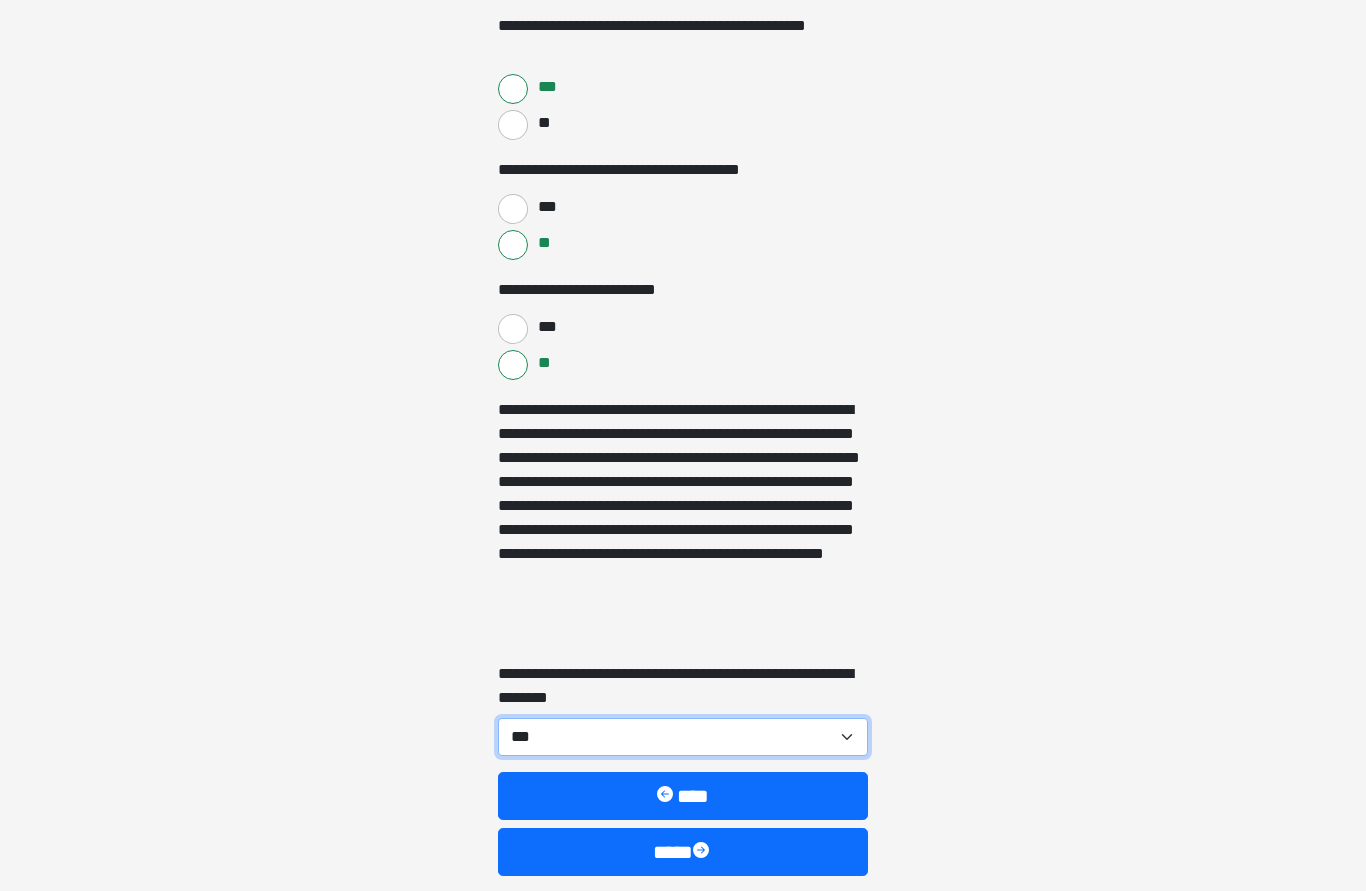 scroll, scrollTop: 887, scrollLeft: 0, axis: vertical 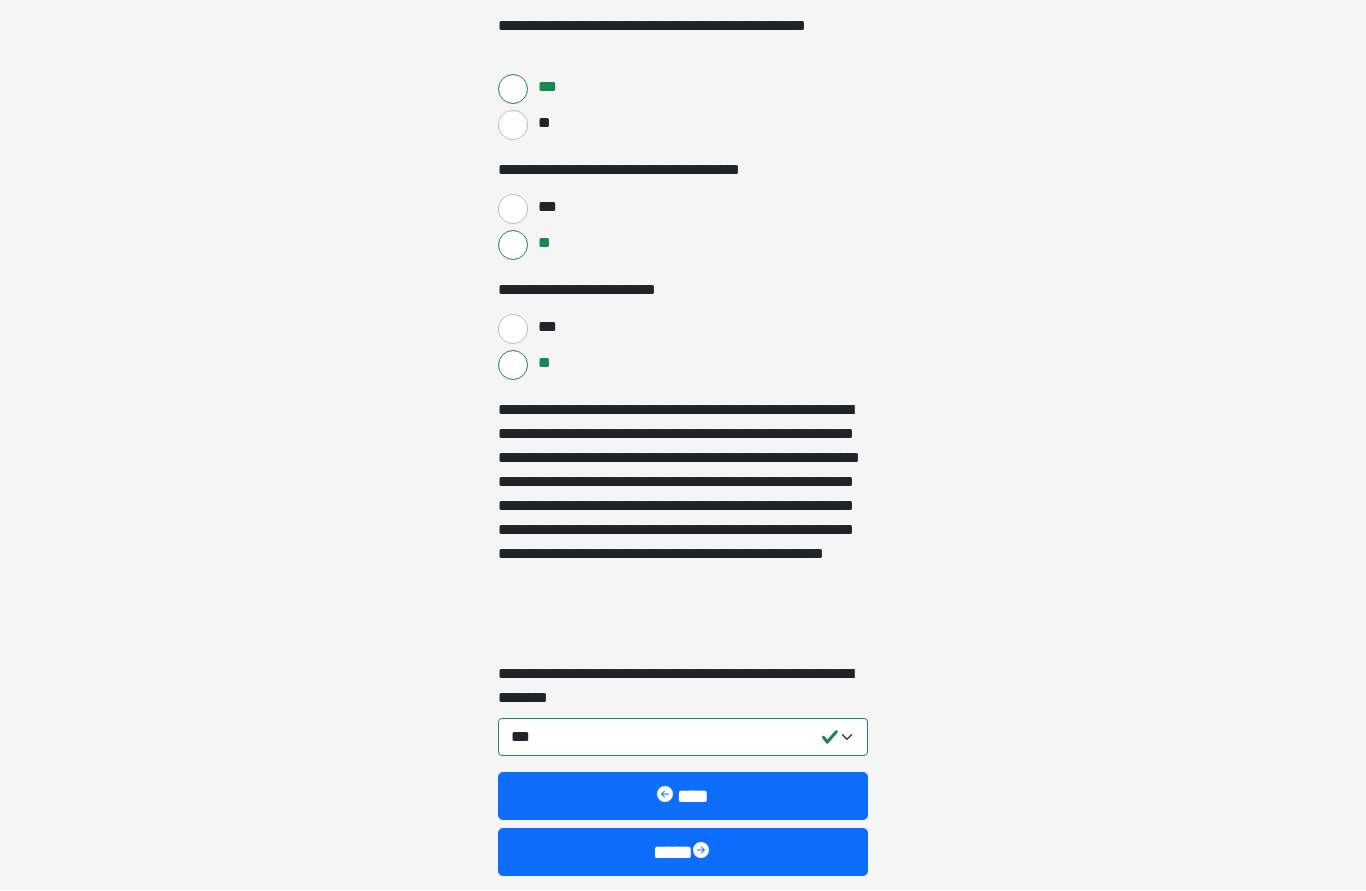 click at bounding box center [703, 853] 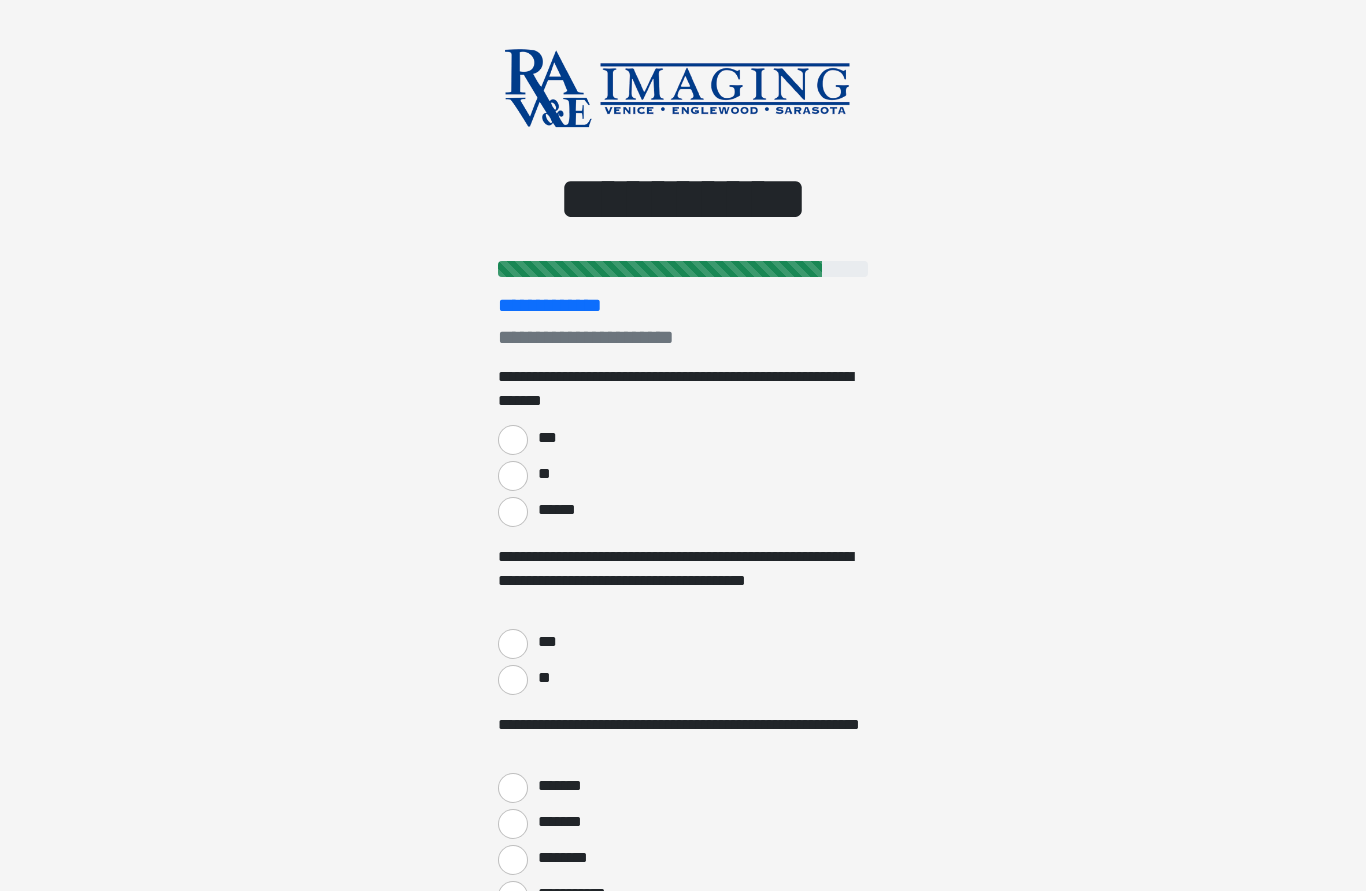 scroll, scrollTop: 0, scrollLeft: 0, axis: both 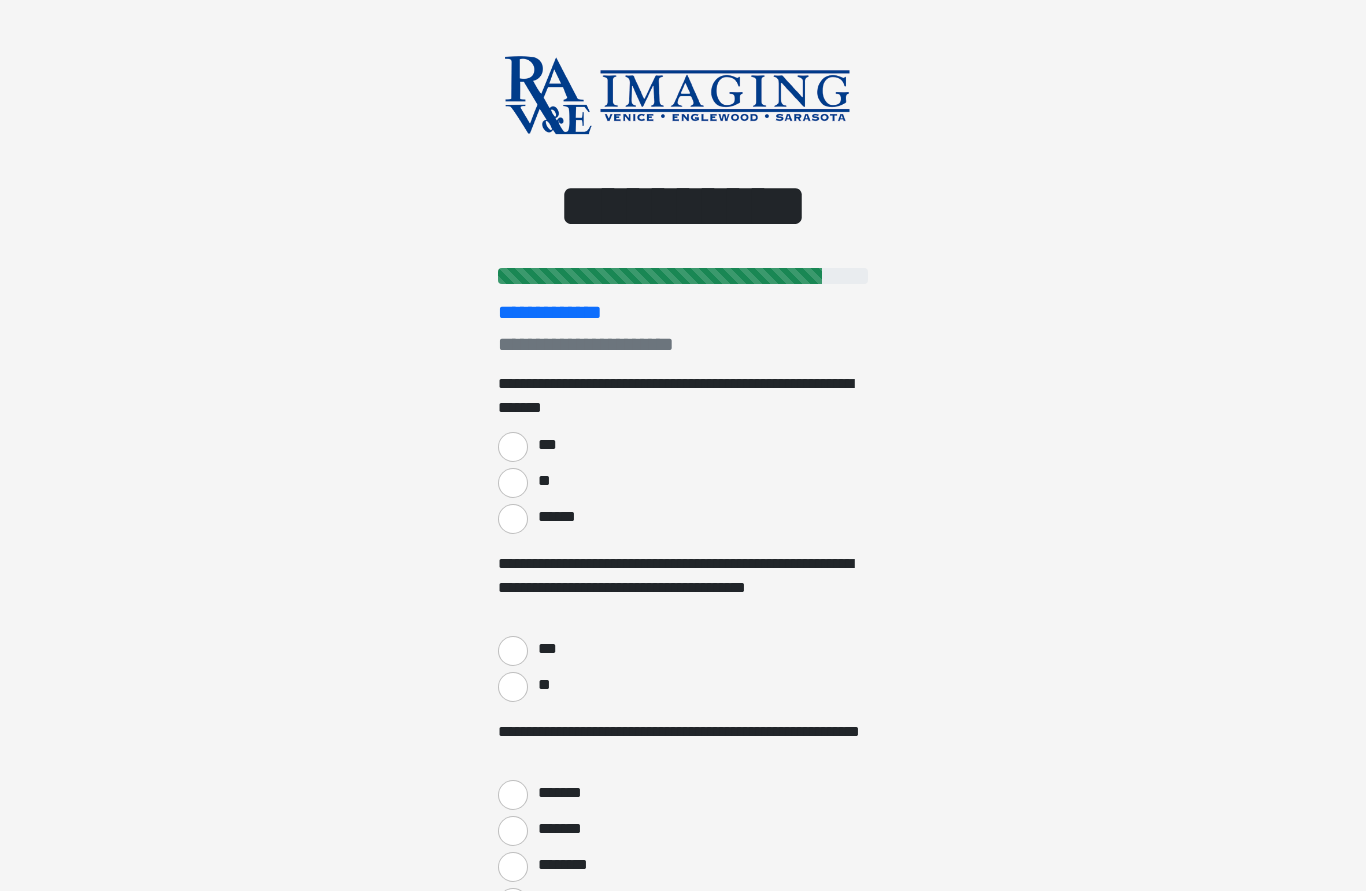 click on "***" at bounding box center [513, 447] 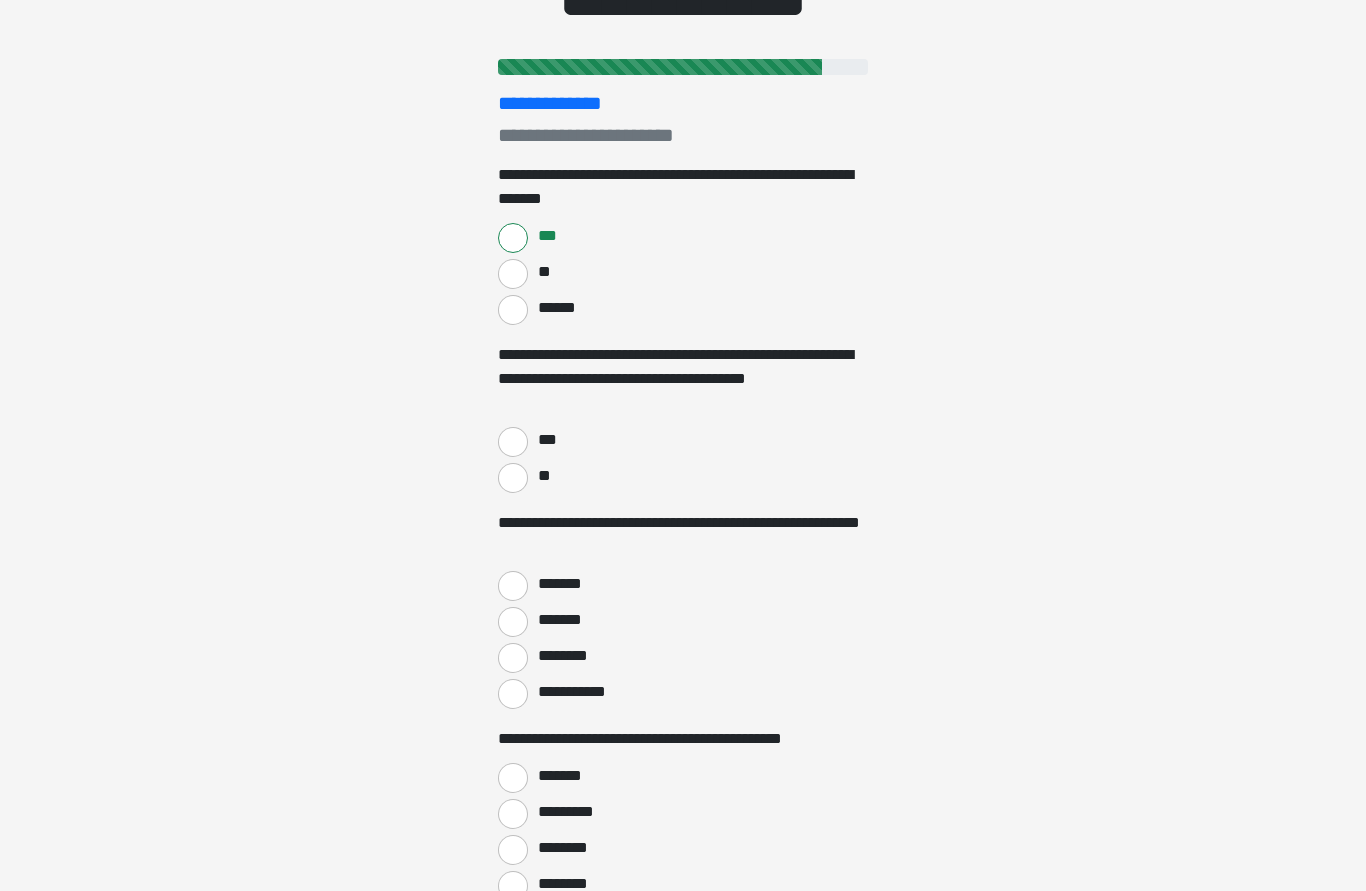 scroll, scrollTop: 322, scrollLeft: 0, axis: vertical 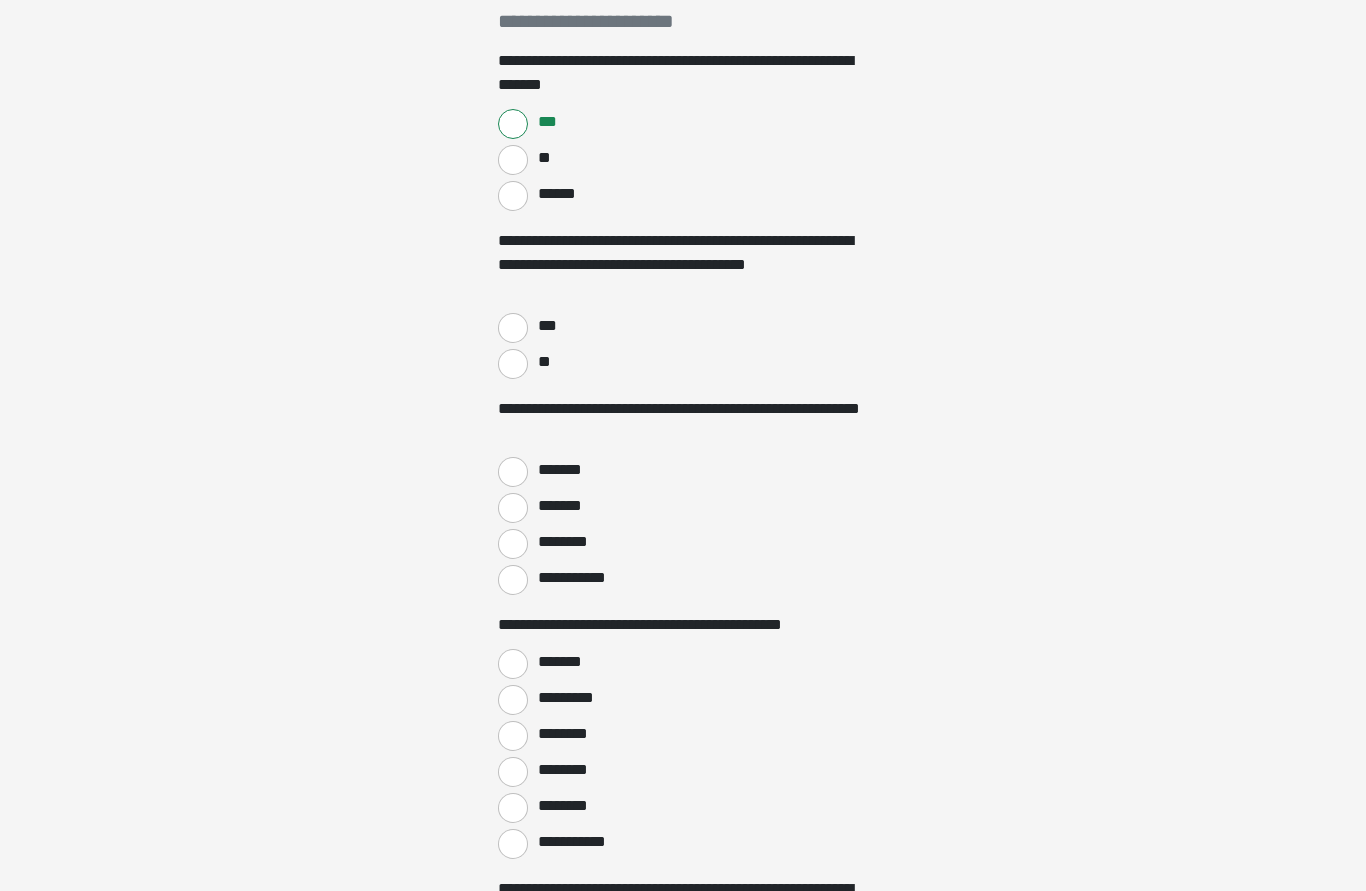 click on "**" at bounding box center (513, 365) 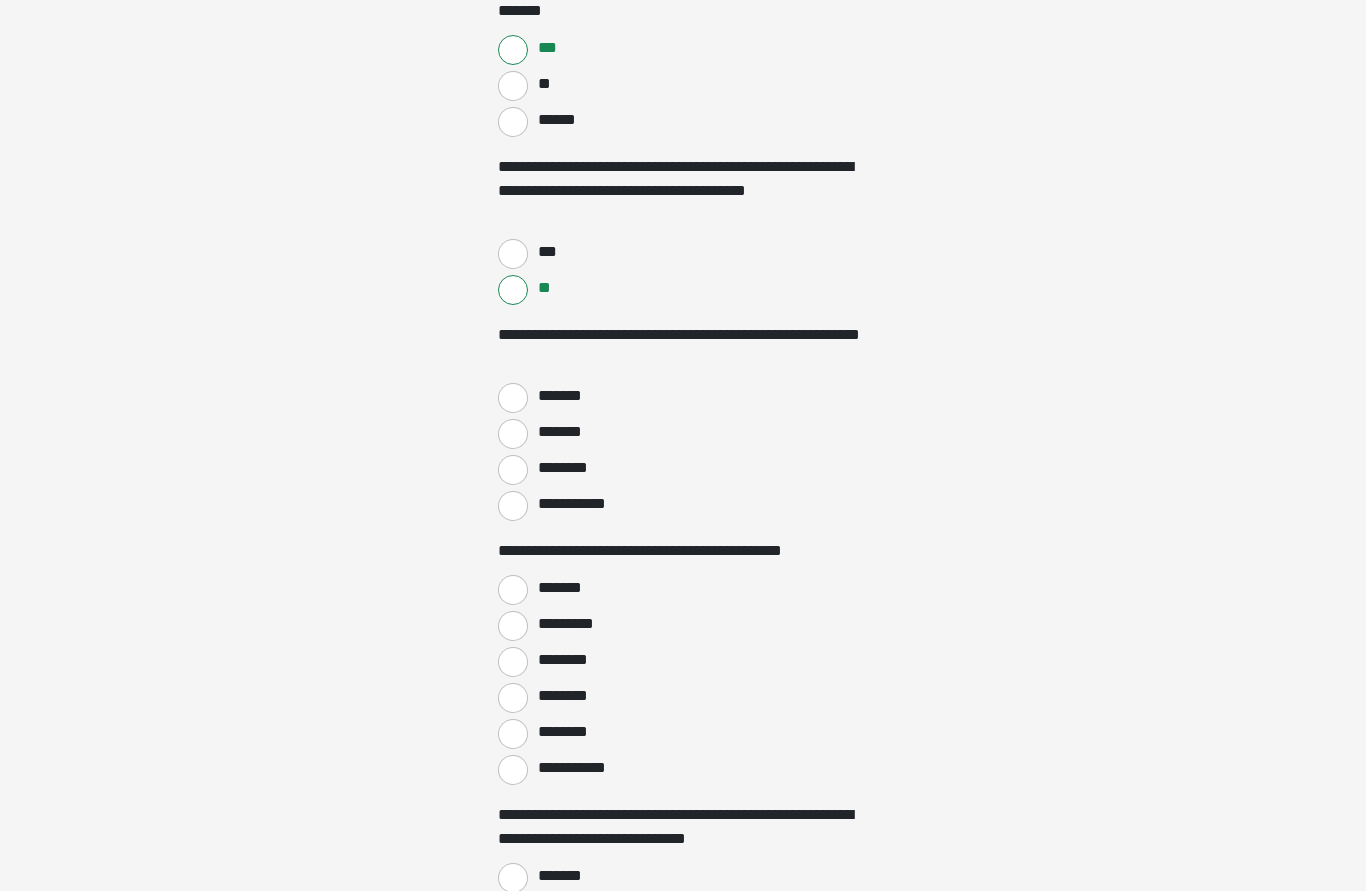 scroll, scrollTop: 408, scrollLeft: 0, axis: vertical 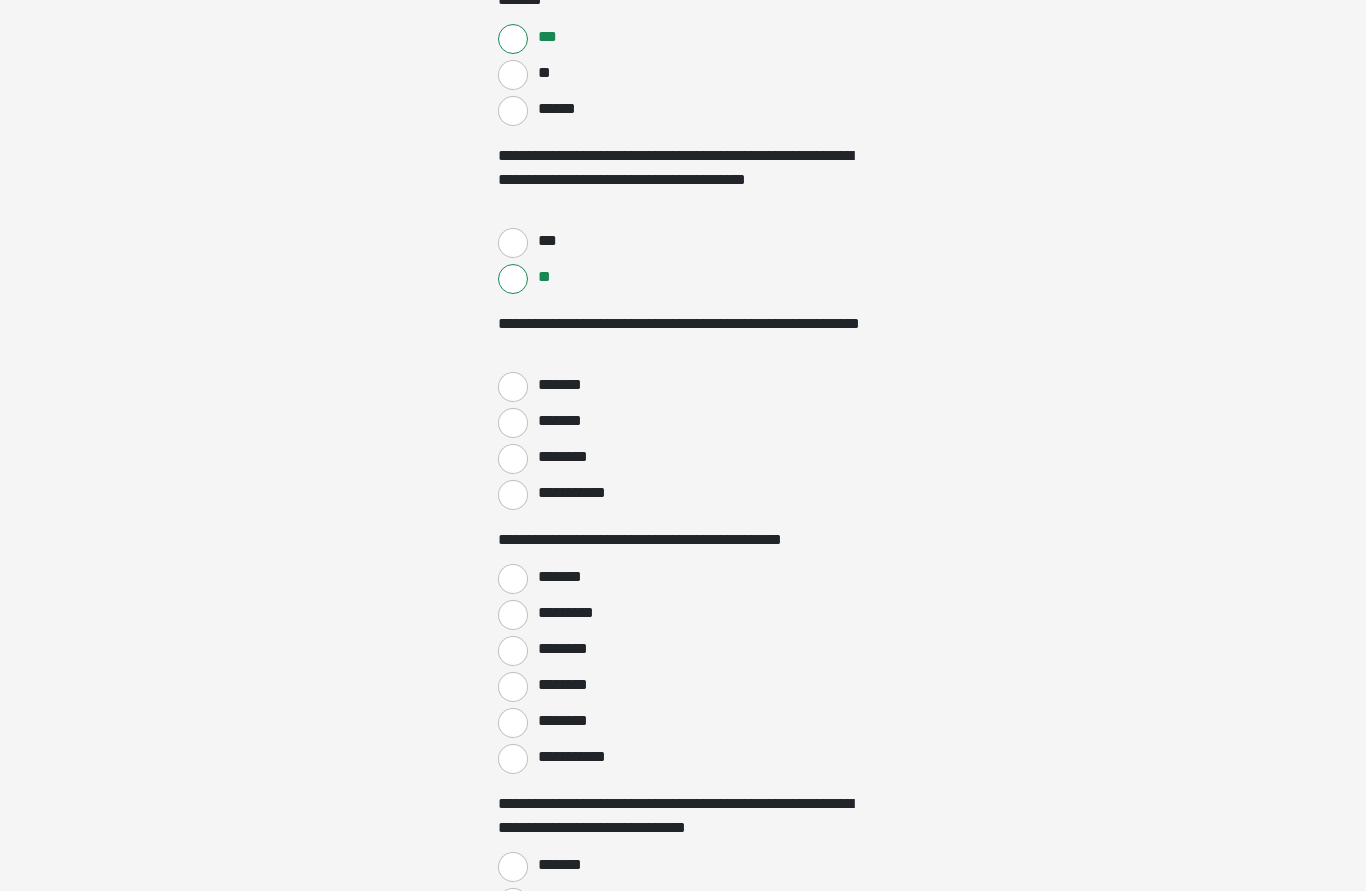 click on "********" at bounding box center [513, 651] 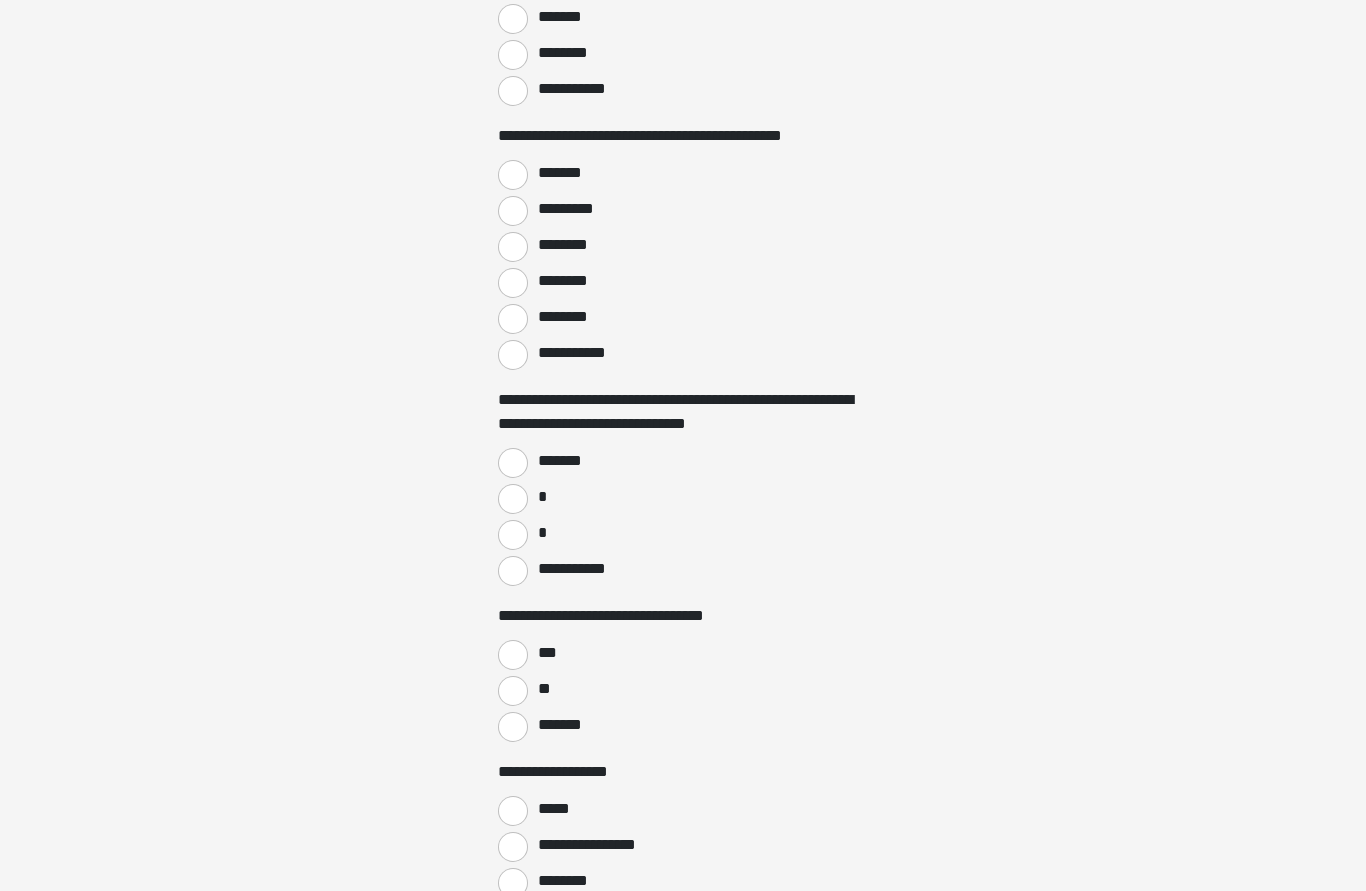 scroll, scrollTop: 837, scrollLeft: 0, axis: vertical 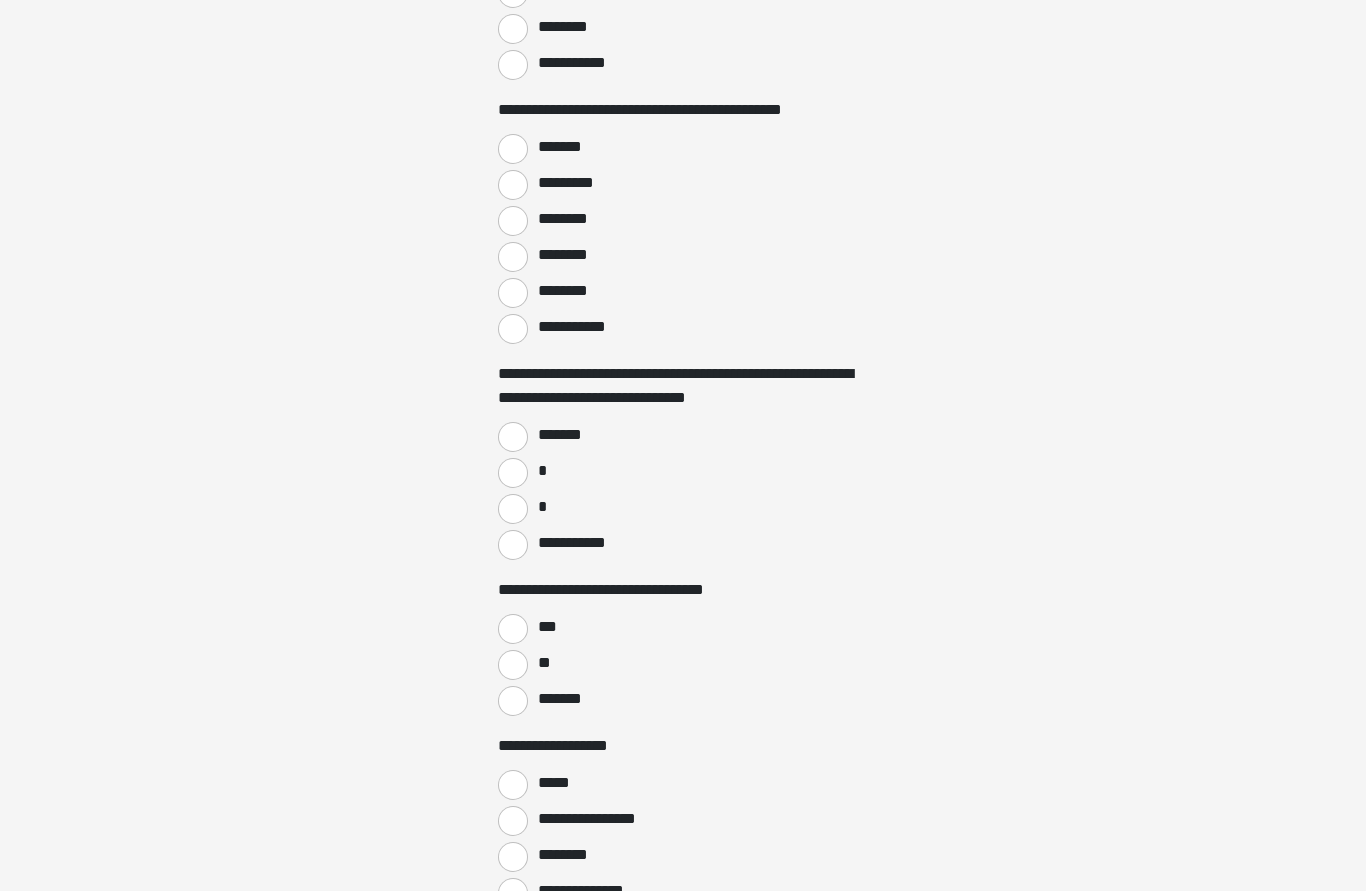 click on "**********" at bounding box center (513, 546) 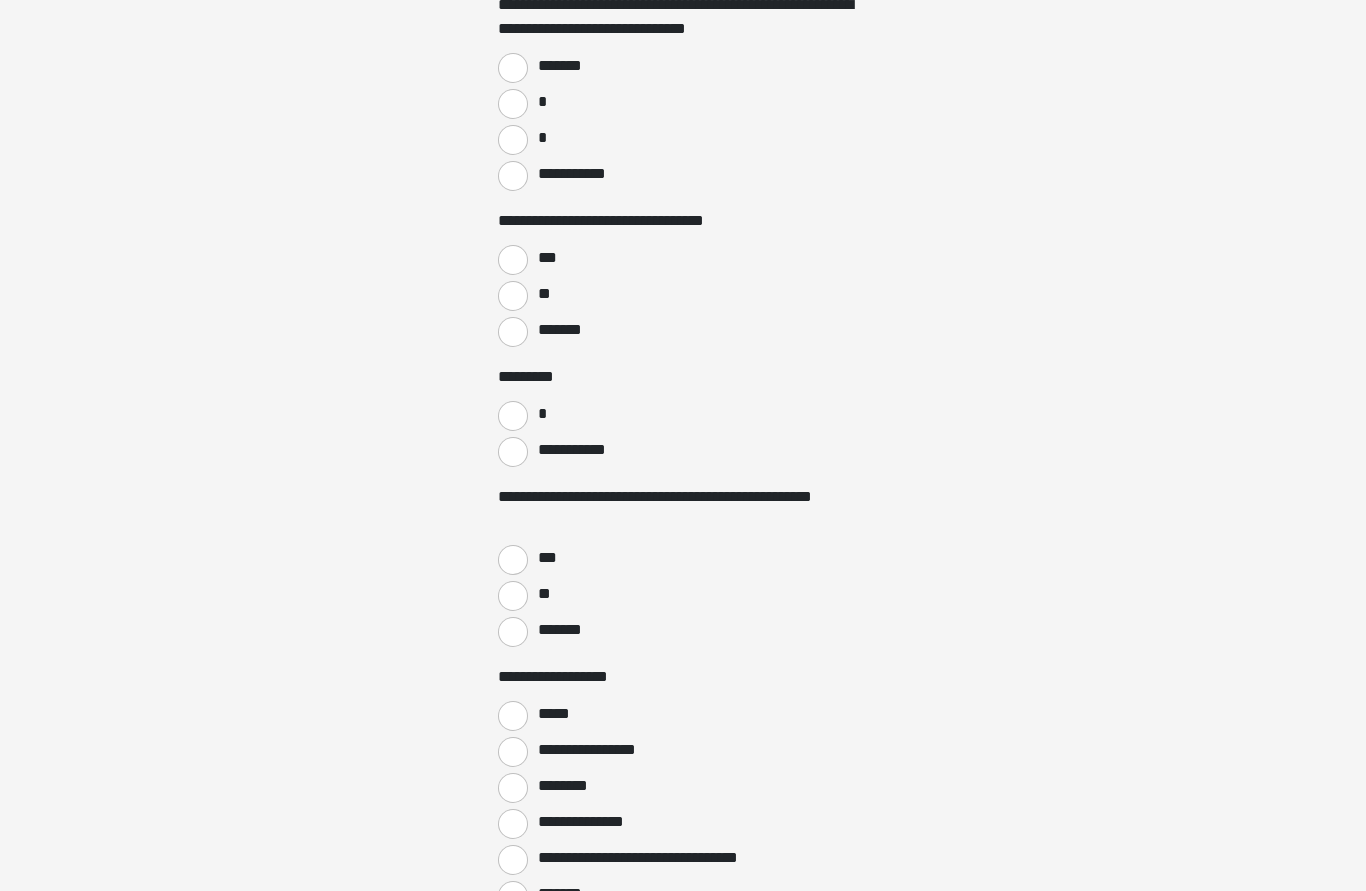 scroll, scrollTop: 1208, scrollLeft: 0, axis: vertical 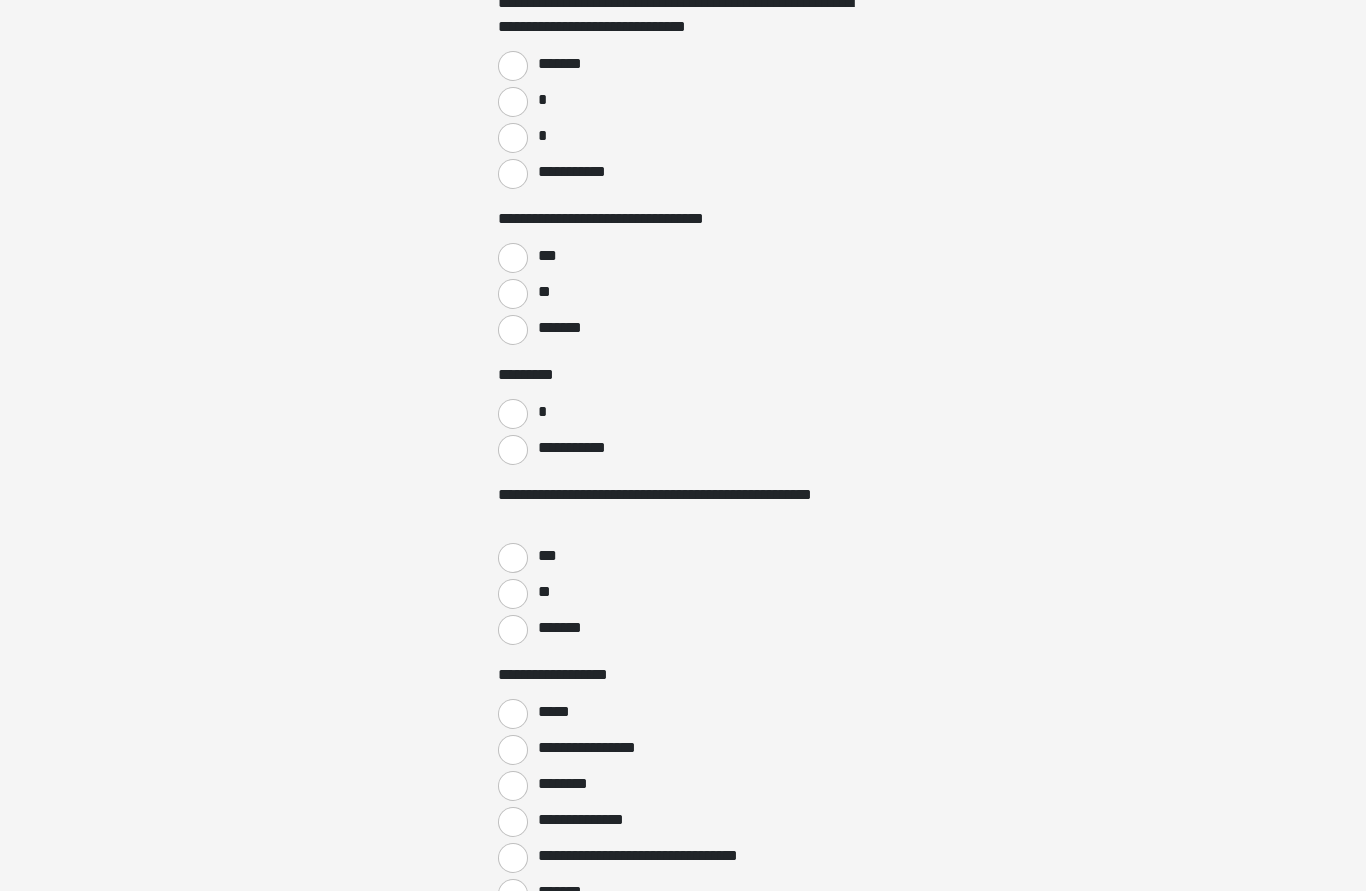click on "*" at bounding box center [513, 415] 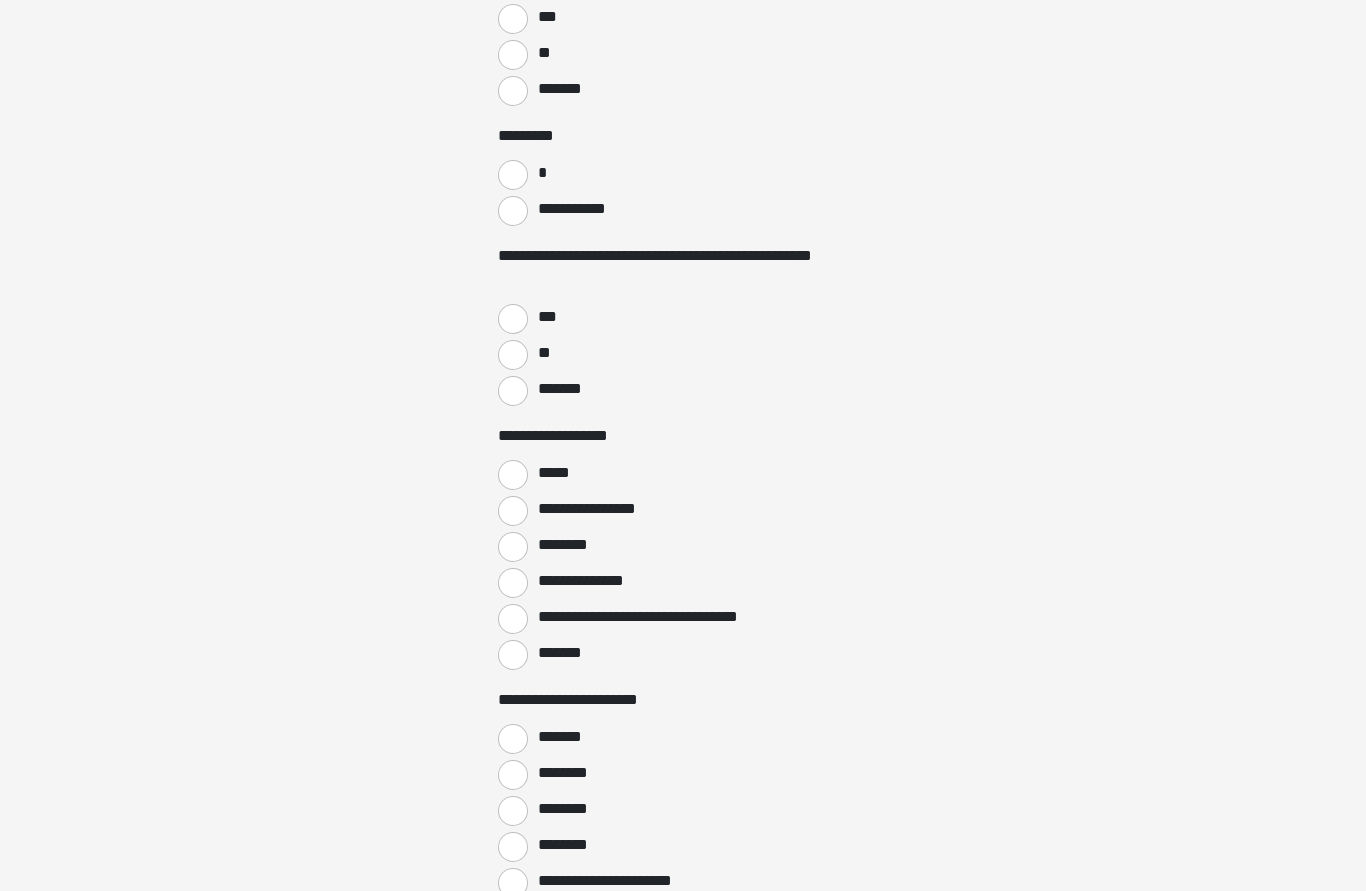 scroll, scrollTop: 1462, scrollLeft: 0, axis: vertical 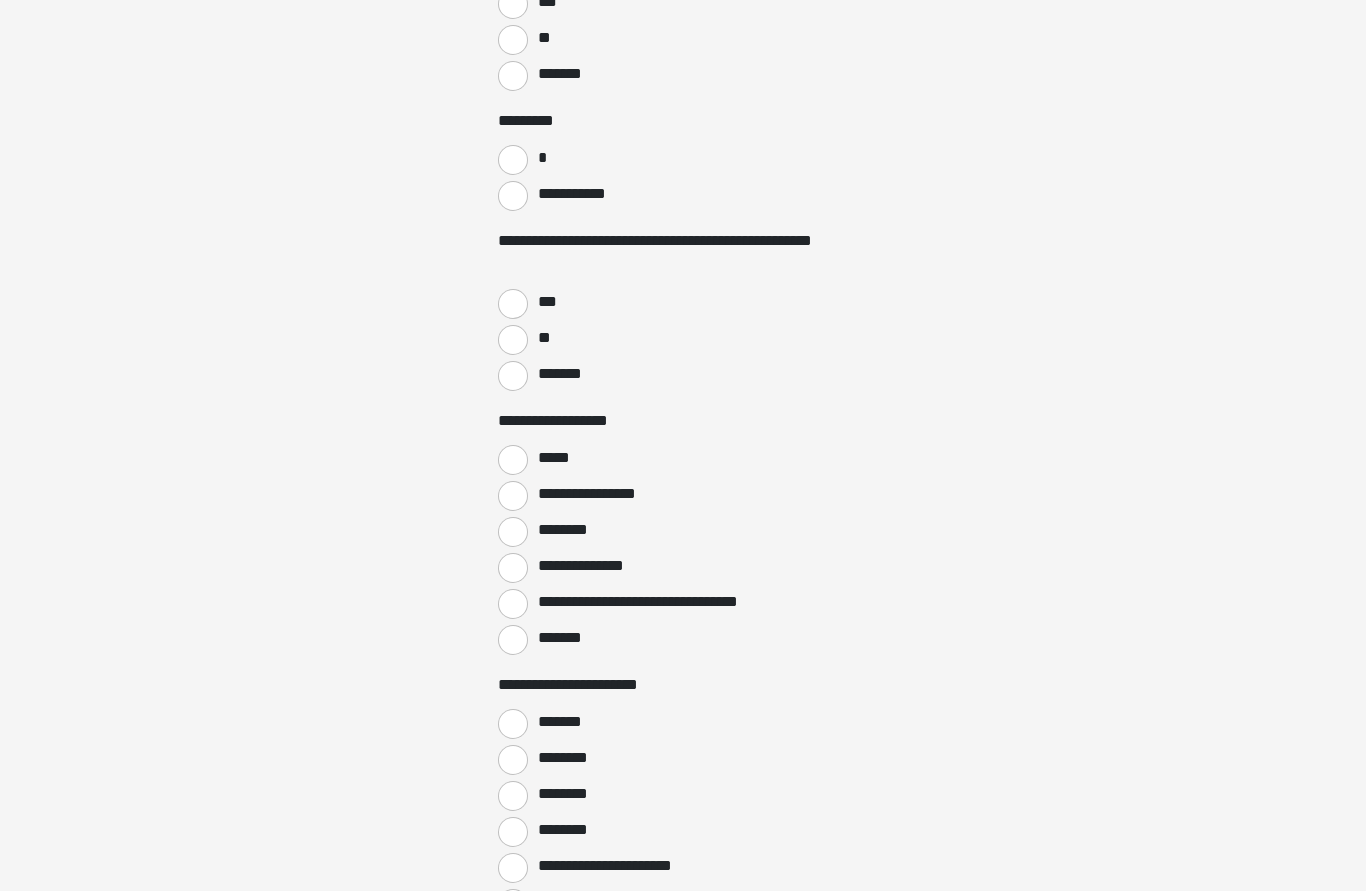 click on "*****" at bounding box center (513, 461) 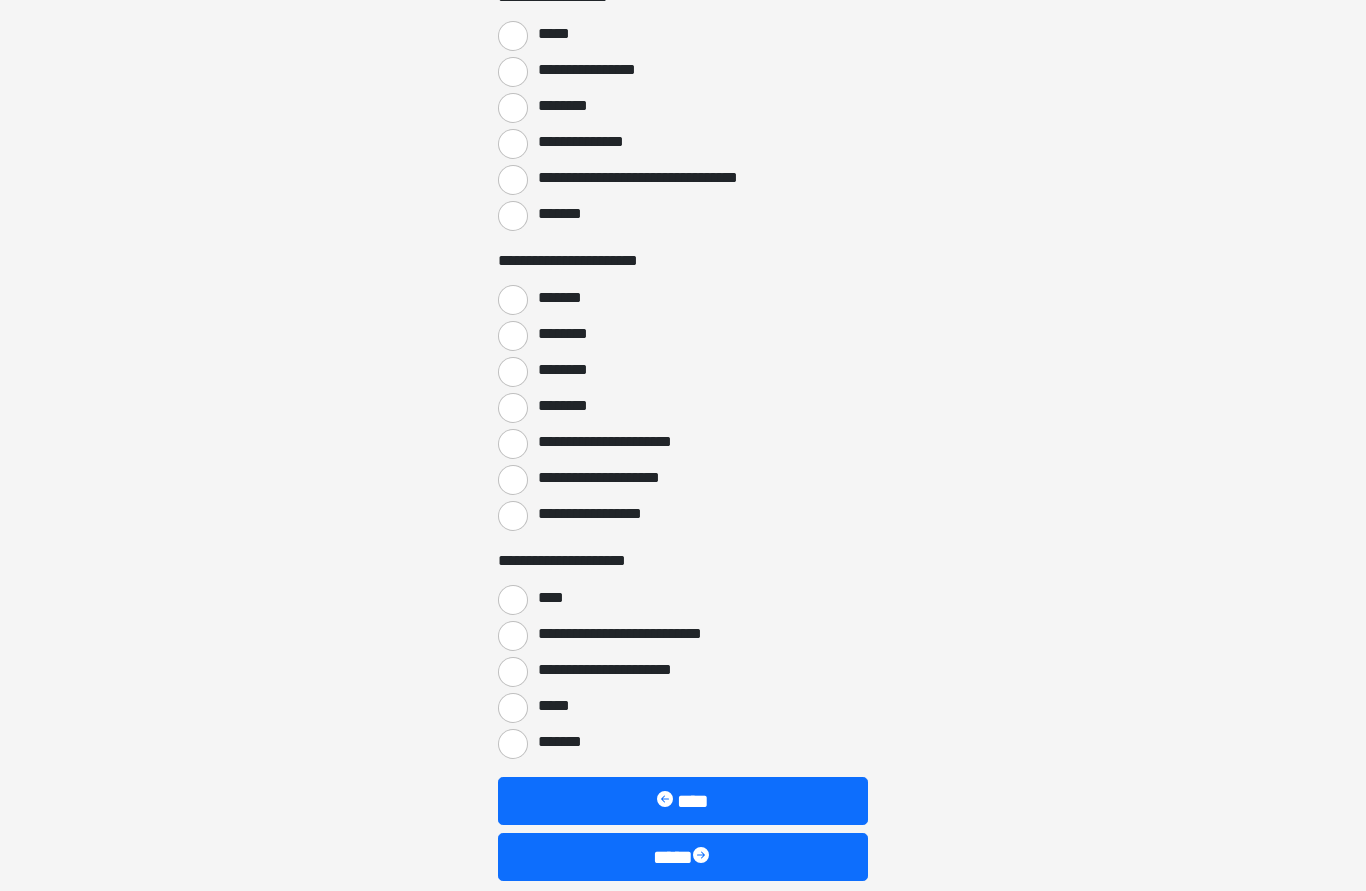 scroll, scrollTop: 1891, scrollLeft: 0, axis: vertical 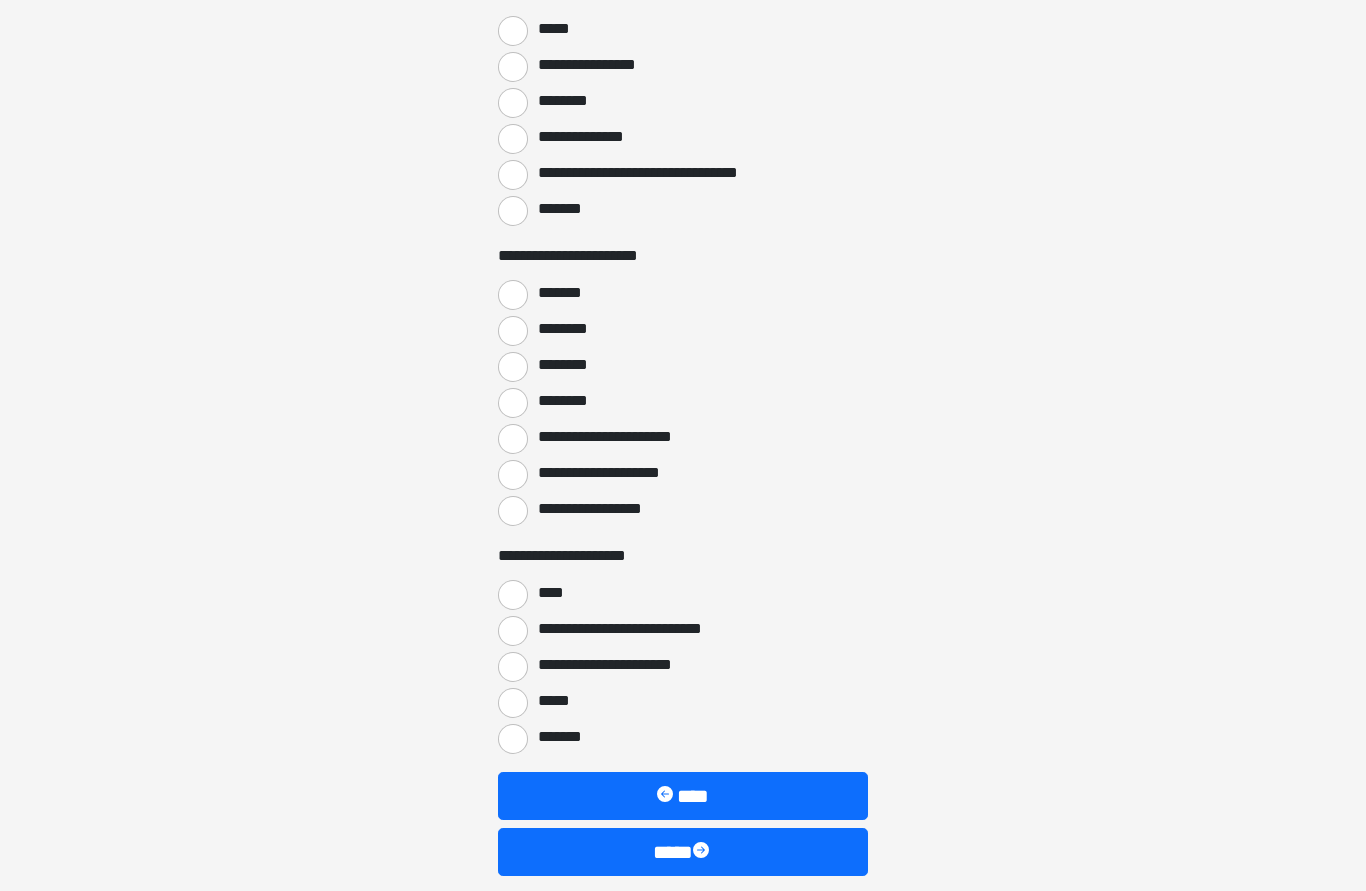 click on "**********" at bounding box center [513, 512] 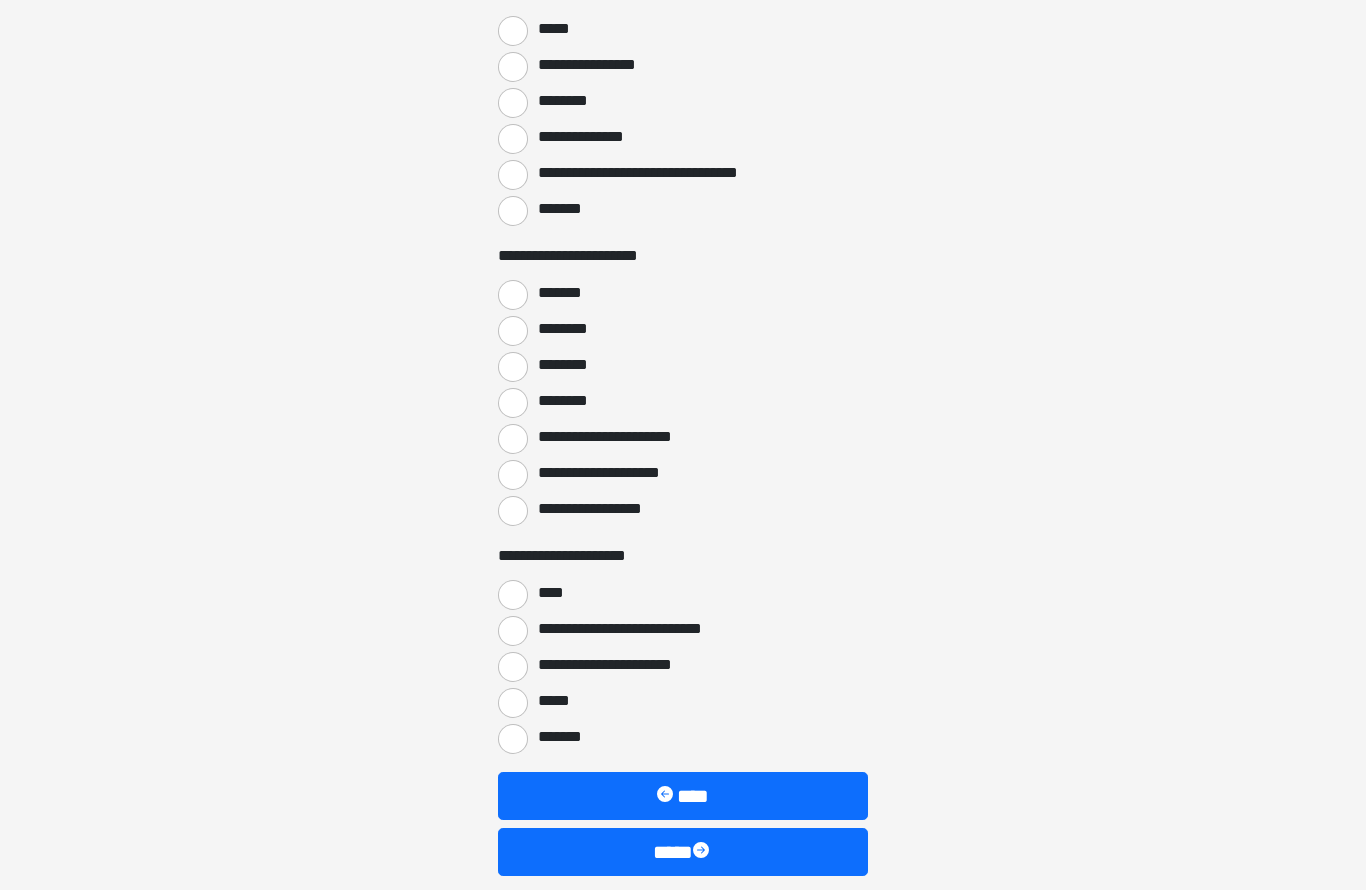 click on "****" at bounding box center (513, 596) 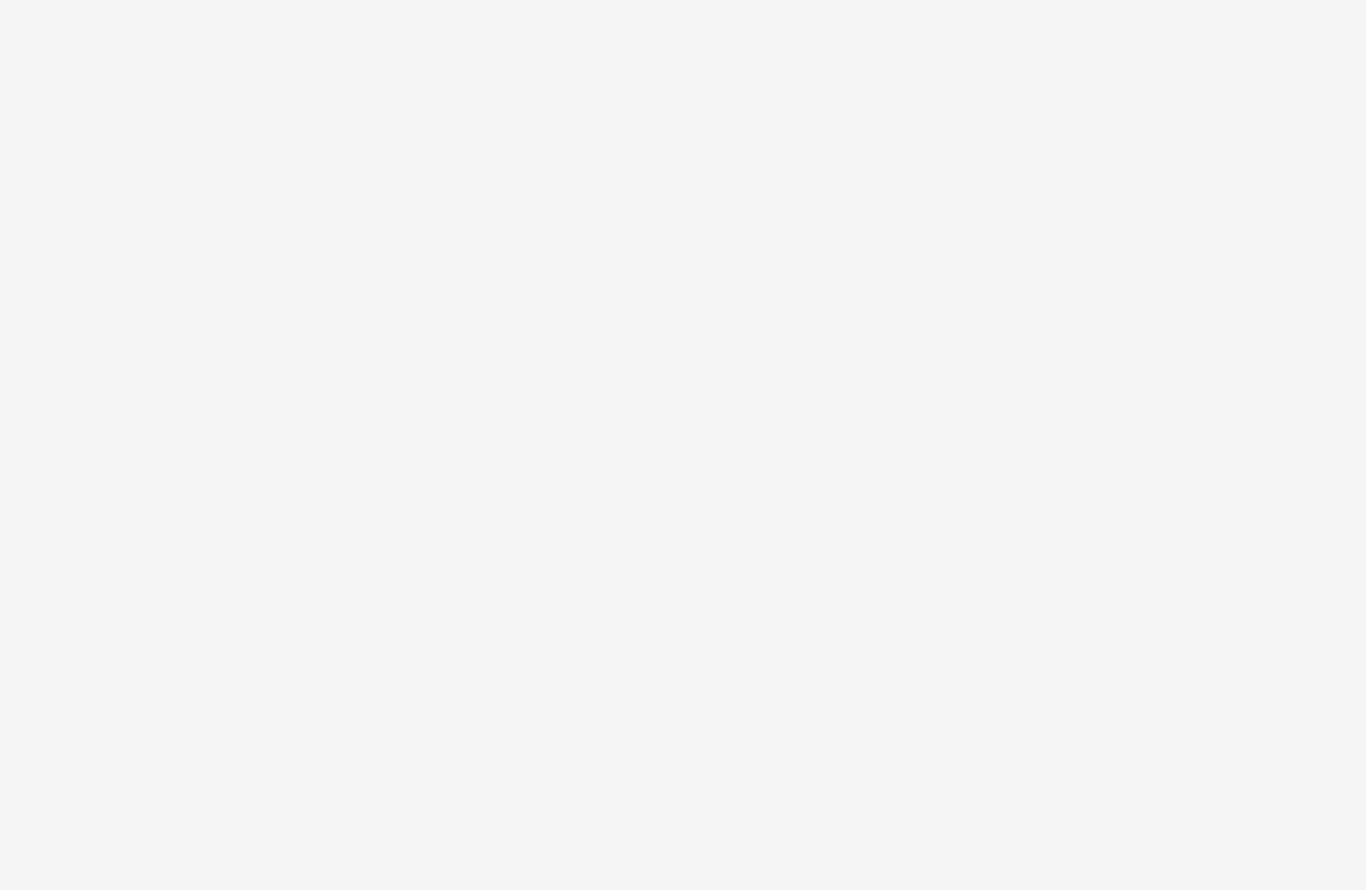 scroll, scrollTop: 0, scrollLeft: 0, axis: both 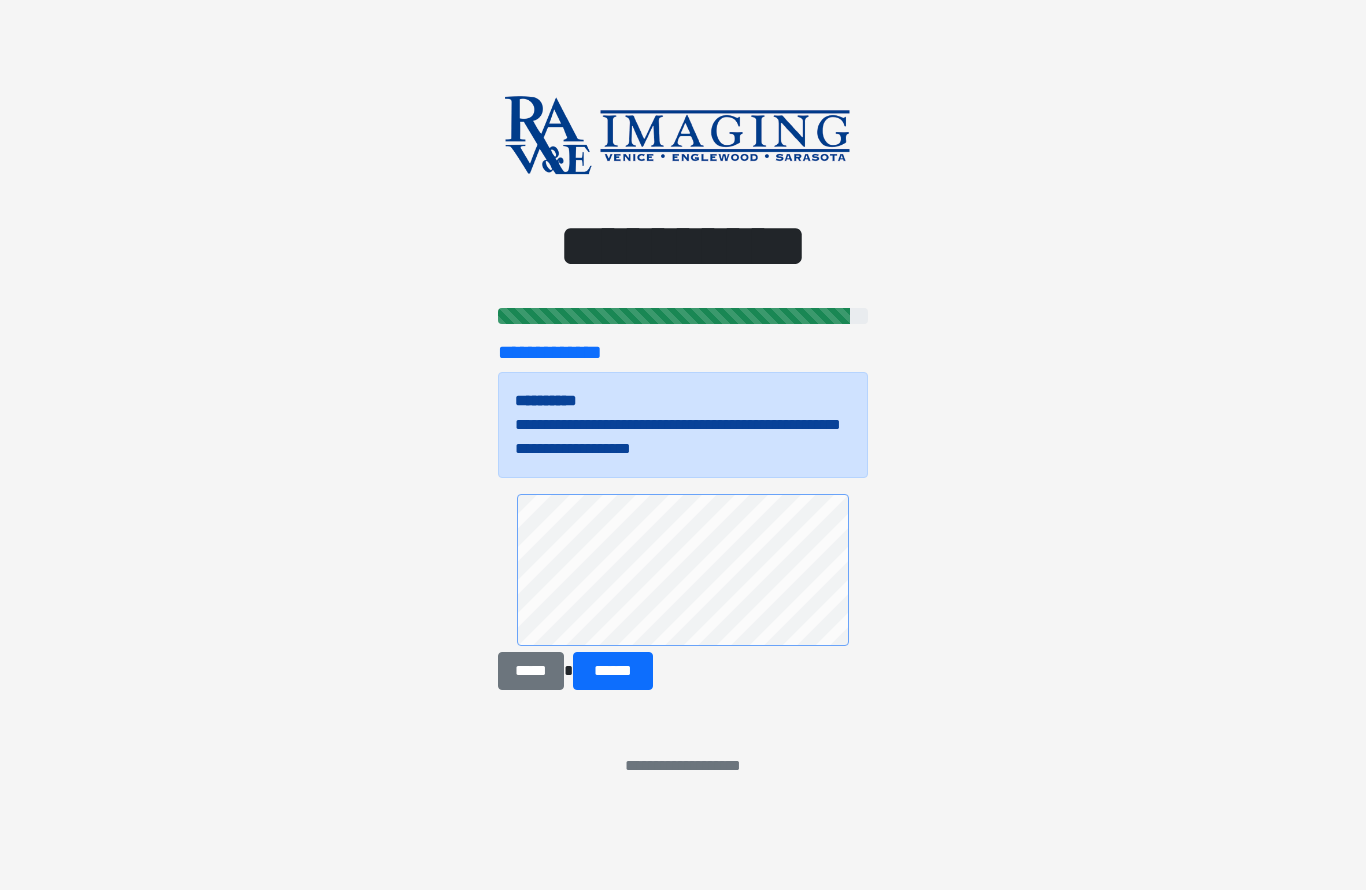 click on "******" at bounding box center [613, 672] 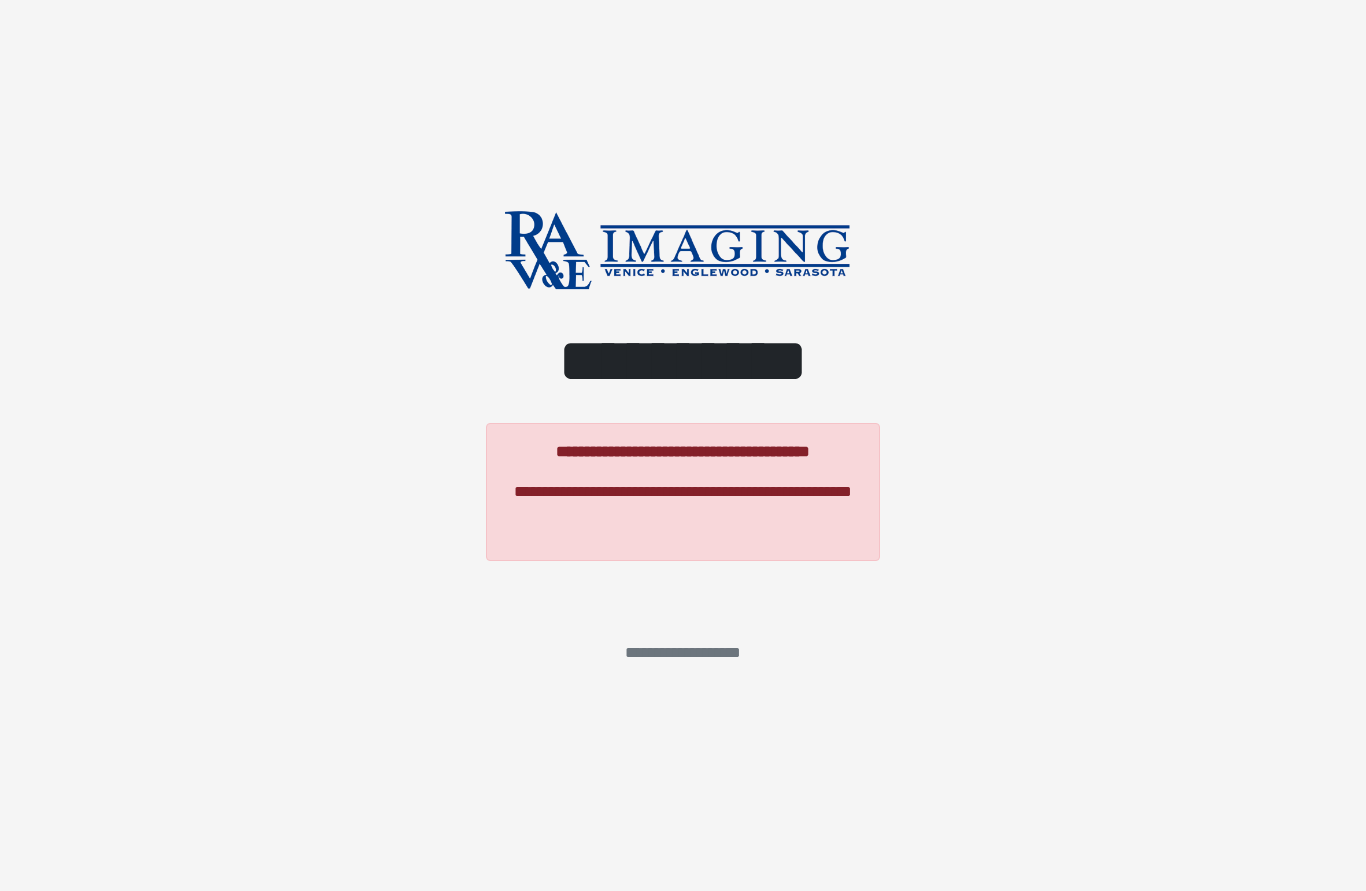 scroll, scrollTop: 0, scrollLeft: 0, axis: both 